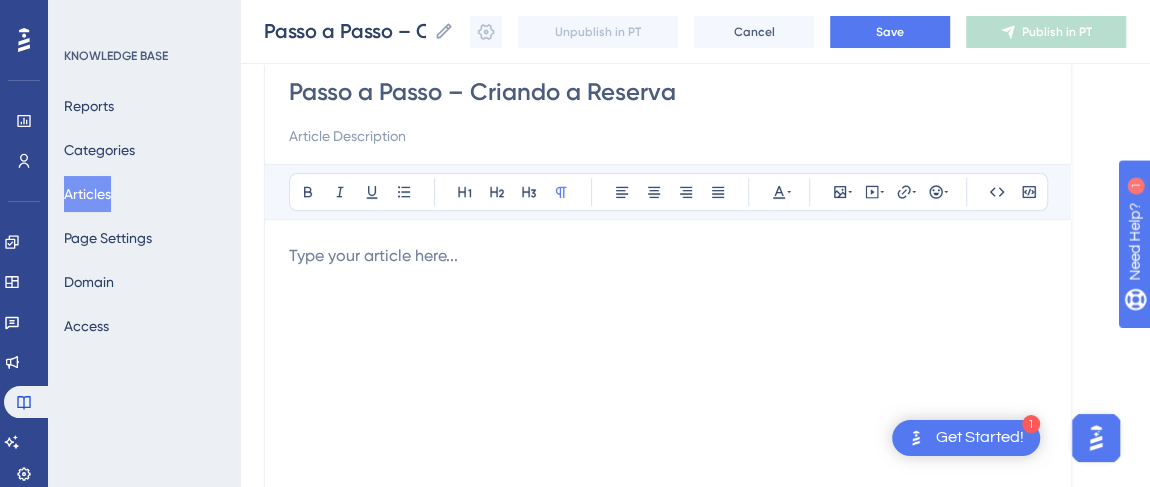 scroll, scrollTop: 0, scrollLeft: 0, axis: both 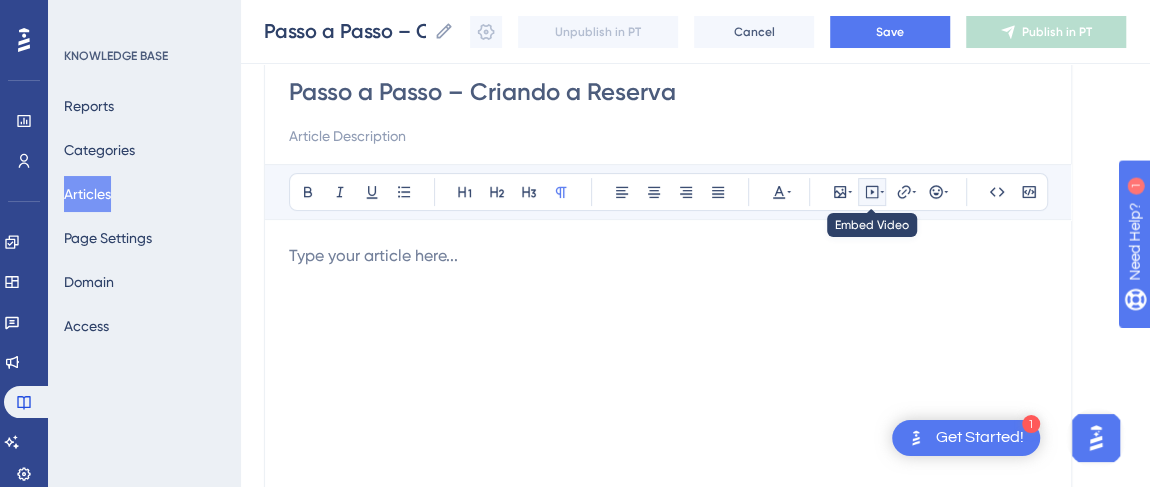 click 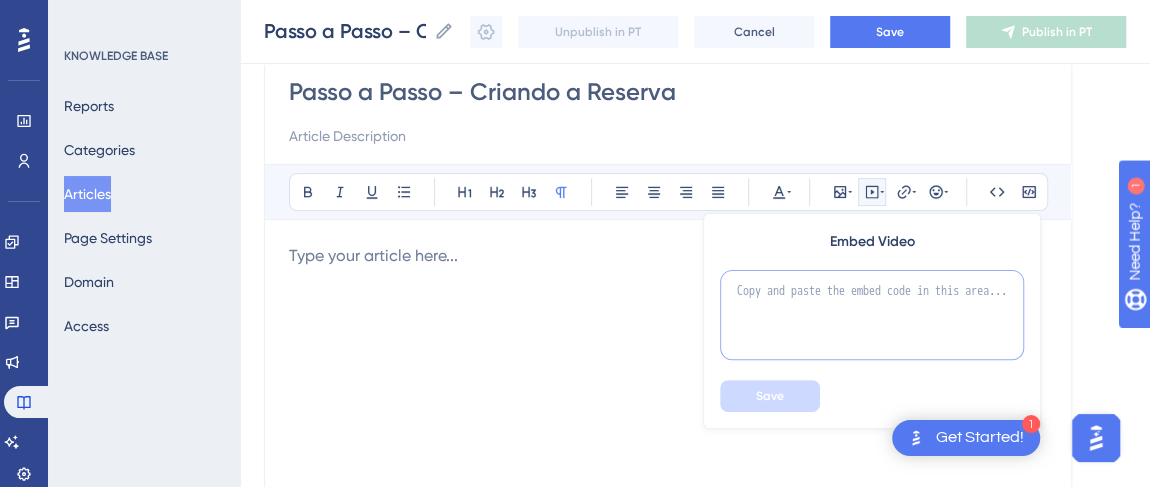 click at bounding box center (872, 315) 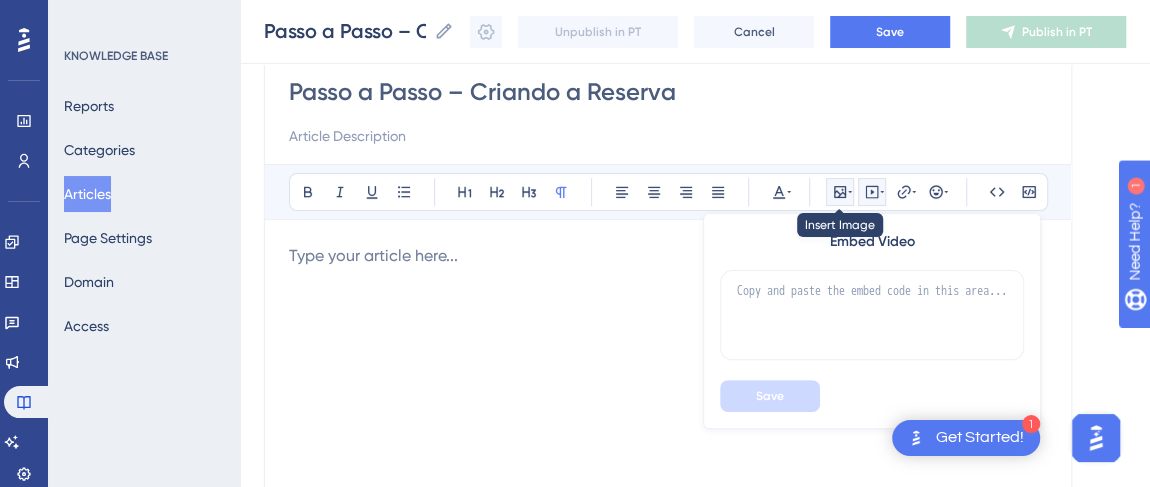 click 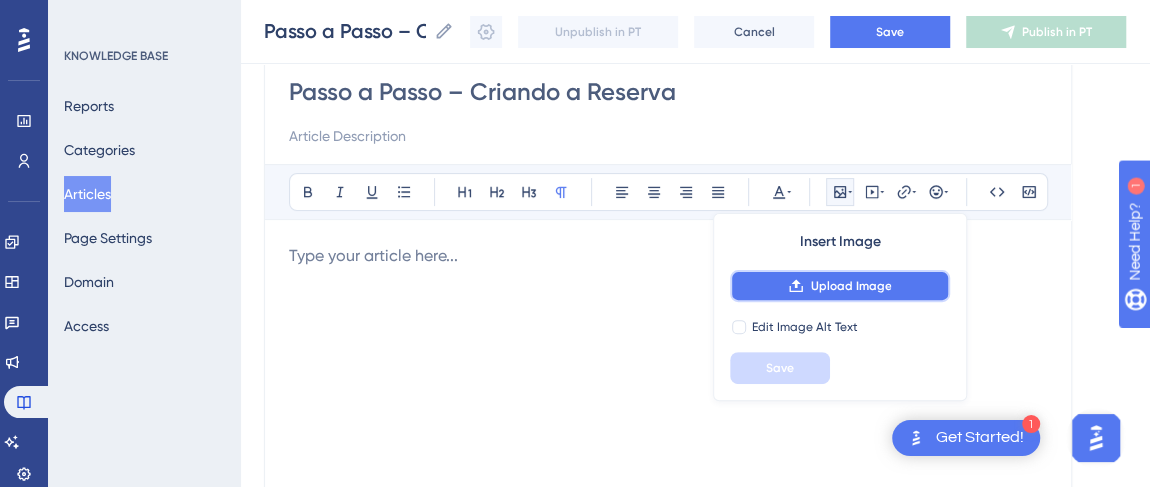click on "Upload Image" at bounding box center [850, 286] 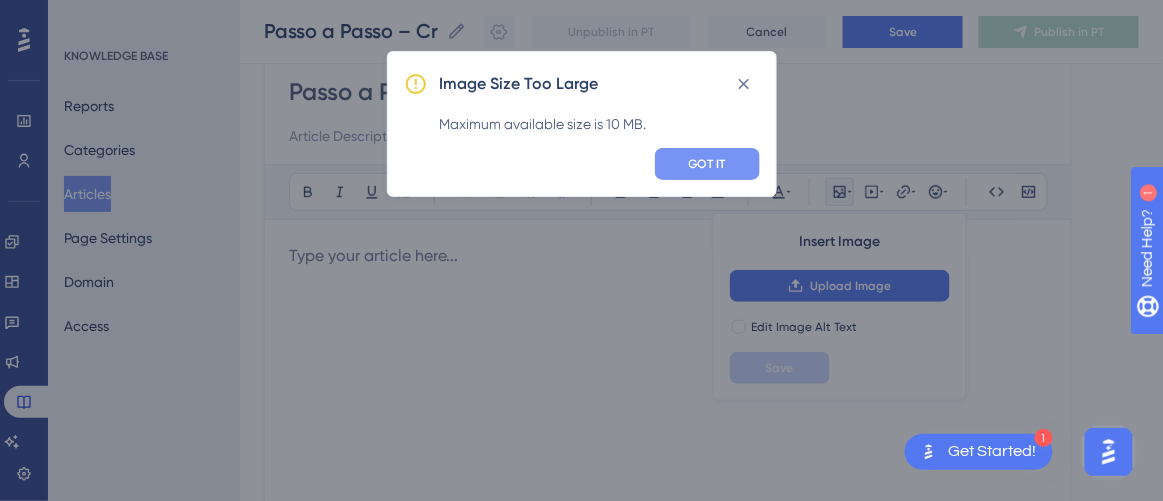 click on "GOT IT" at bounding box center (707, 164) 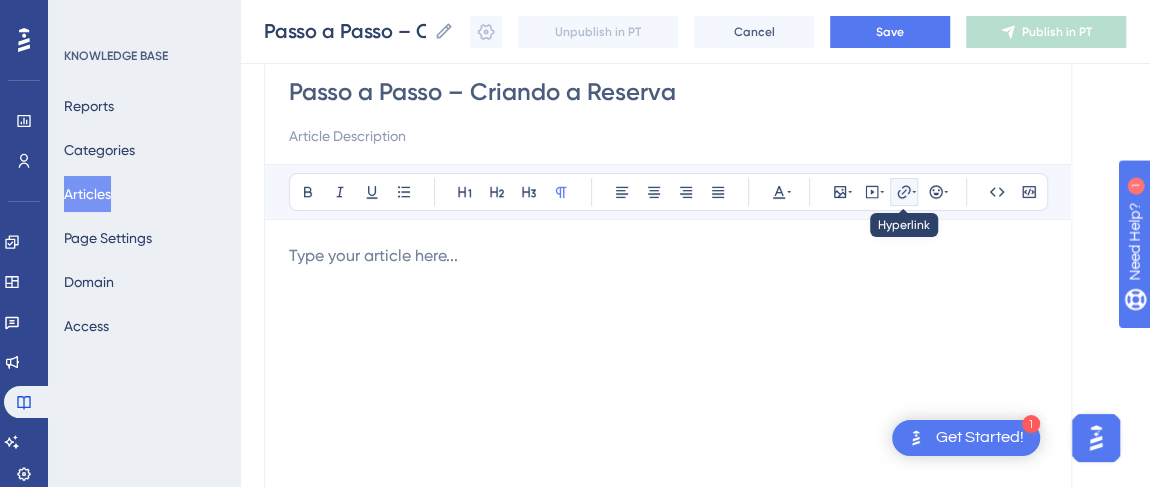 click 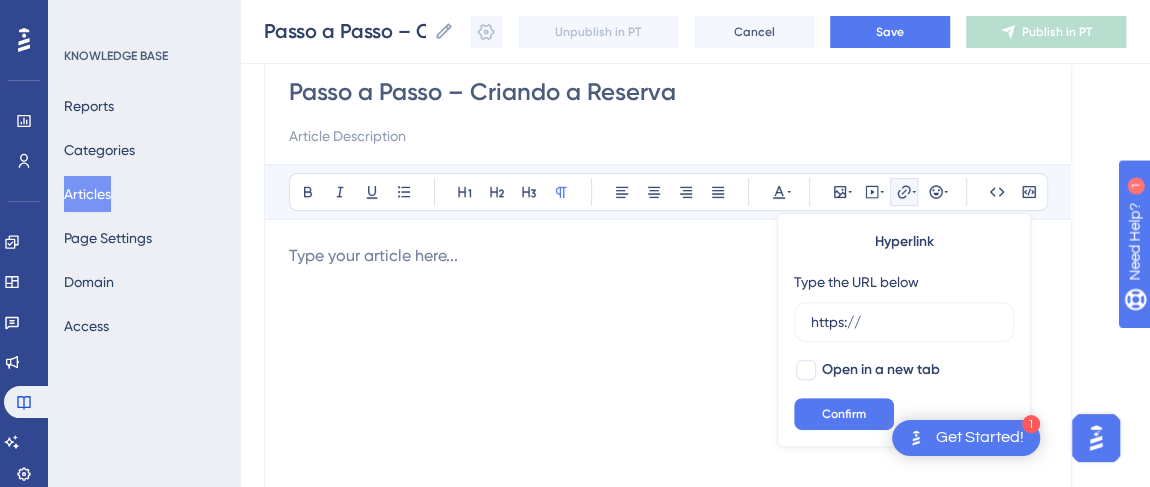 click on "Bold Italic Underline Bullet Point Heading 1 Heading 2 Heading 3 Normal Align Left Align Center Align Right Align Justify Text Color Insert Image Embed Video Hyperlink Type the URL below https:// Open in a new tab Confirm Emojis Code Code Block" at bounding box center (668, 192) 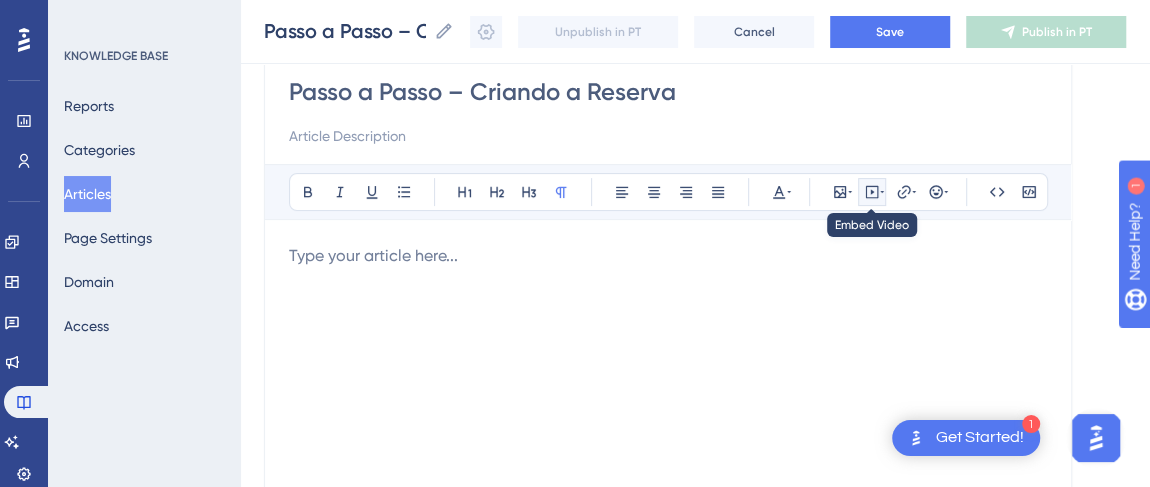 click 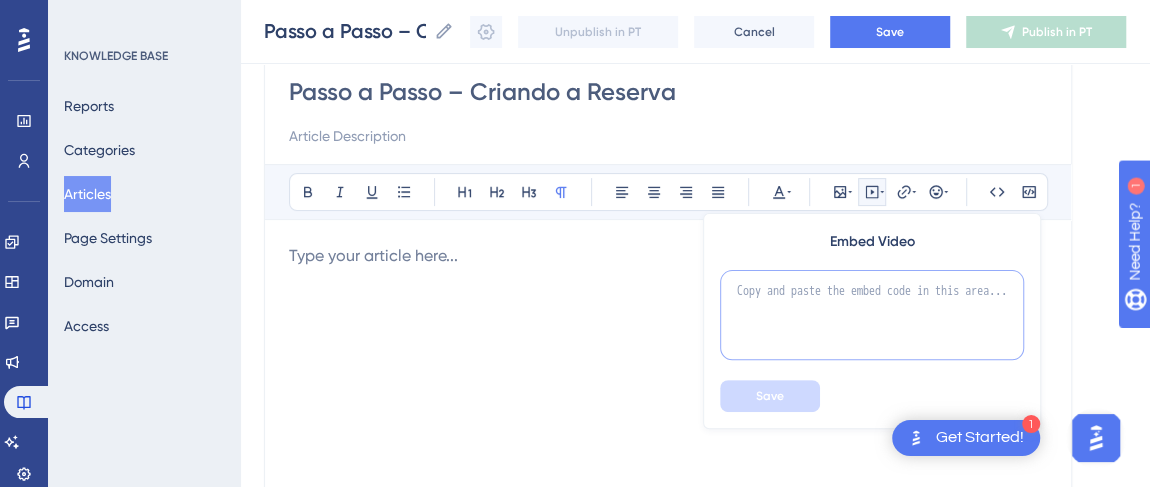 click at bounding box center [872, 315] 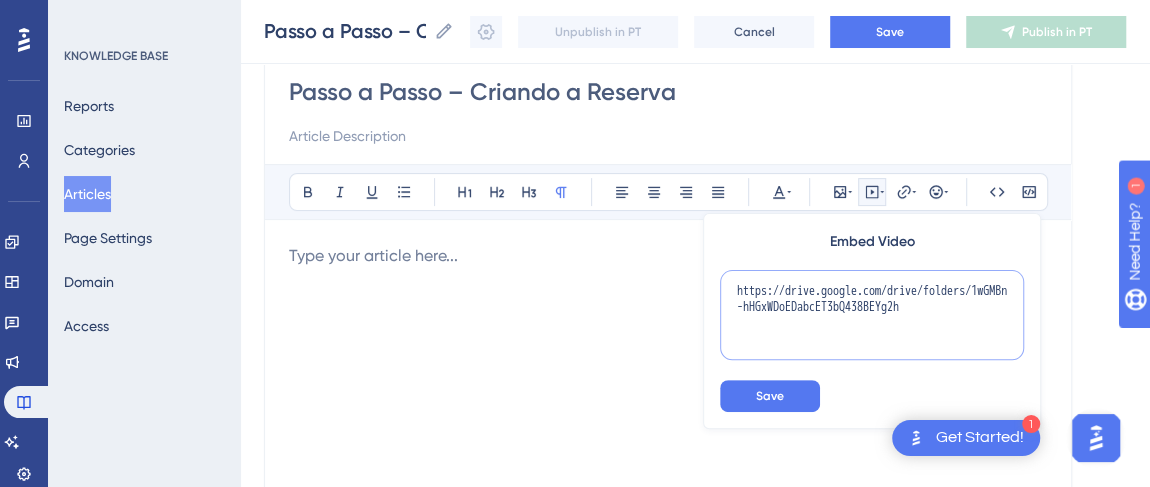 type on "https://drive.google.com/drive/folders/1wGMBn-hHGxWDoEDabcET3bQ438BEYg2h" 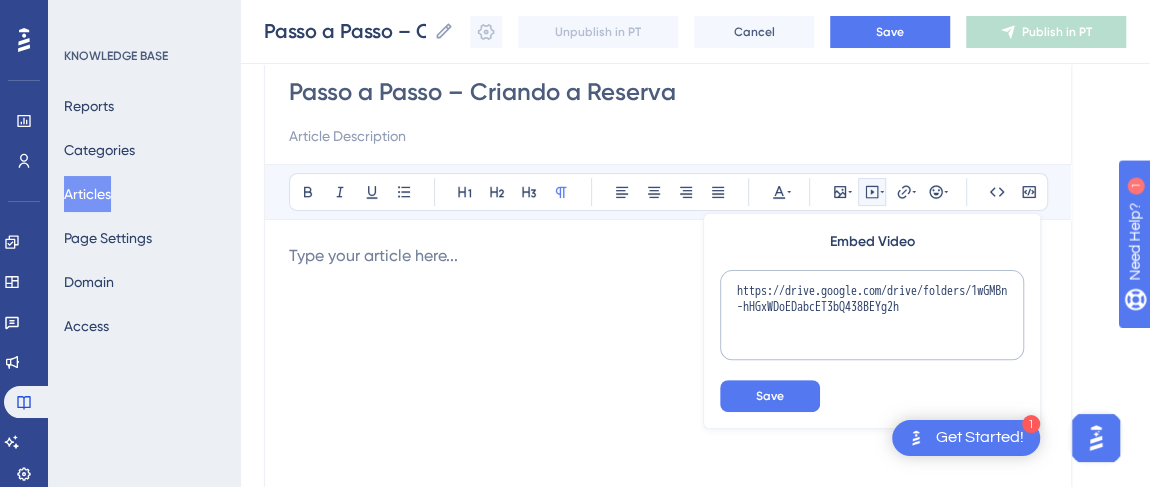 click on "Embed Video https://drive.google.com/drive/folders/1wGMBn-hHGxWDoEDabcET3bQ438BEYg2h Save" at bounding box center (872, 321) 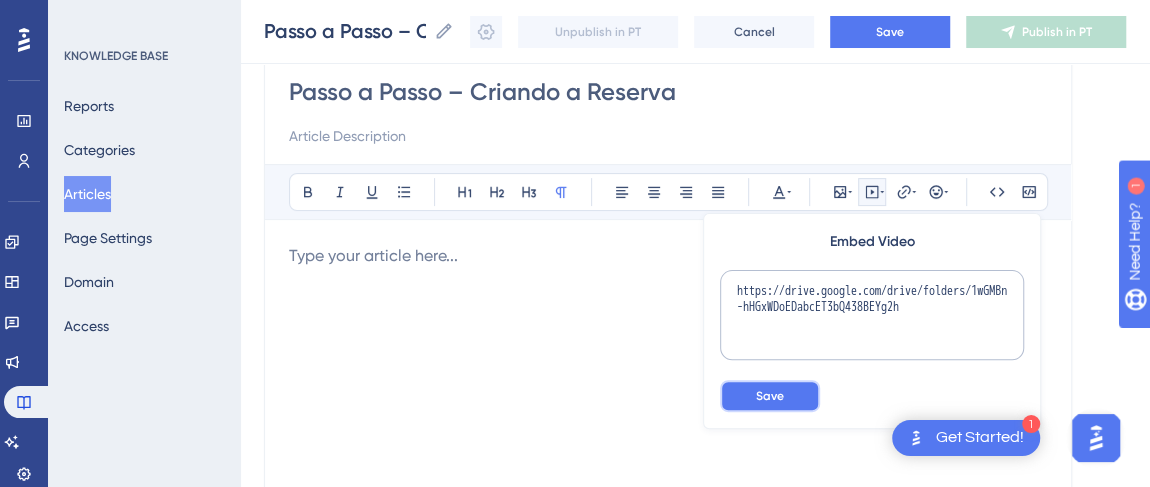 click on "Save" at bounding box center [770, 396] 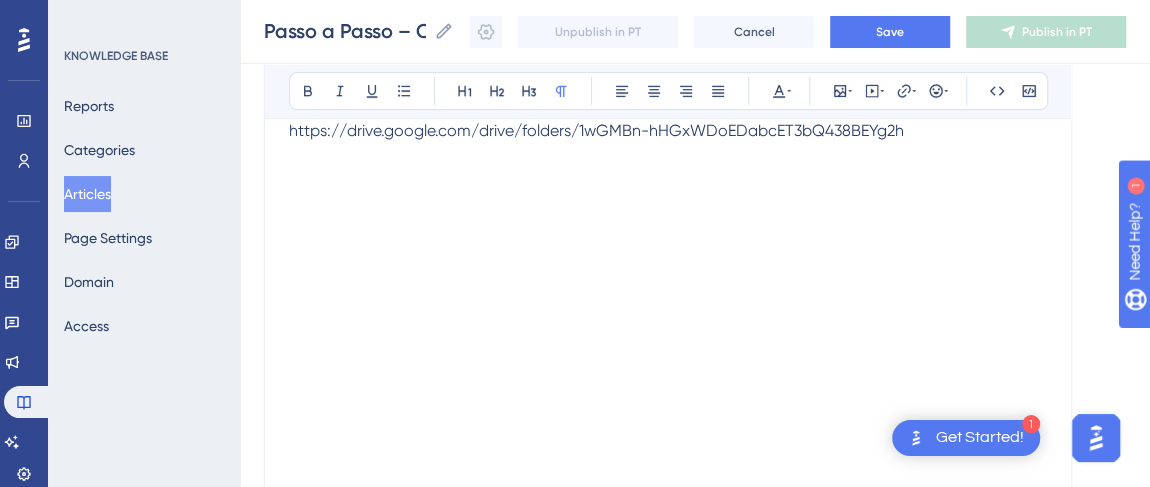 scroll, scrollTop: 220, scrollLeft: 0, axis: vertical 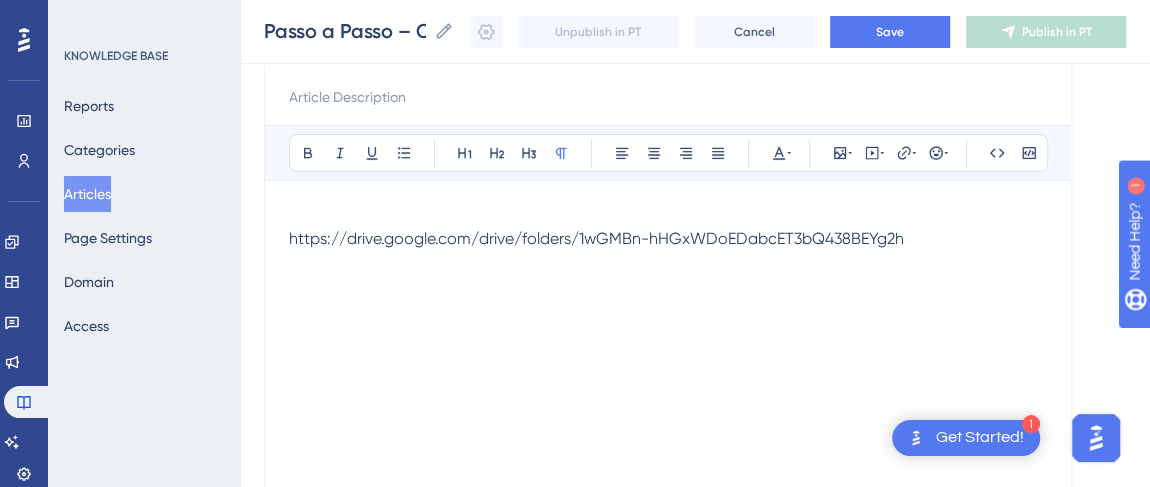 click at bounding box center (668, 217) 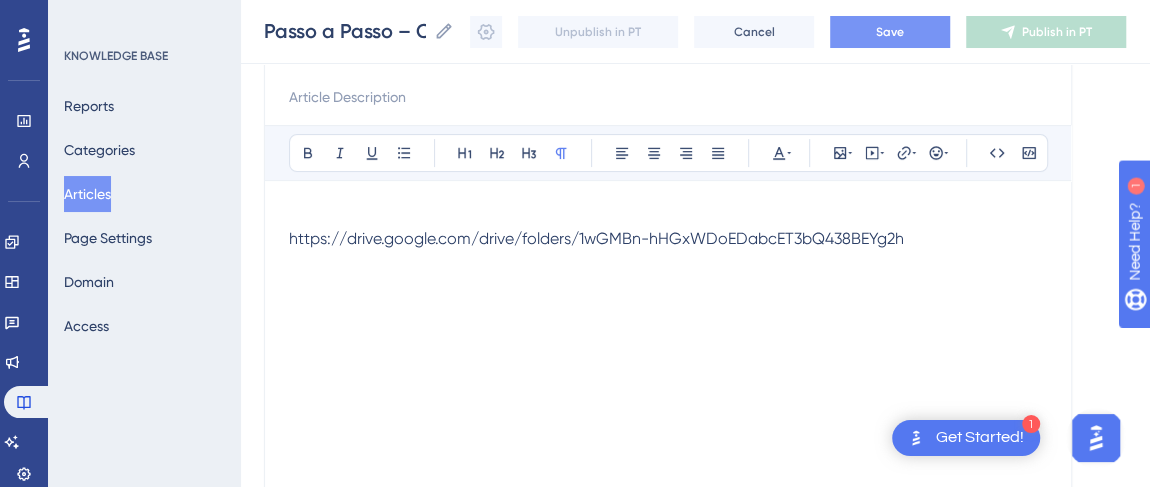 click on "Save" at bounding box center [890, 32] 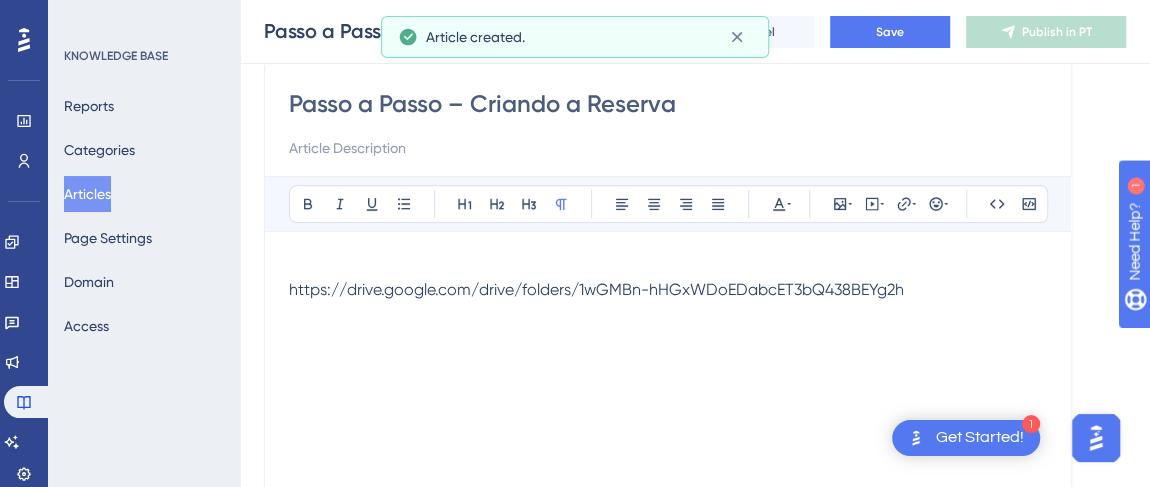 scroll, scrollTop: 90, scrollLeft: 0, axis: vertical 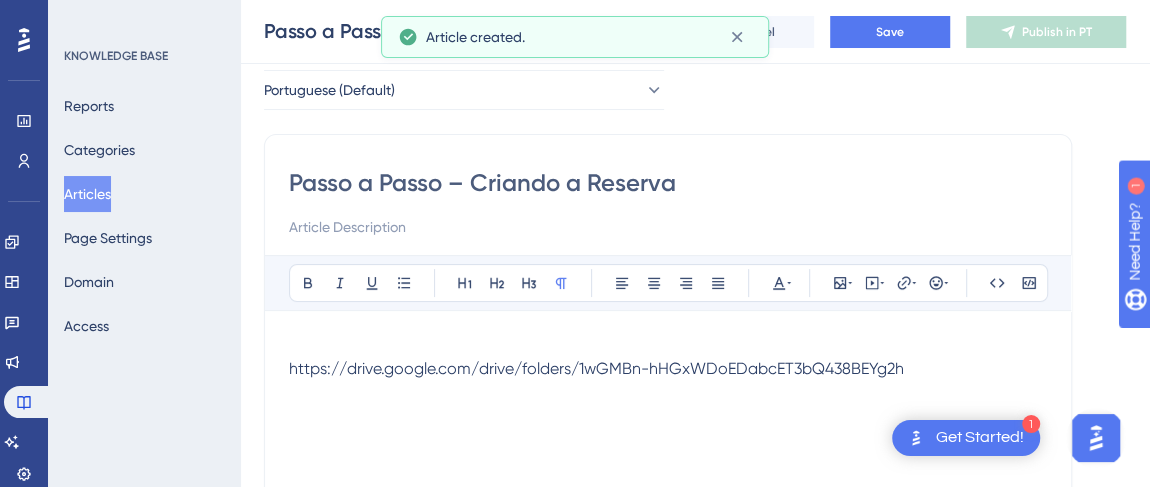 click at bounding box center [668, 390] 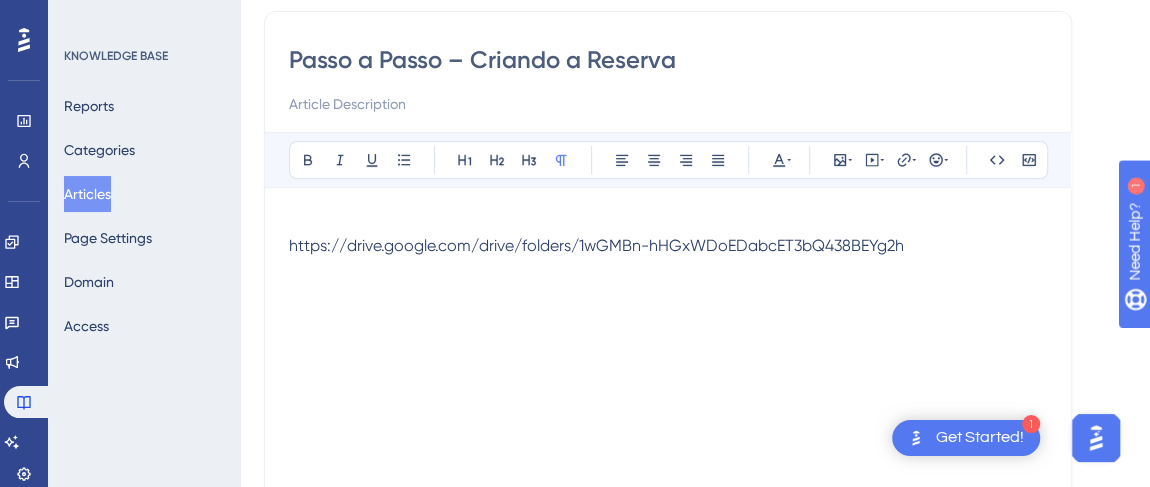 scroll, scrollTop: 0, scrollLeft: 0, axis: both 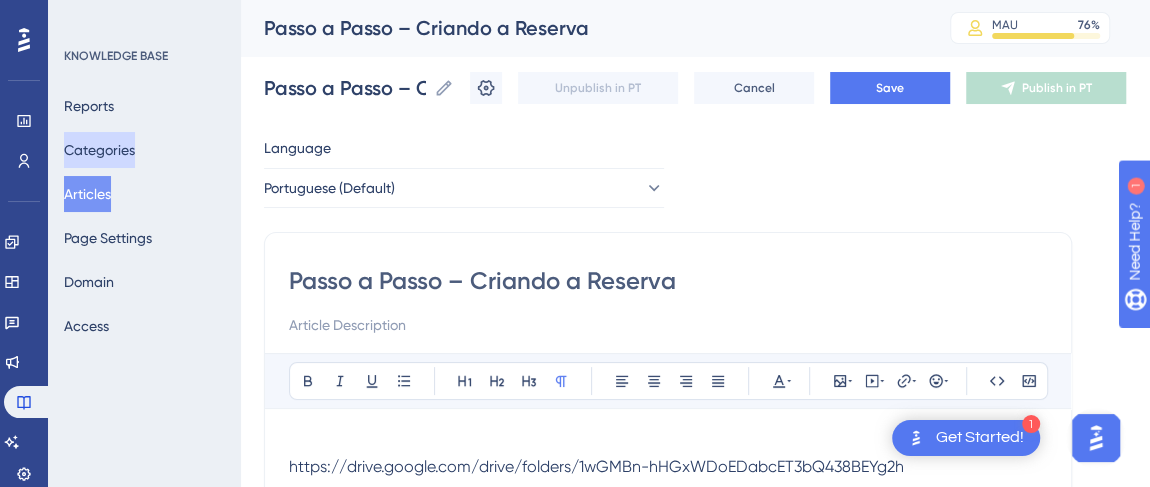 click on "Categories" at bounding box center (99, 150) 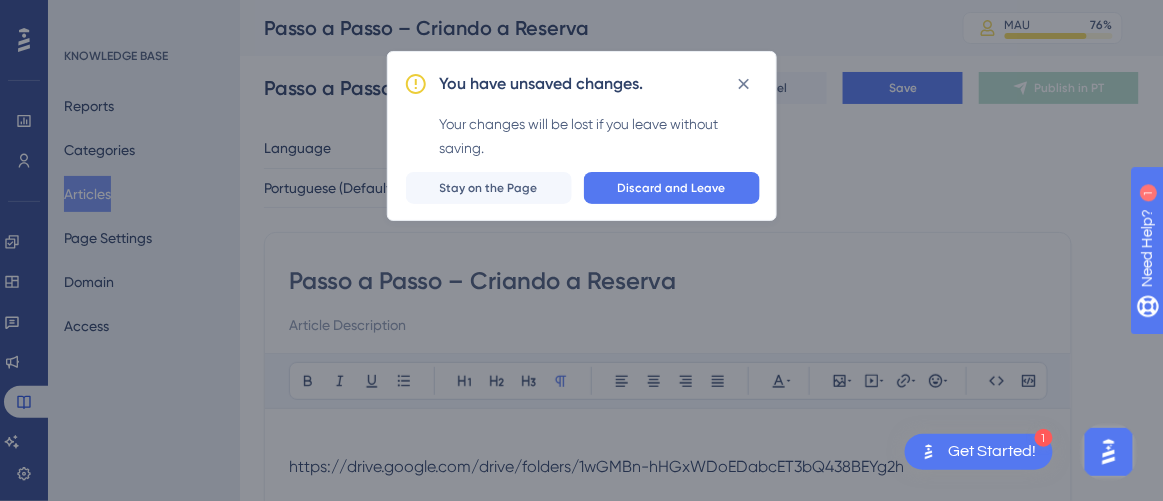 click on "Discard and Leave Stay on the Page" at bounding box center (582, 188) 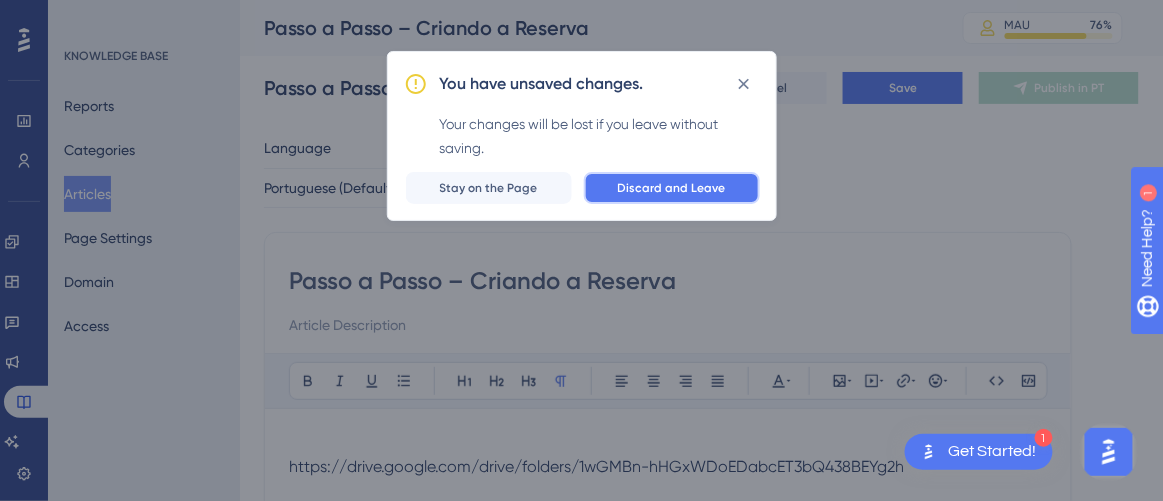 click on "Discard and Leave" at bounding box center [672, 188] 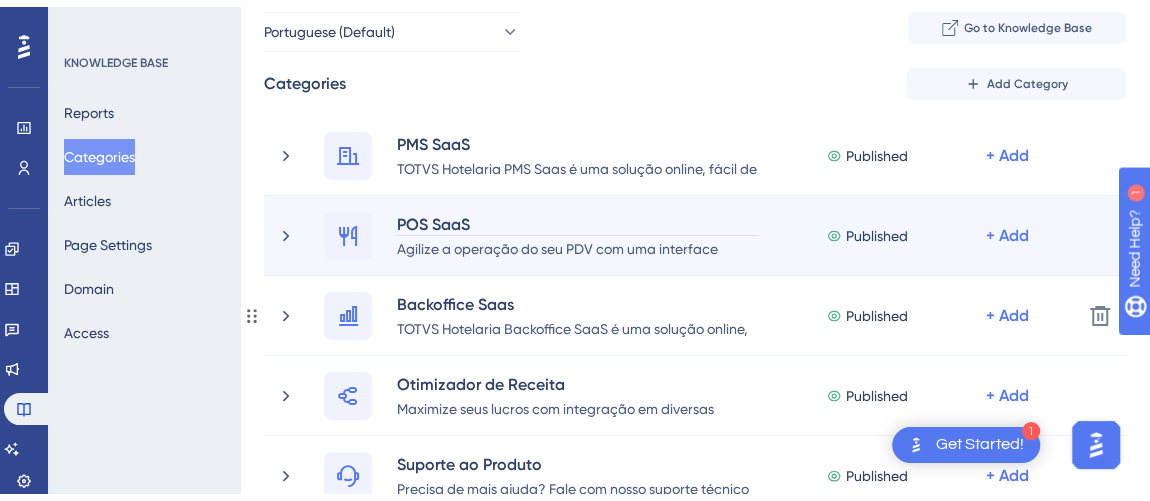 scroll, scrollTop: 90, scrollLeft: 0, axis: vertical 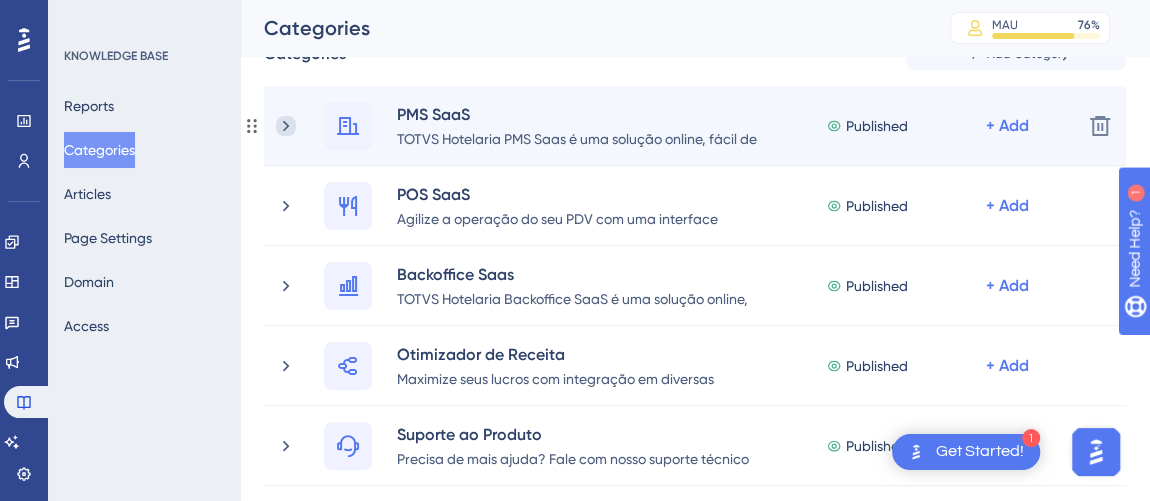 click 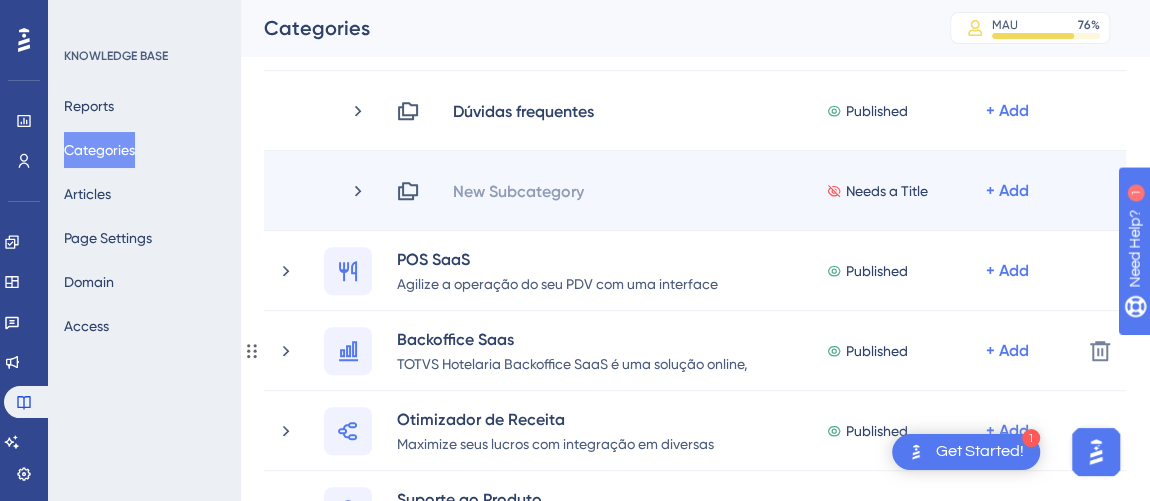 scroll, scrollTop: 363, scrollLeft: 0, axis: vertical 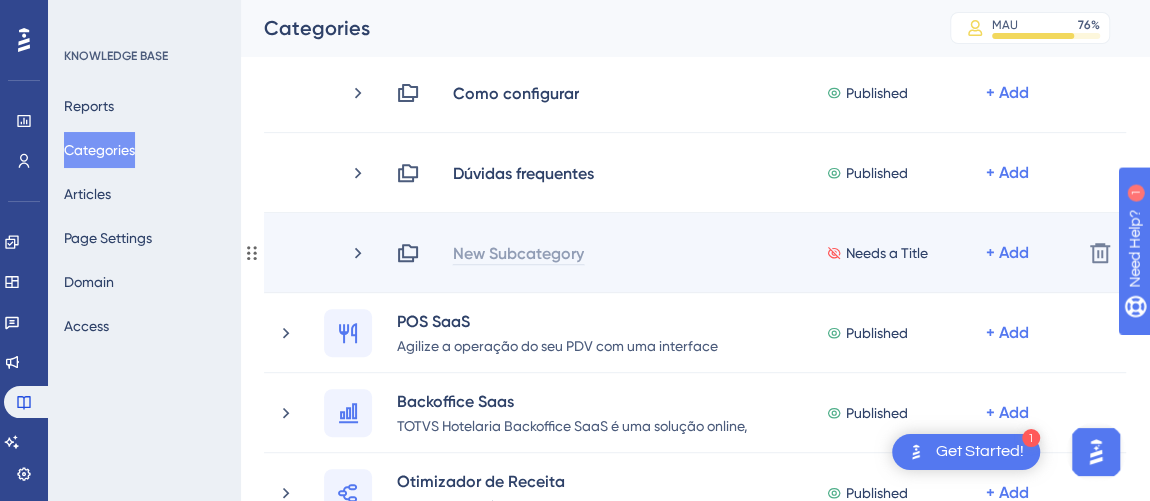 click on "New Subcategory" at bounding box center [518, 253] 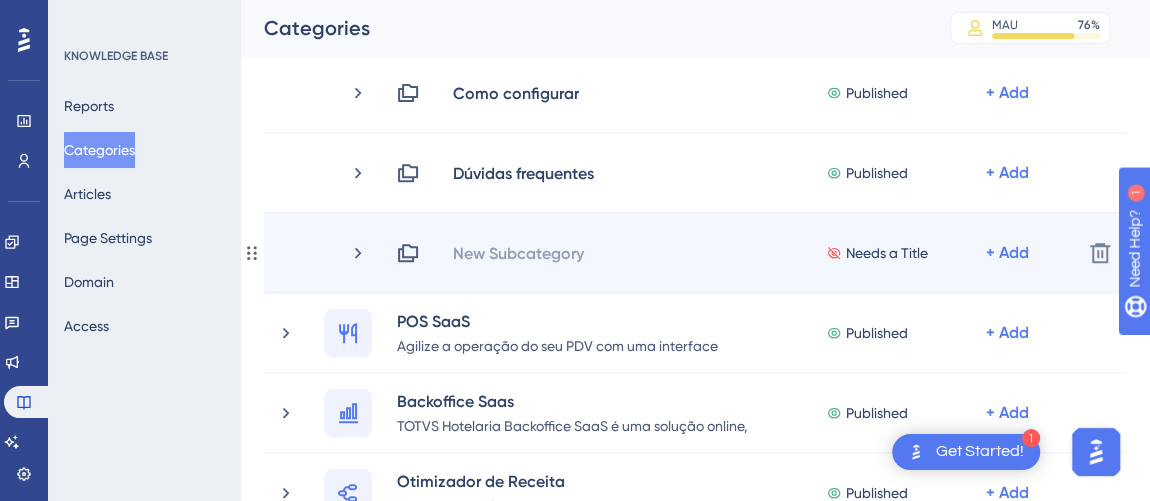 click on "New Subcategory   Needs a Title + Add Delete" at bounding box center (695, 253) 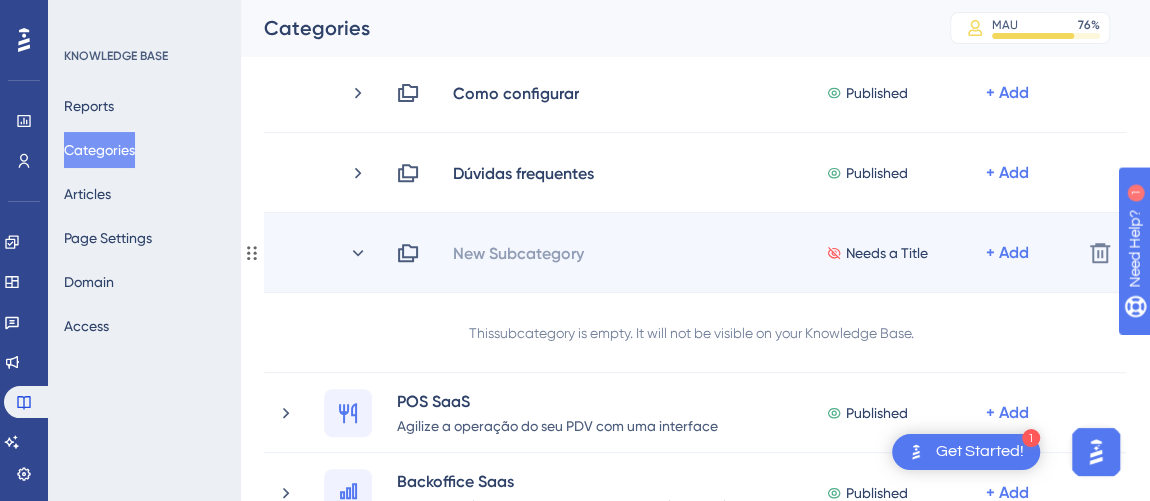 click on "+ Add" at bounding box center (1007, -67) 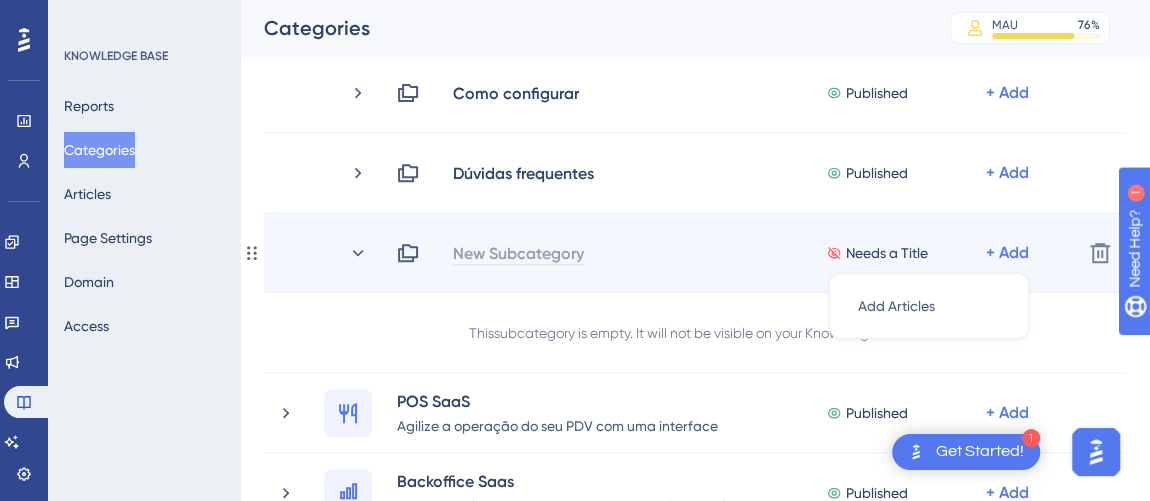 click on "New Subcategory" at bounding box center [518, 253] 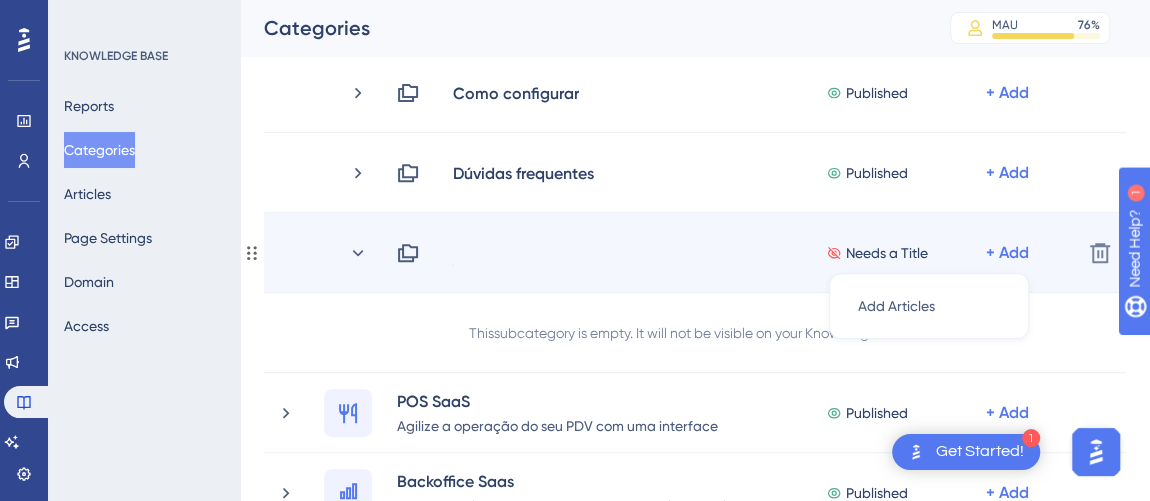 type 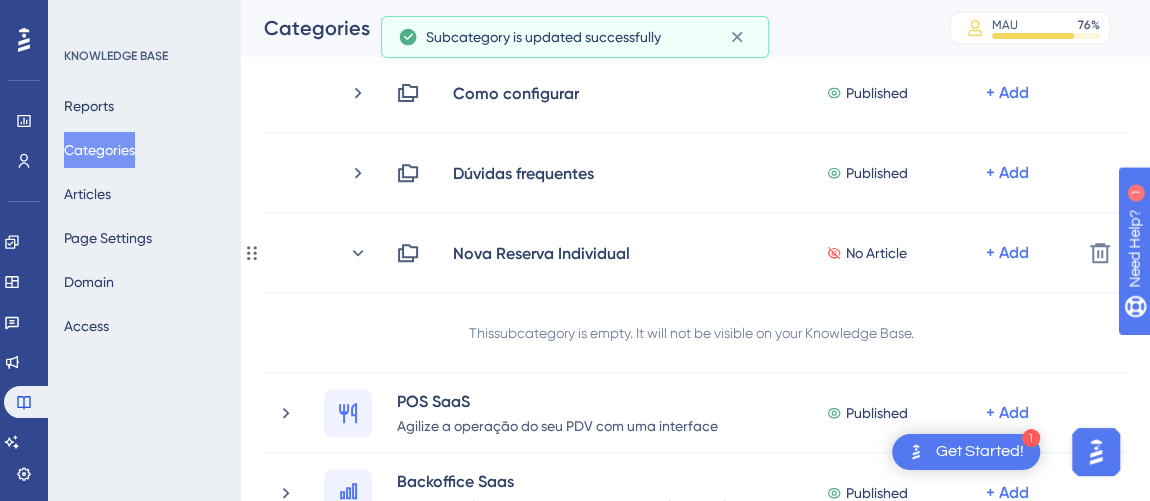 click on "This  subcategory   is empty. It will not be visible on your Knowledge Base." at bounding box center (695, 333) 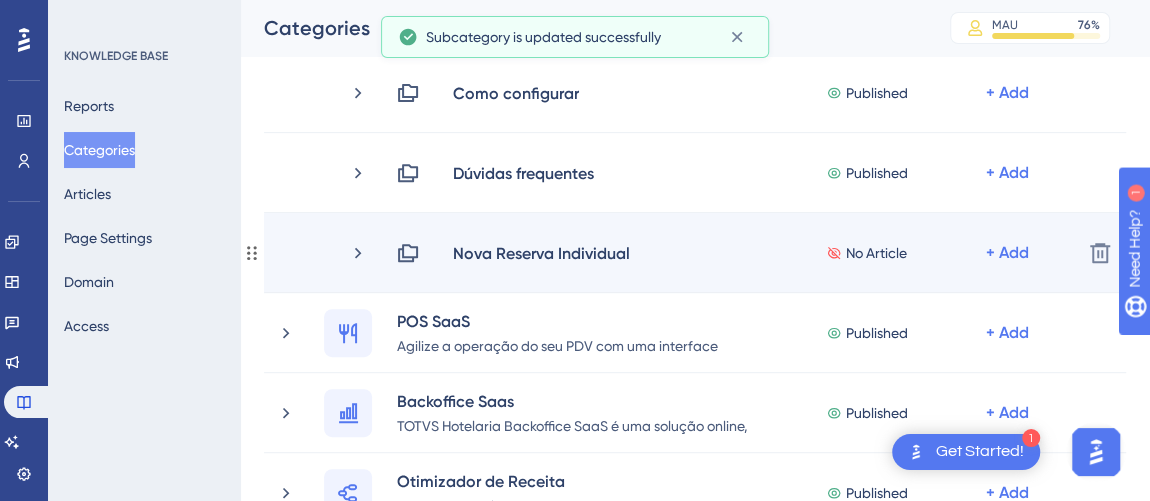 click on "Nova Reserva Individual   No Article + Add Delete" at bounding box center (695, 253) 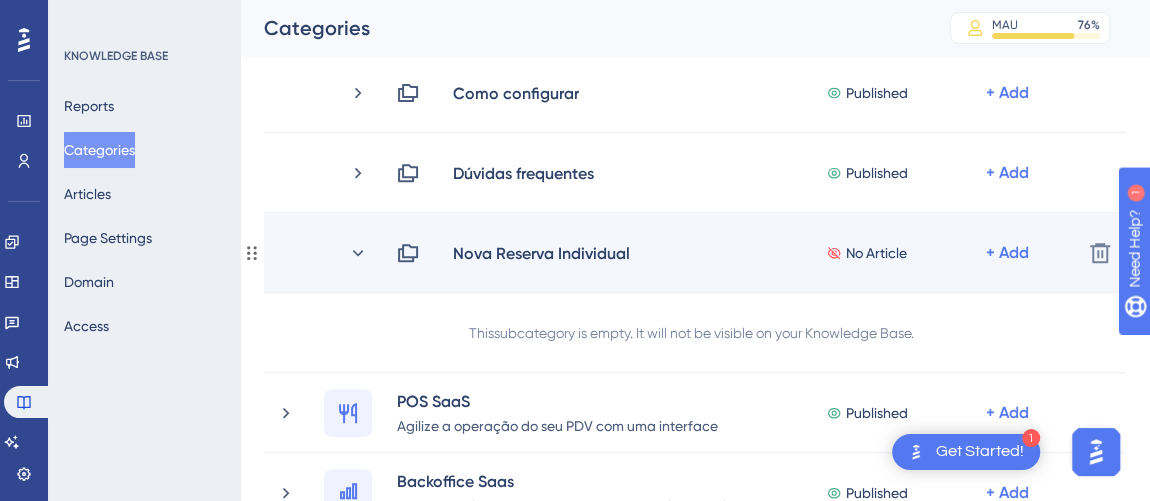 click on "No Article" at bounding box center [876, 253] 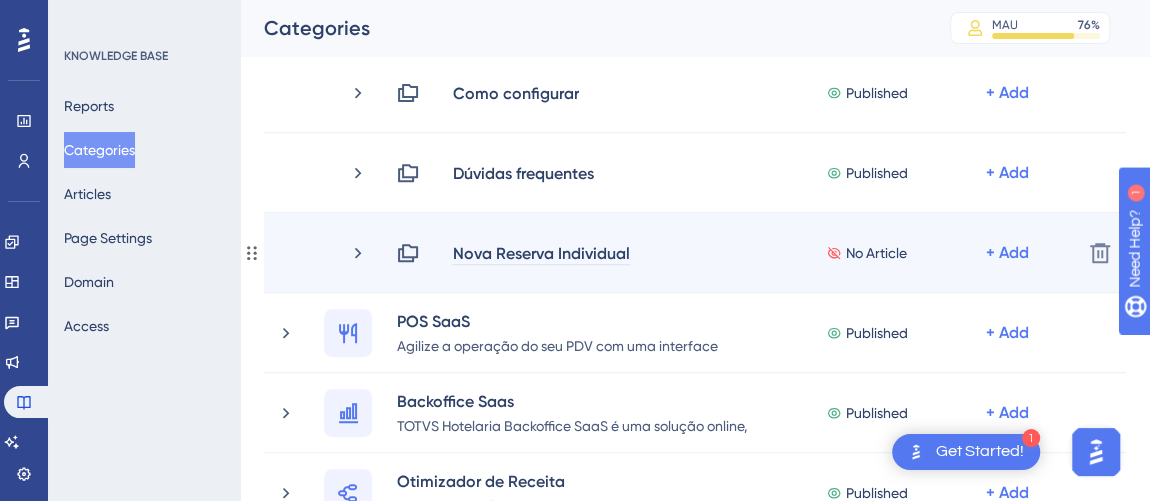 click on "Nova Reserva Individual" at bounding box center (541, 253) 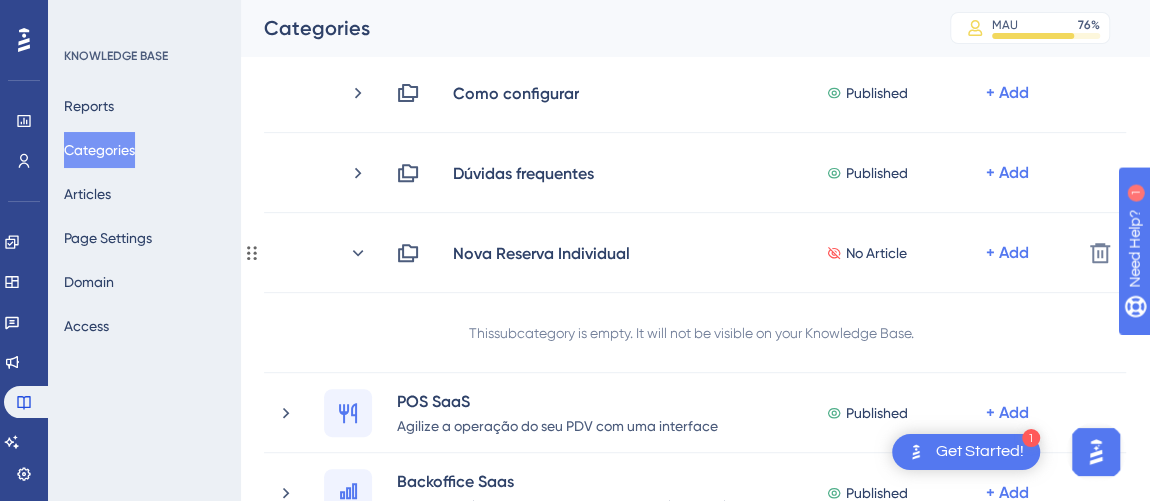click on "This  subcategory   is empty. It will not be visible on your Knowledge Base." at bounding box center [691, 333] 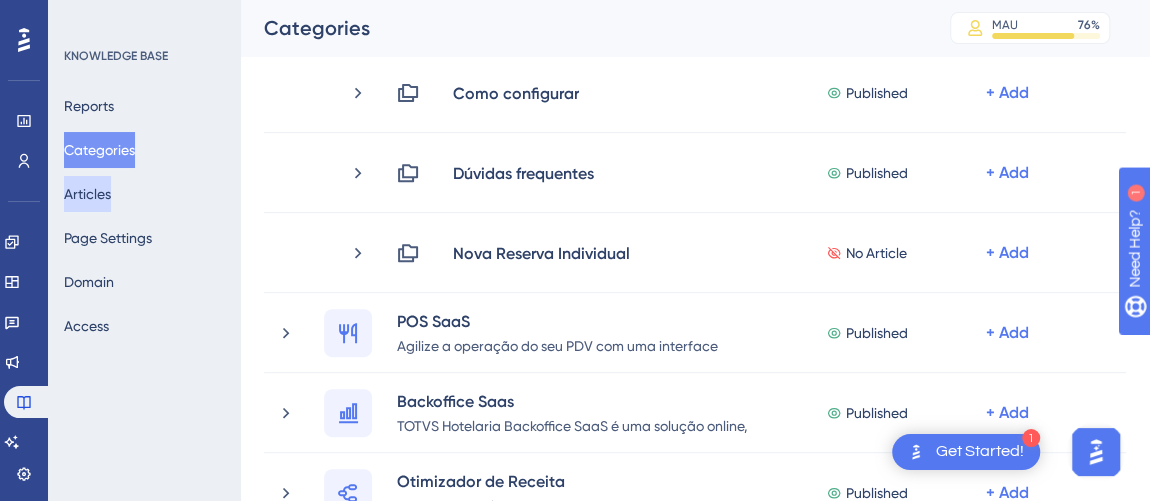 click on "Articles" at bounding box center (87, 194) 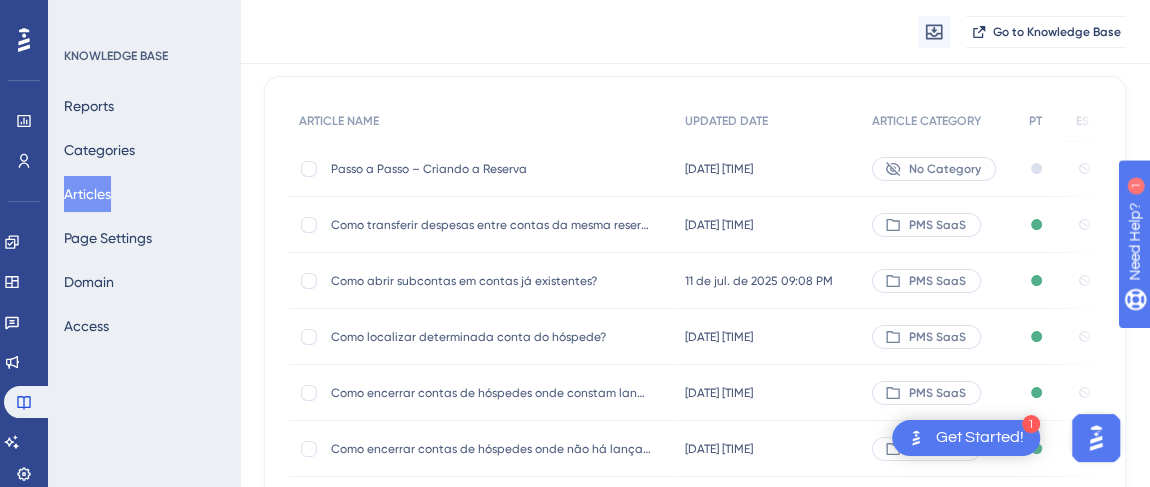 scroll, scrollTop: 181, scrollLeft: 0, axis: vertical 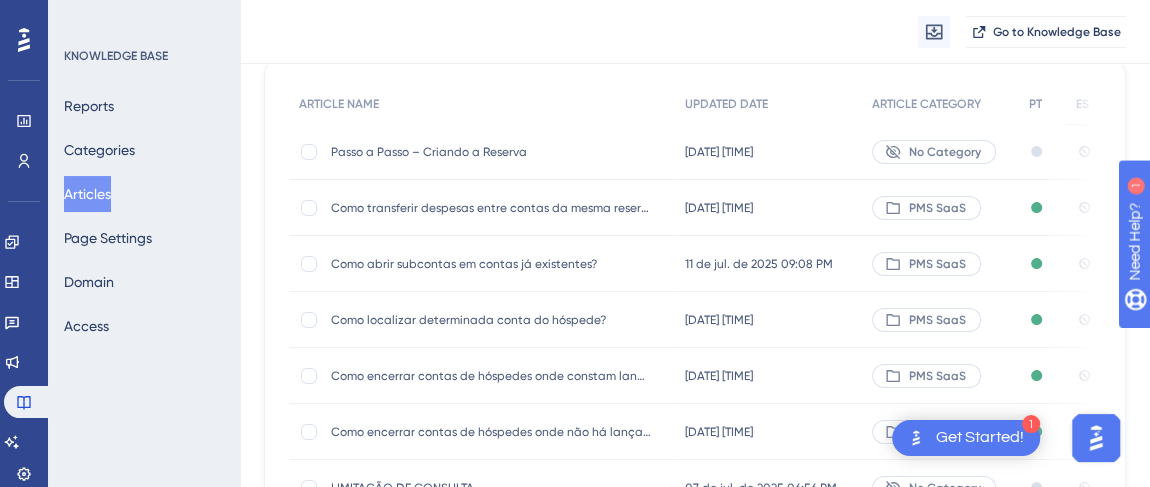click at bounding box center (895, 152) 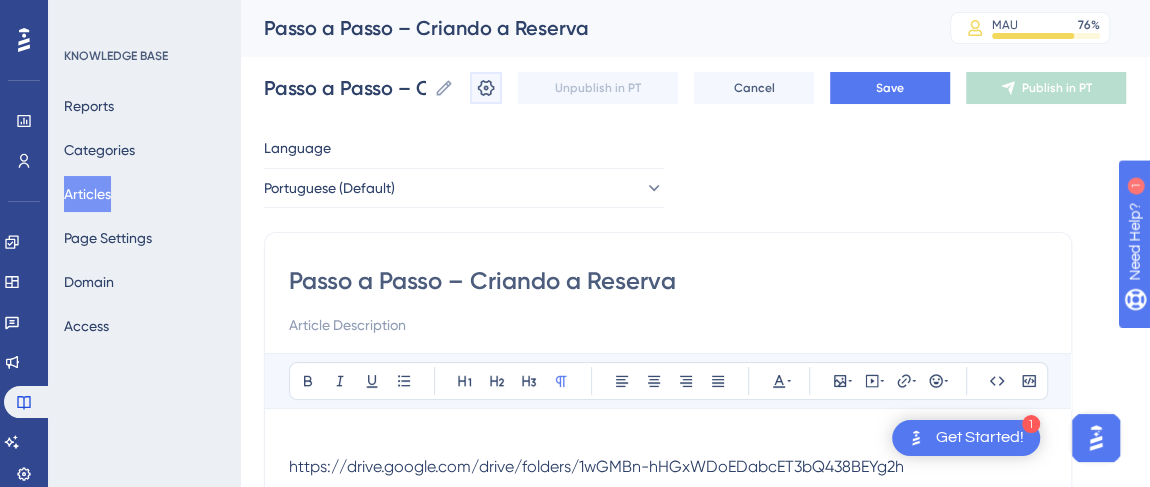 click 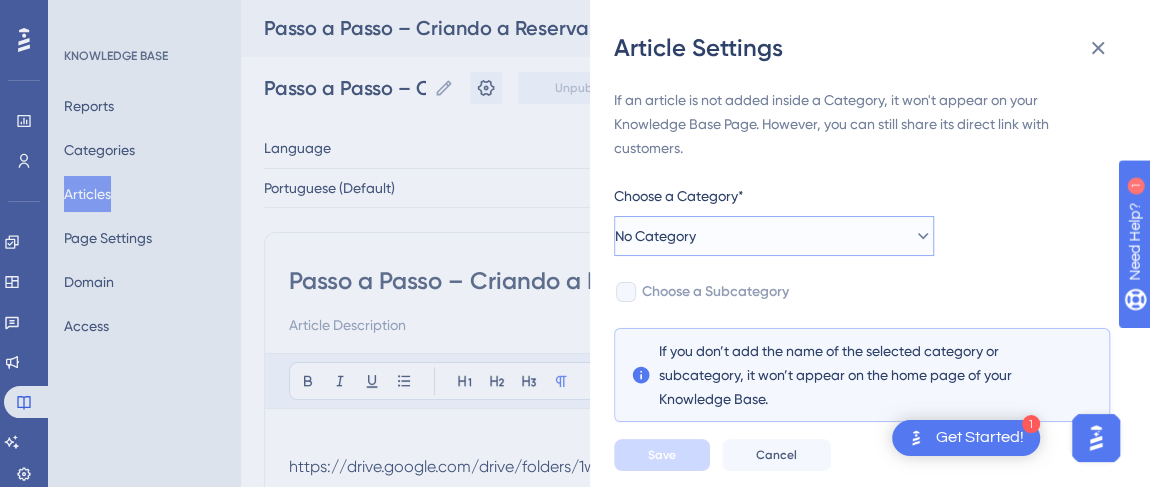click on "No Category" at bounding box center [774, 236] 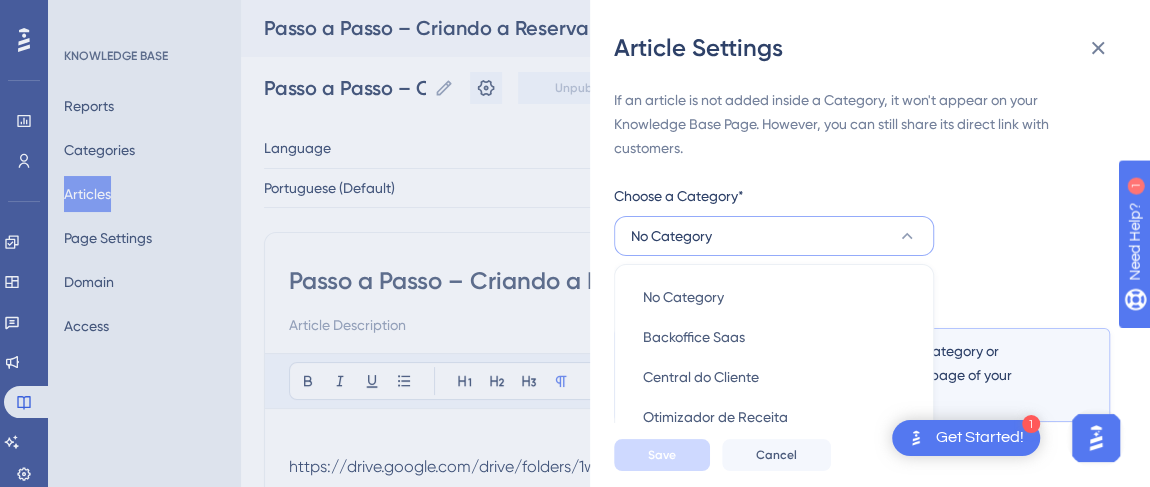 scroll, scrollTop: 177, scrollLeft: 0, axis: vertical 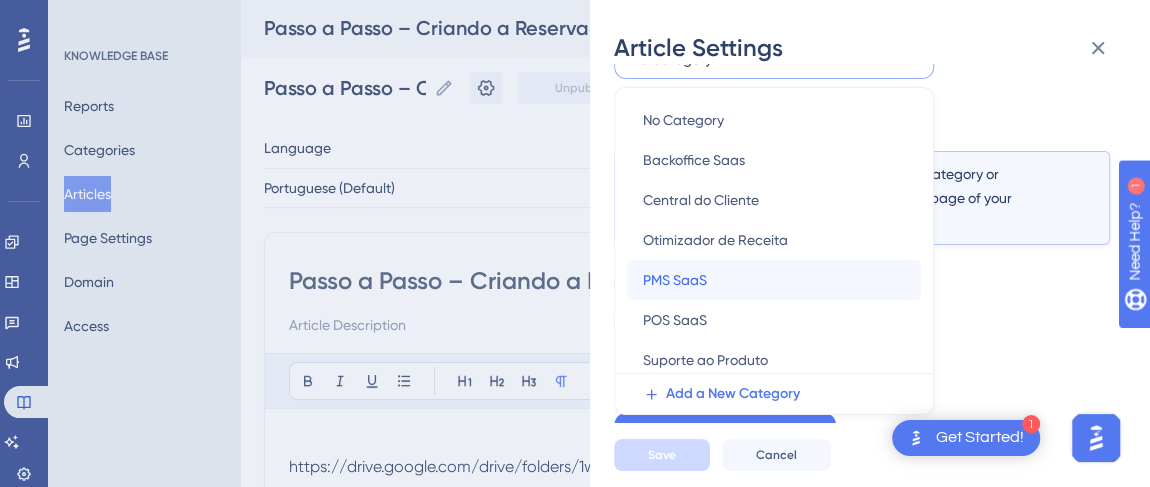 click on "PMS SaaS PMS SaaS" at bounding box center (774, 280) 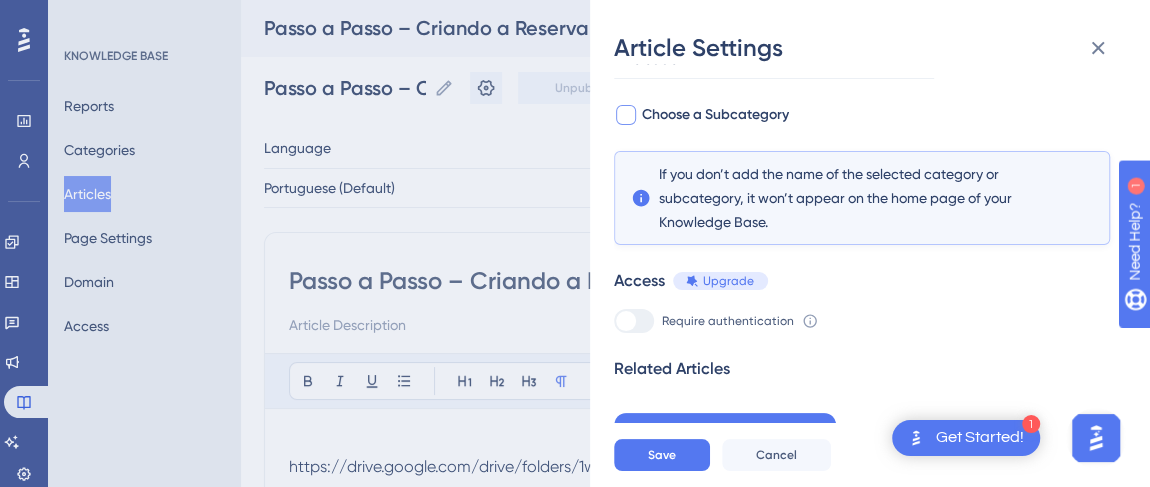 click on "Choose a Subcategory" at bounding box center [715, 115] 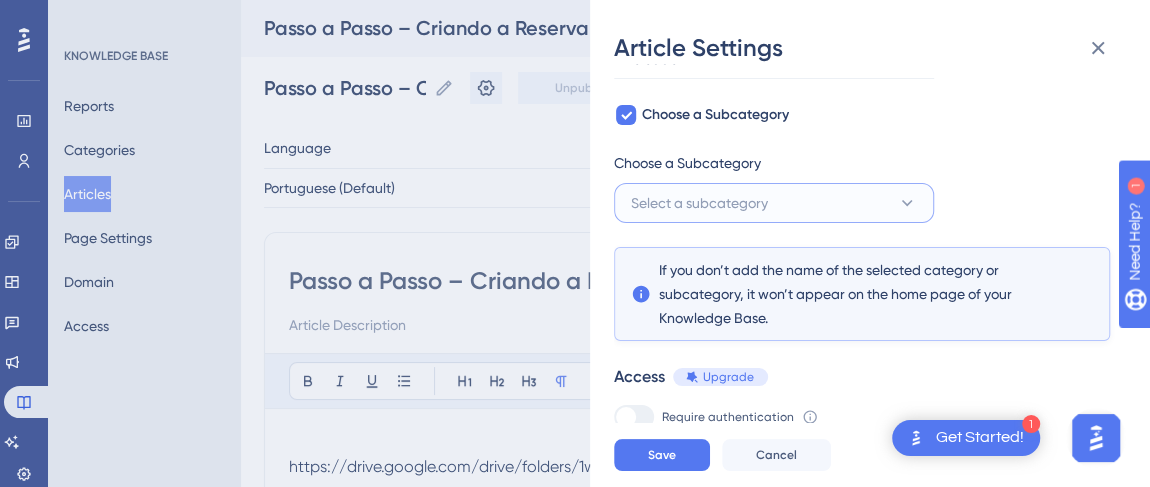 click on "Select a subcategory" at bounding box center (699, 203) 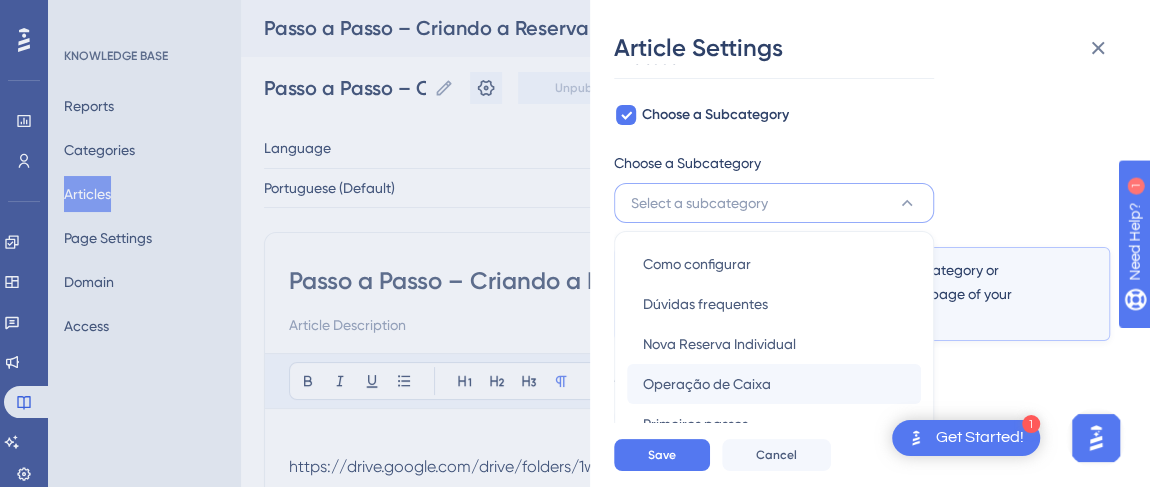 scroll, scrollTop: 283, scrollLeft: 0, axis: vertical 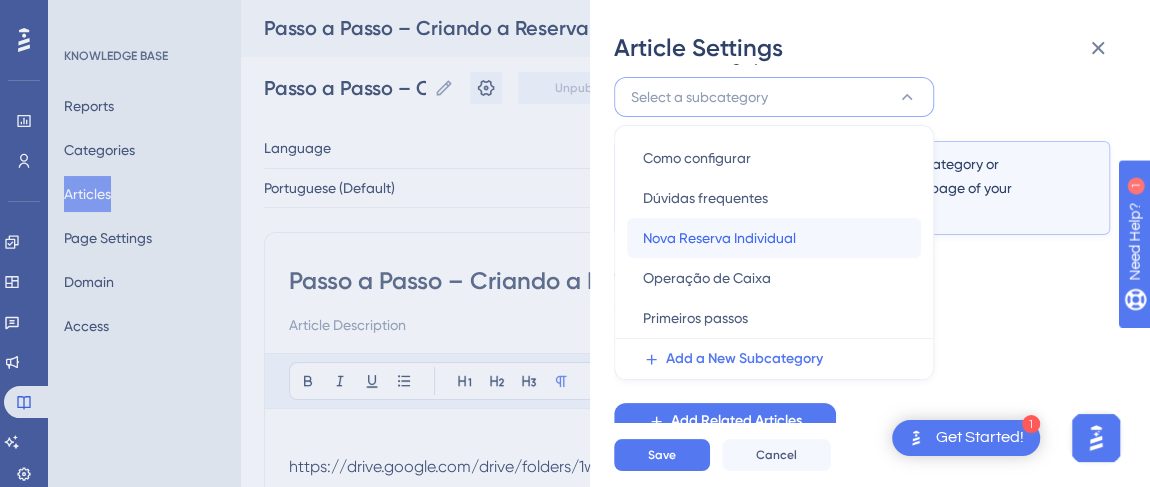 click on "Nova Reserva Individual" at bounding box center (719, 238) 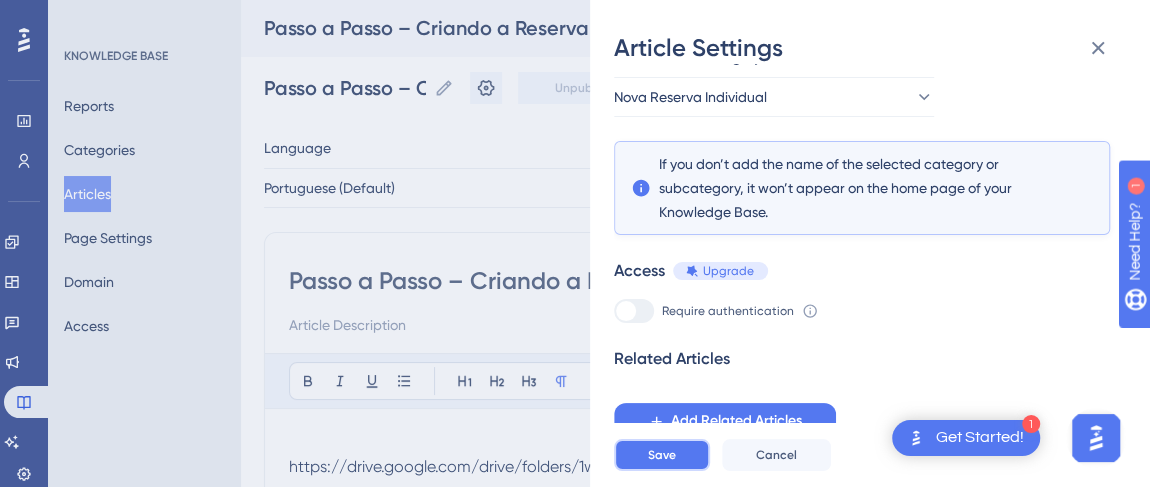 click on "Save" at bounding box center [662, 455] 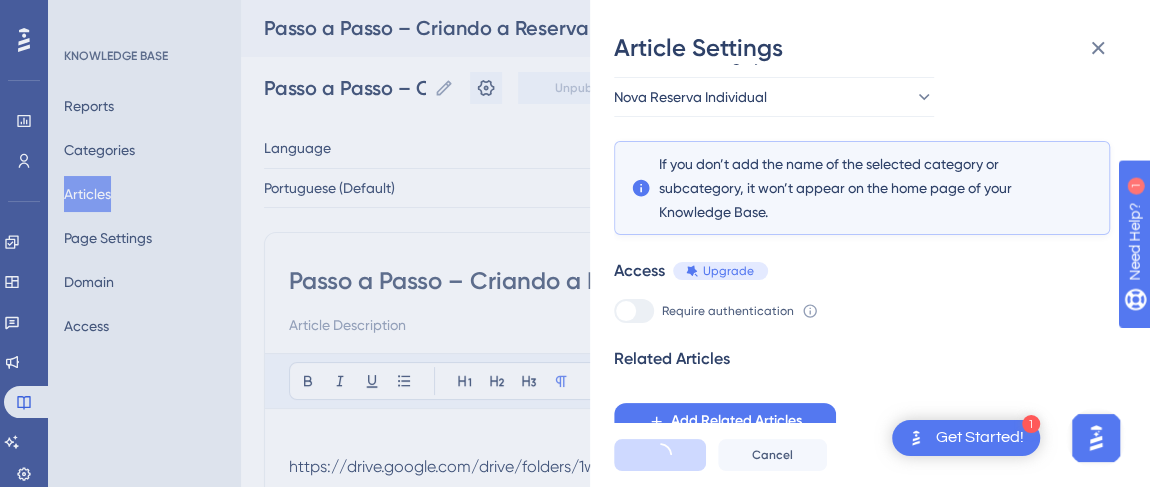 scroll, scrollTop: 0, scrollLeft: 0, axis: both 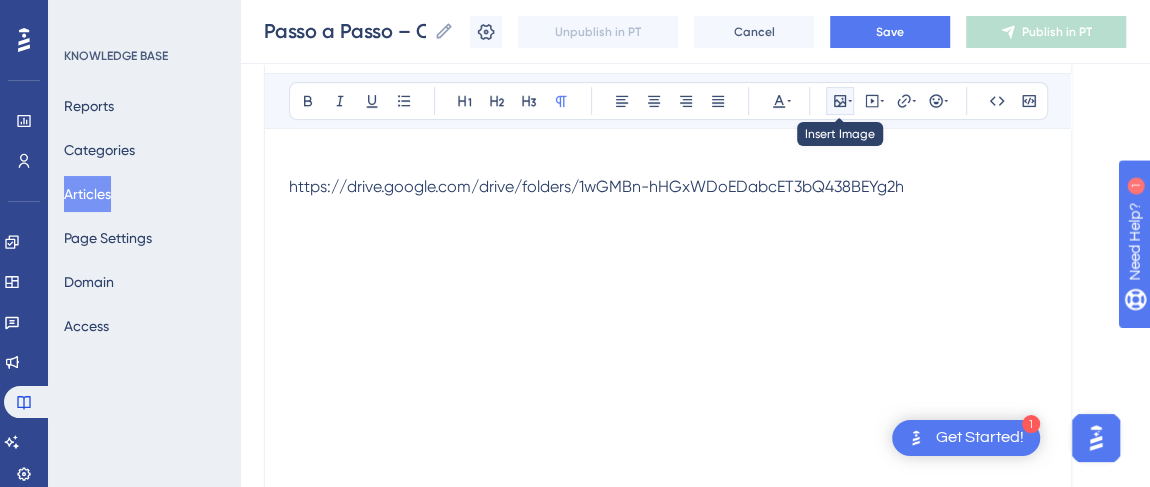 click 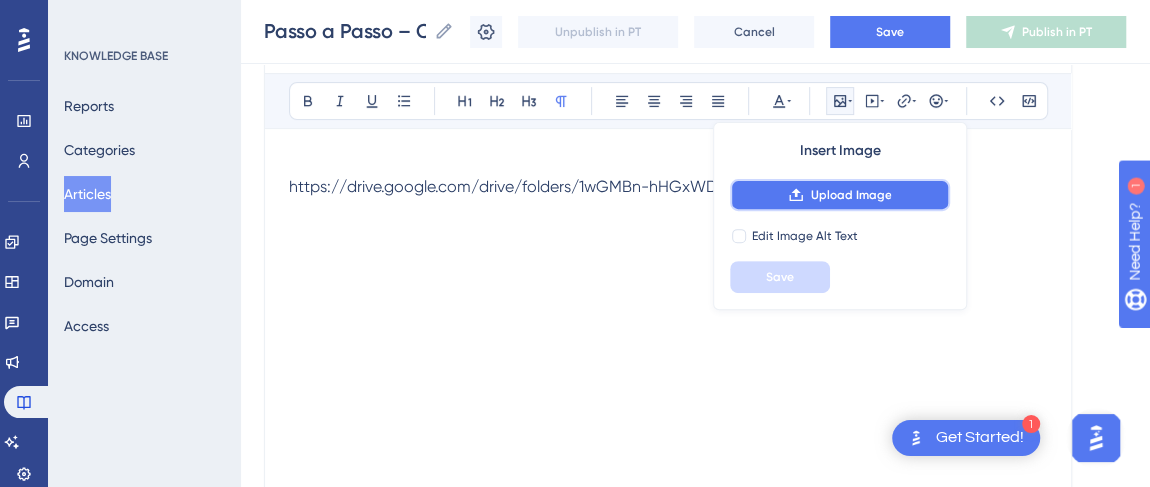 click 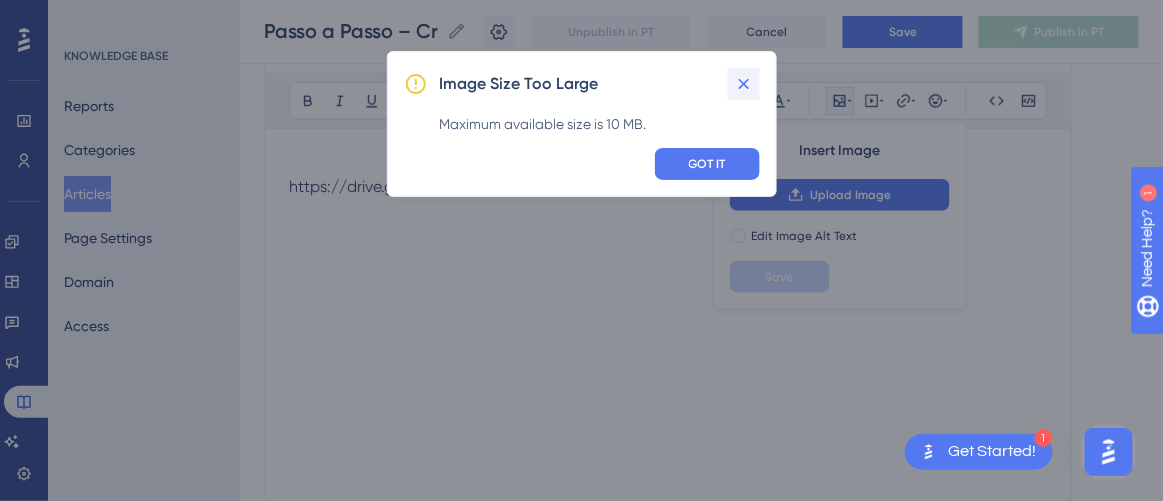 click at bounding box center [744, 84] 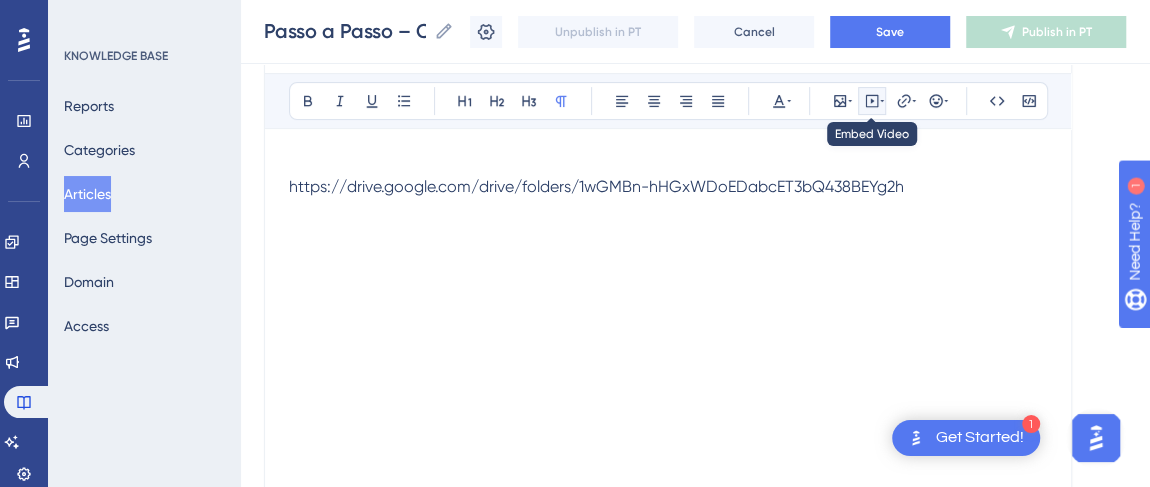 click at bounding box center [872, 101] 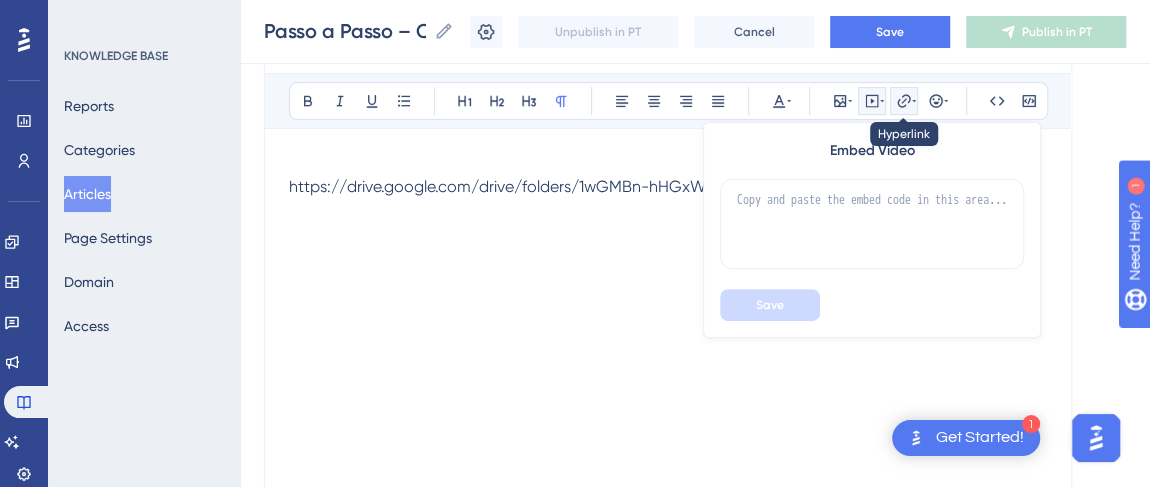 click at bounding box center (904, 101) 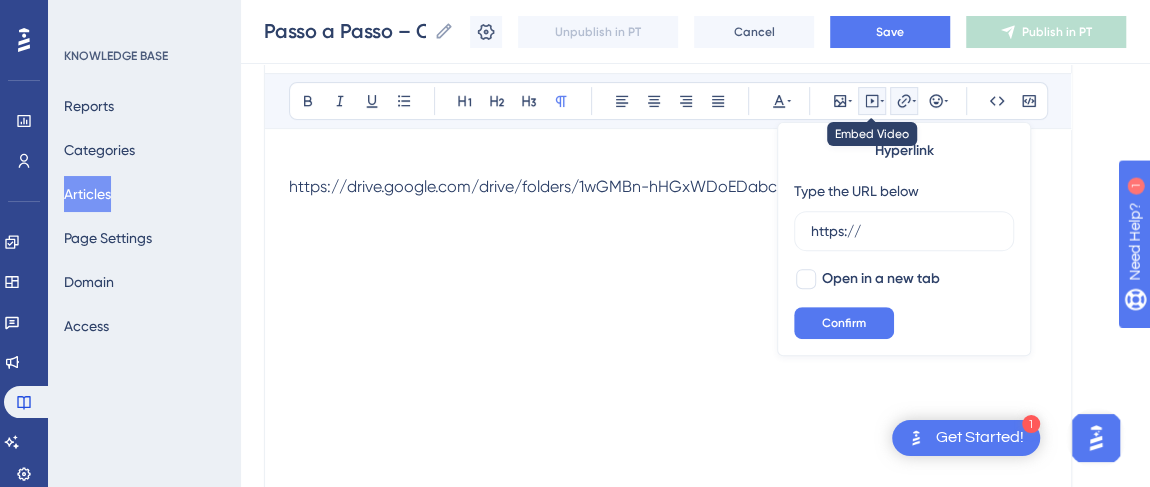 click 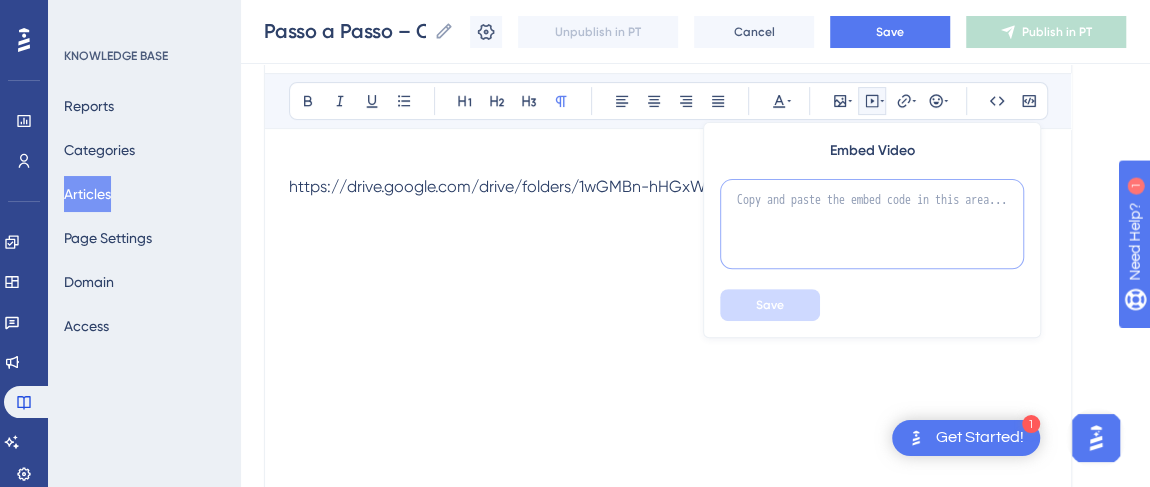 click at bounding box center (872, 224) 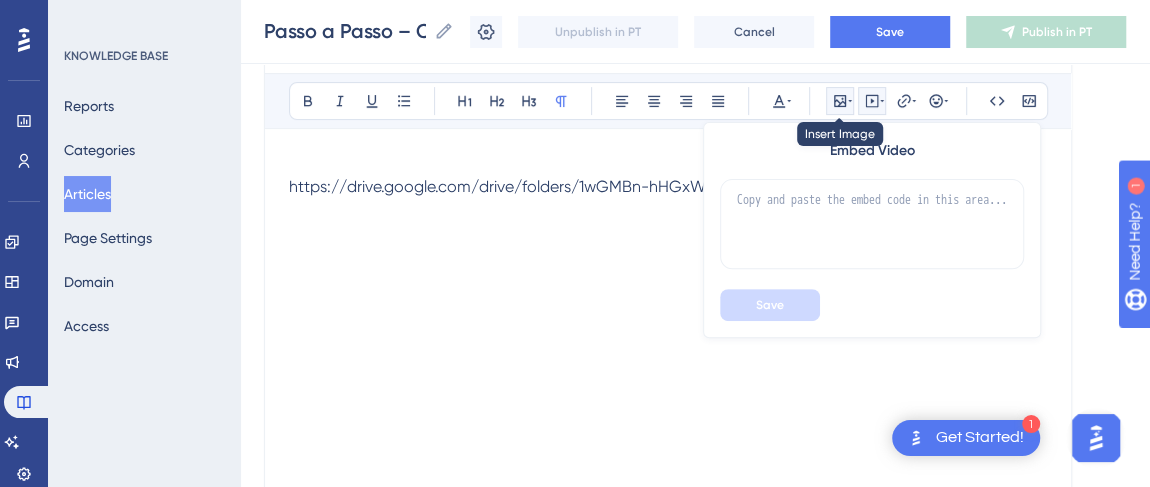 click 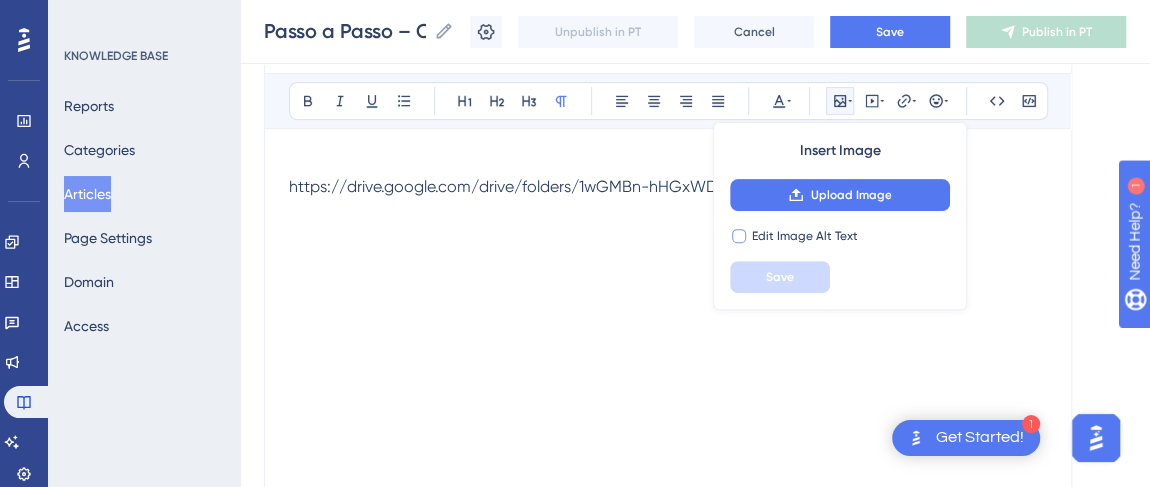 click on "Edit Image Alt Text" at bounding box center (805, 236) 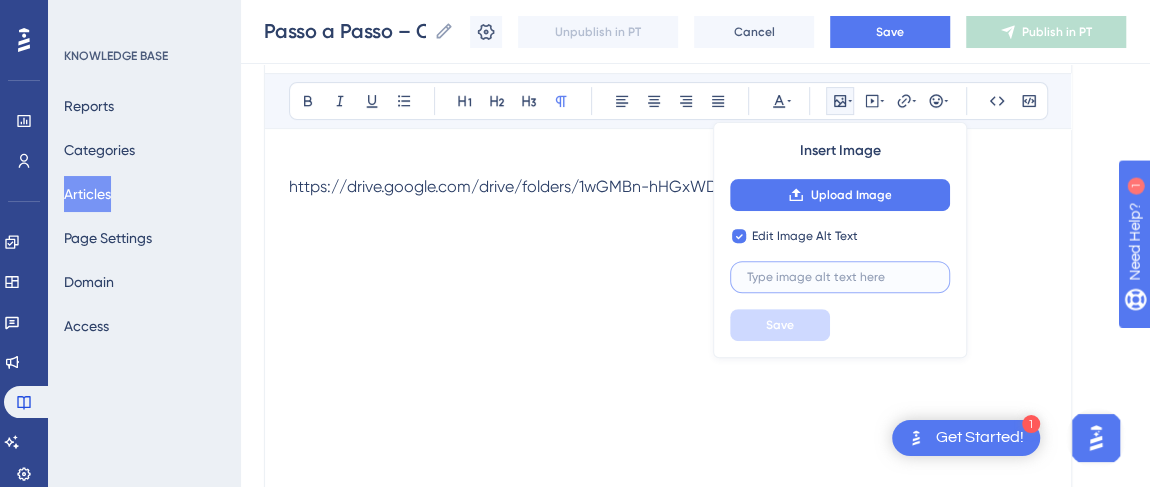 click at bounding box center (840, 277) 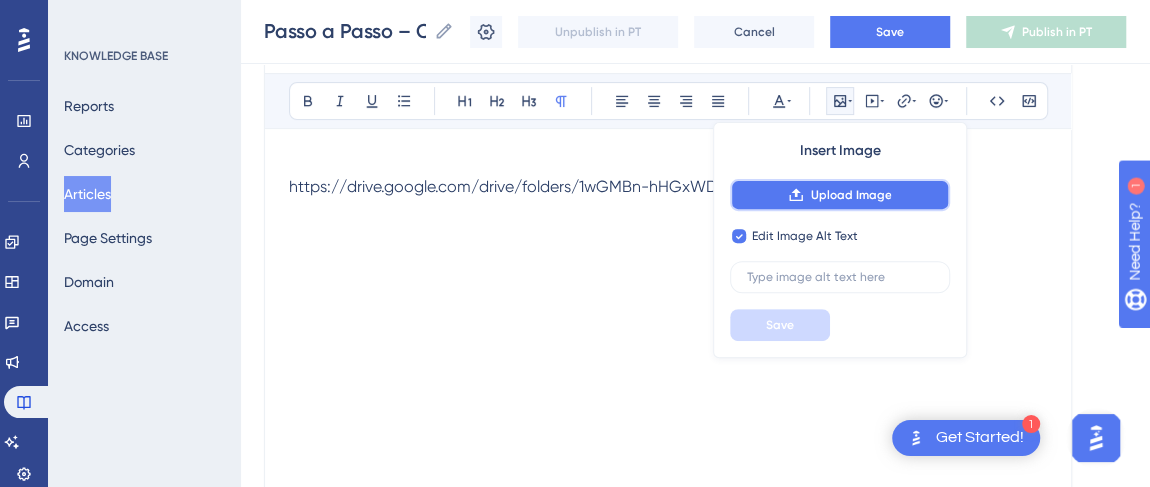 click on "Upload Image" at bounding box center (850, 195) 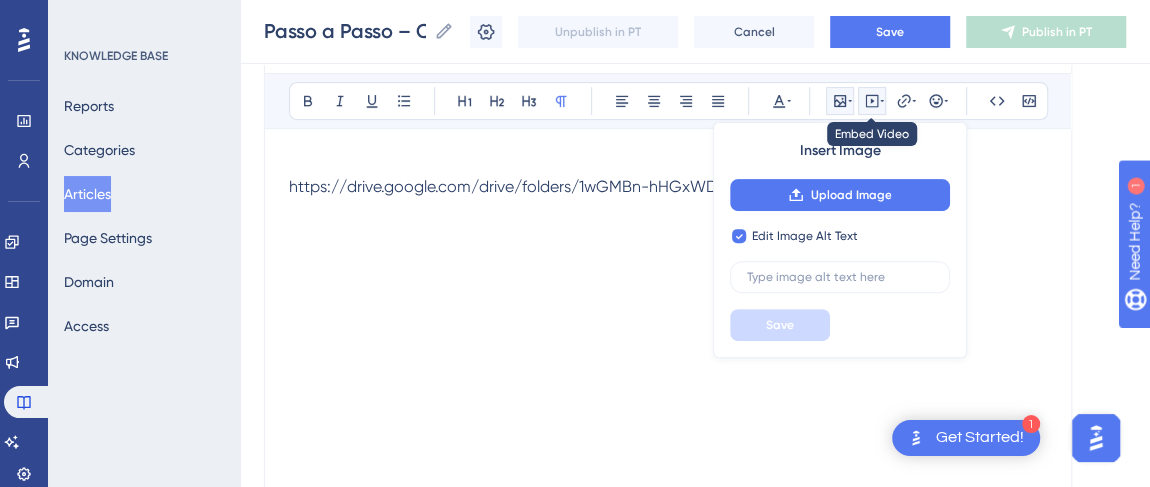 click 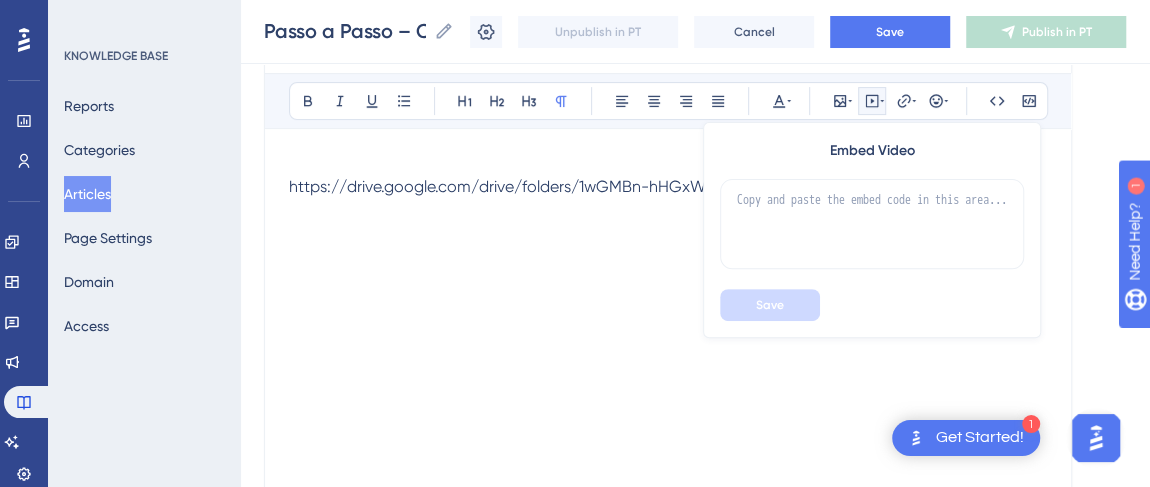 click on "https://drive.google.com/drive/folders/1wGMBn-hHGxWDoEDabcET3bQ438BEYg2h" at bounding box center (668, 373) 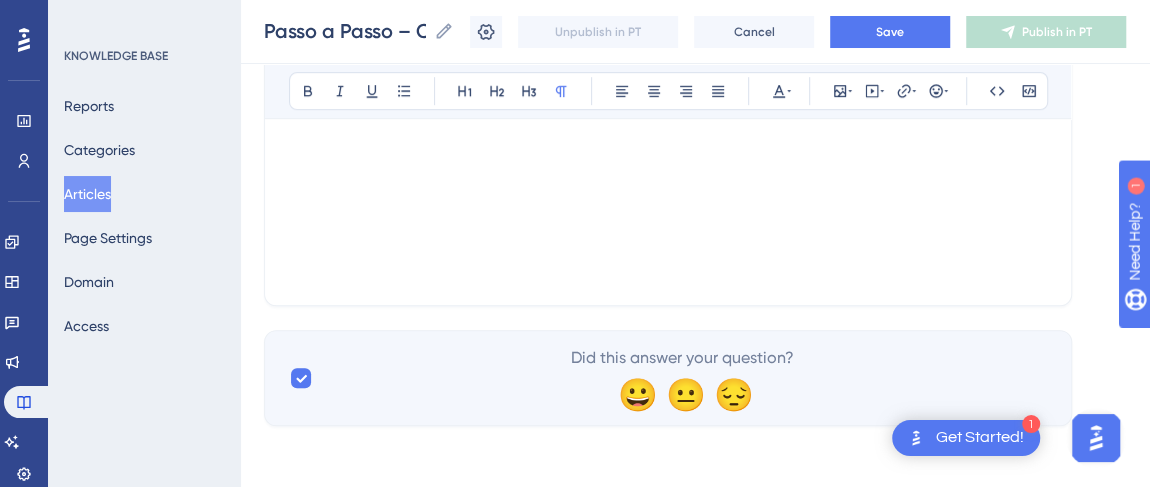 scroll, scrollTop: 220, scrollLeft: 0, axis: vertical 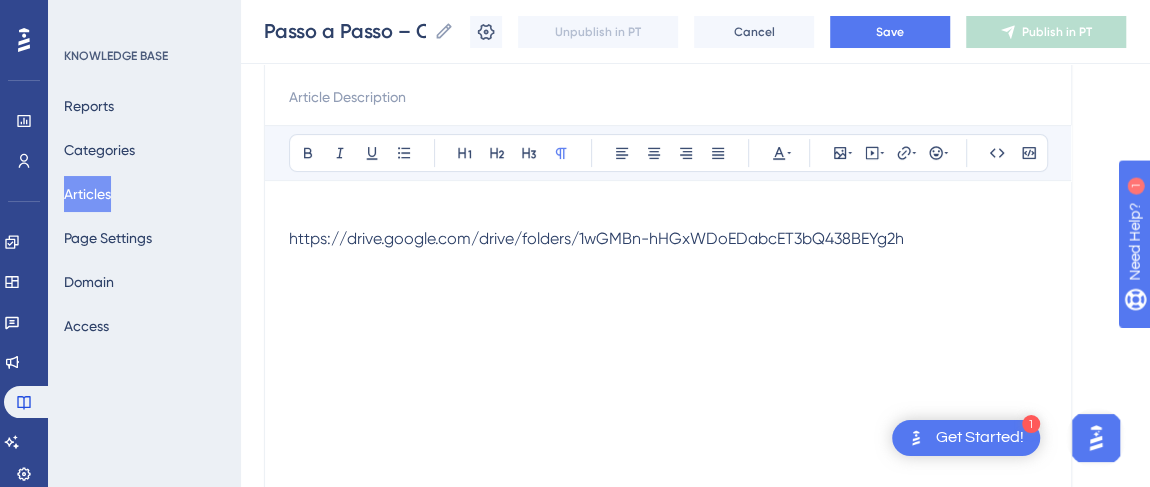 drag, startPoint x: 894, startPoint y: 243, endPoint x: 755, endPoint y: 258, distance: 139.807 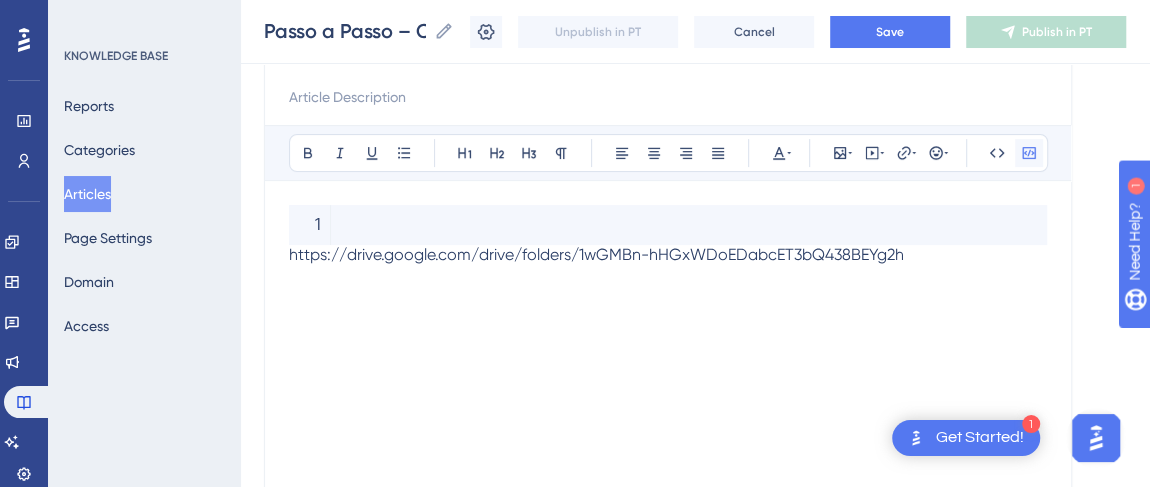 click 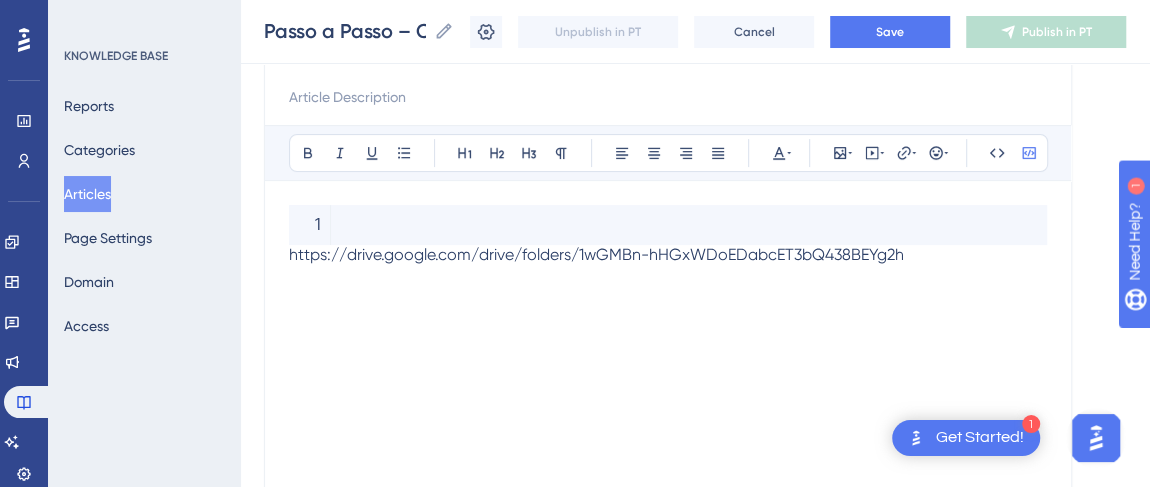 click at bounding box center (668, 276) 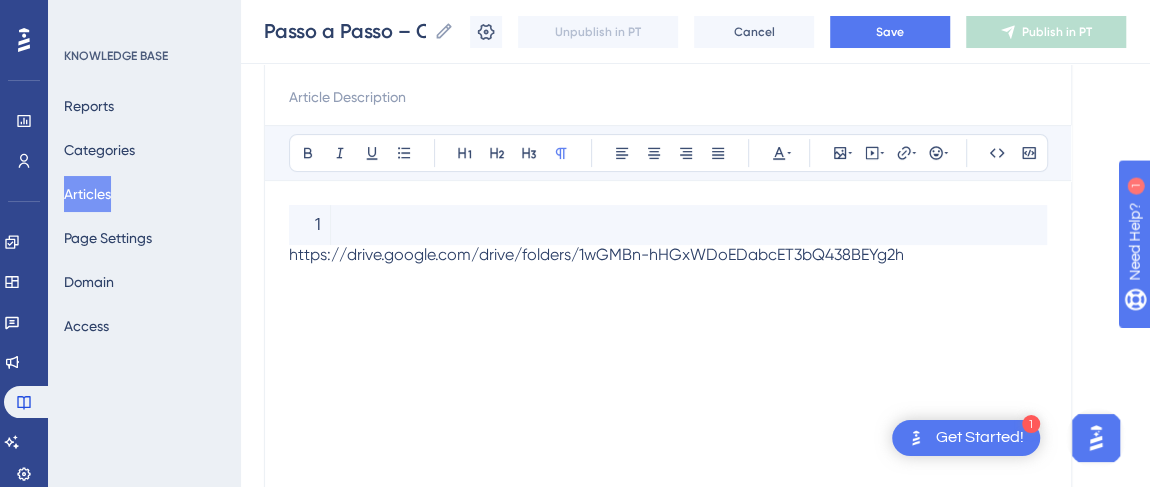 drag, startPoint x: 938, startPoint y: 252, endPoint x: 829, endPoint y: 240, distance: 109.65856 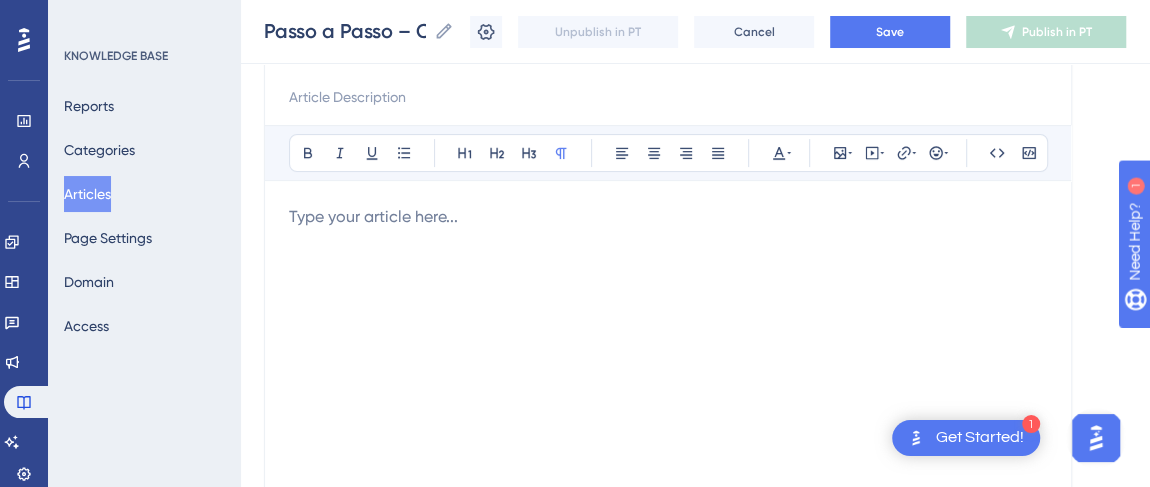 click at bounding box center (668, 425) 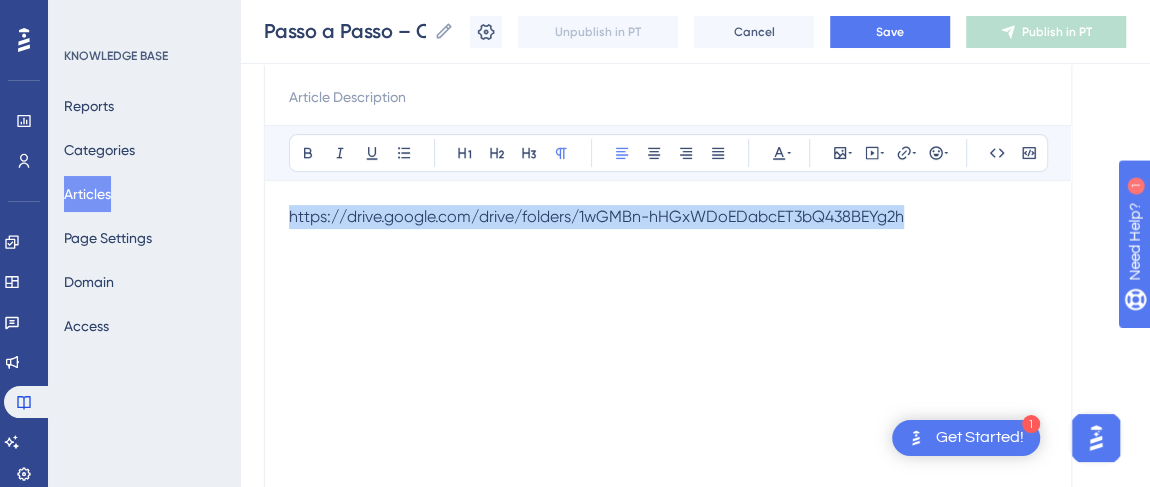 drag, startPoint x: 957, startPoint y: 200, endPoint x: 833, endPoint y: 200, distance: 124 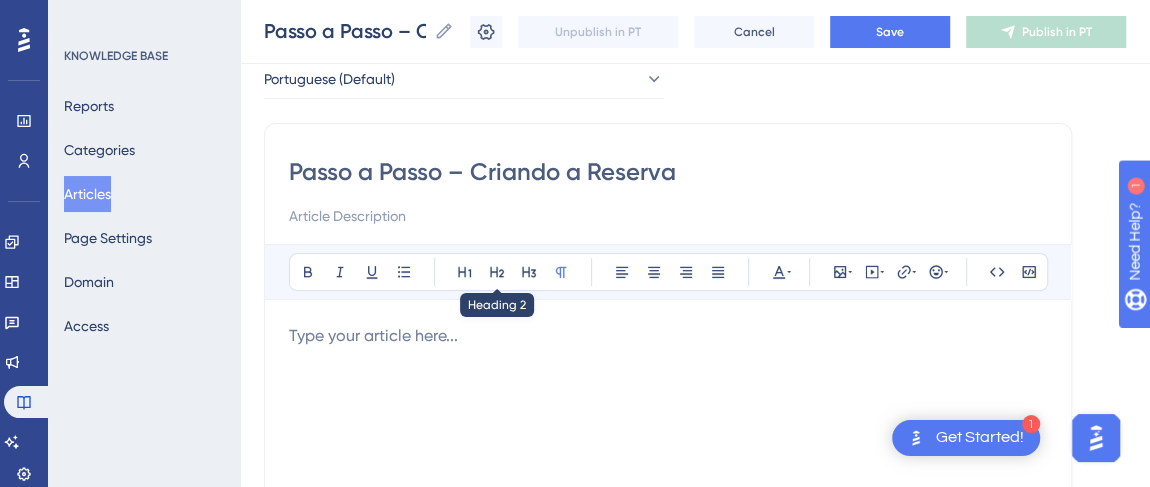 scroll, scrollTop: 129, scrollLeft: 0, axis: vertical 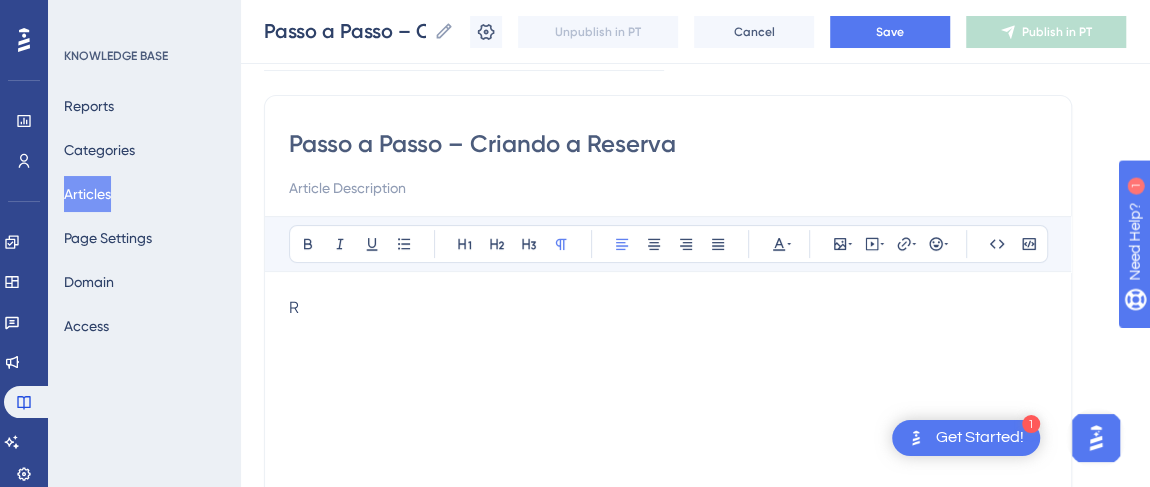 type 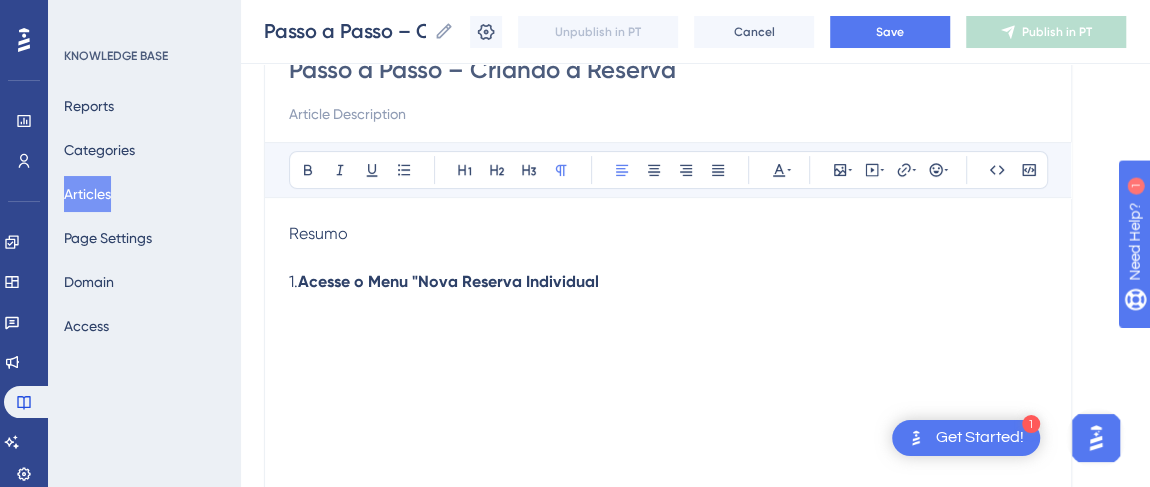 scroll, scrollTop: 220, scrollLeft: 0, axis: vertical 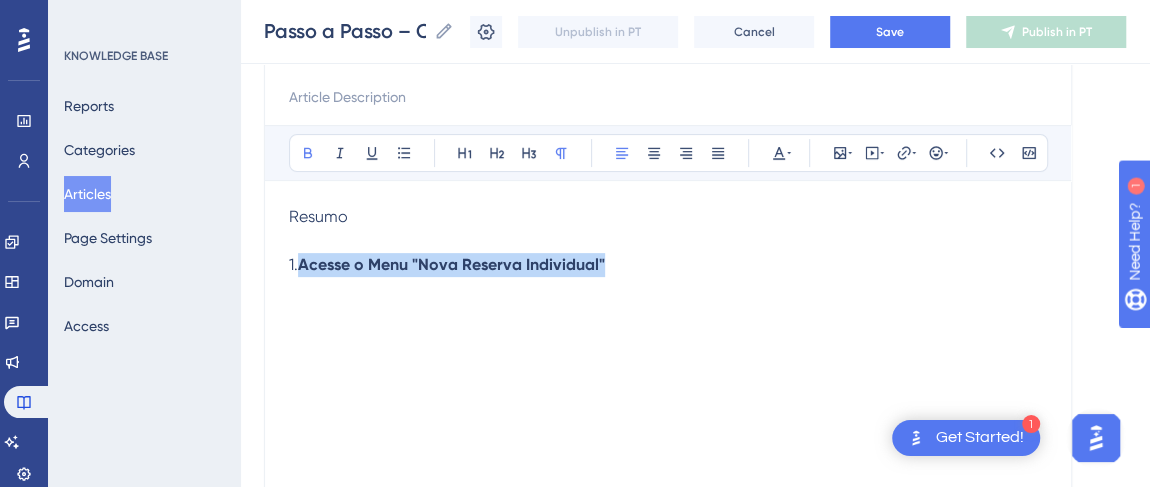 drag, startPoint x: 609, startPoint y: 263, endPoint x: 300, endPoint y: 268, distance: 309.04044 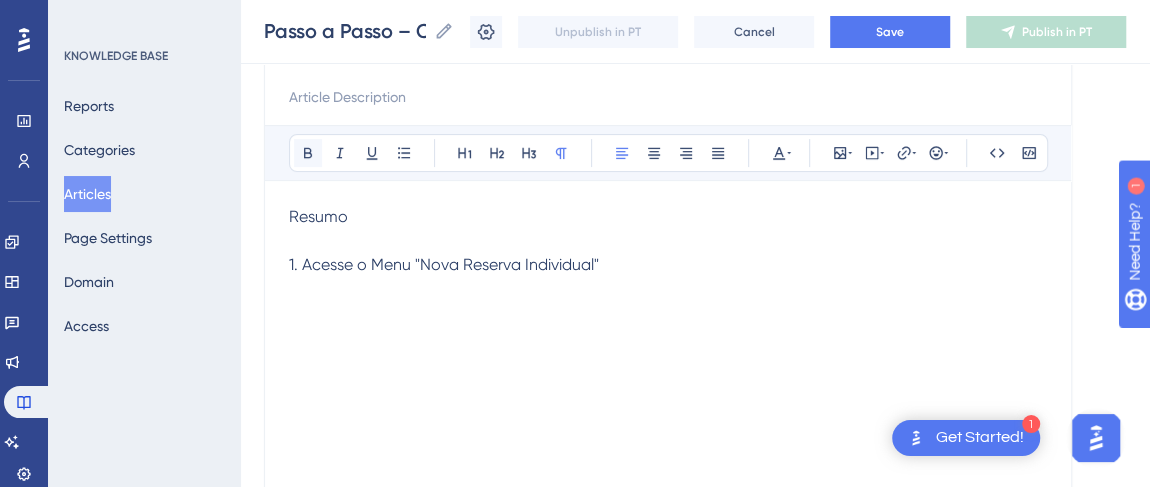 click 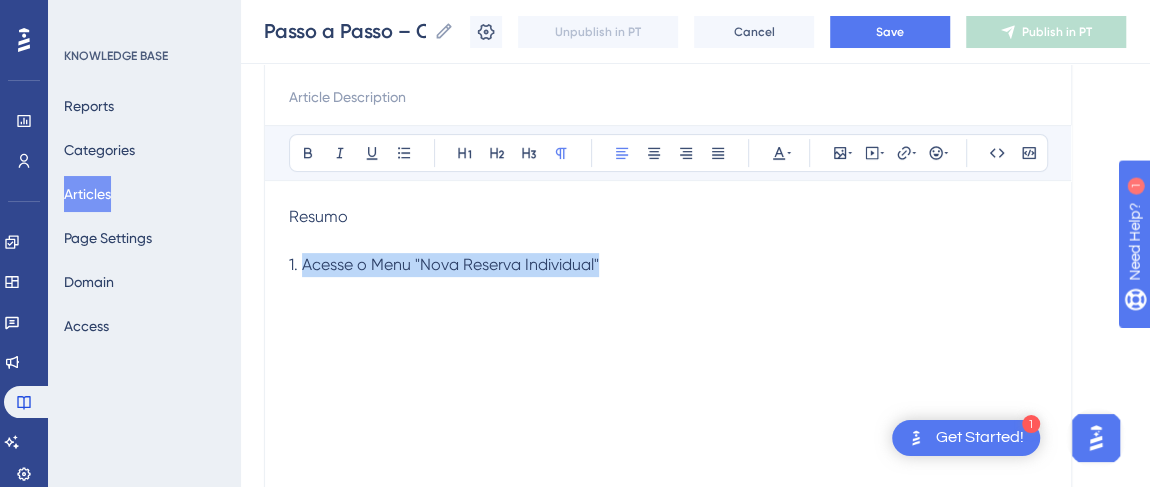 click on "Resumo 1. Acesse o Menu "Nova Reserva Individual"" at bounding box center [668, 425] 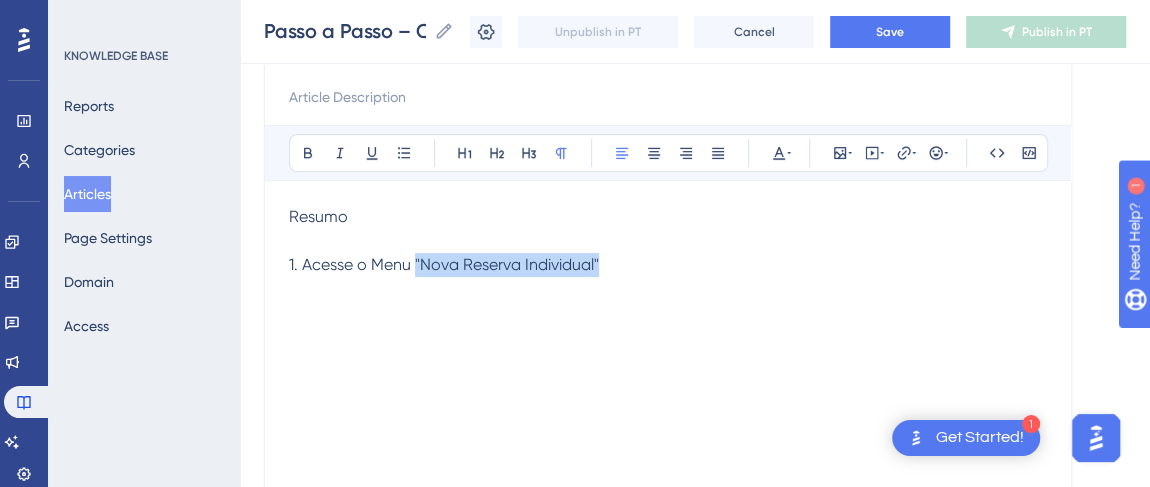 drag, startPoint x: 415, startPoint y: 261, endPoint x: 612, endPoint y: 261, distance: 197 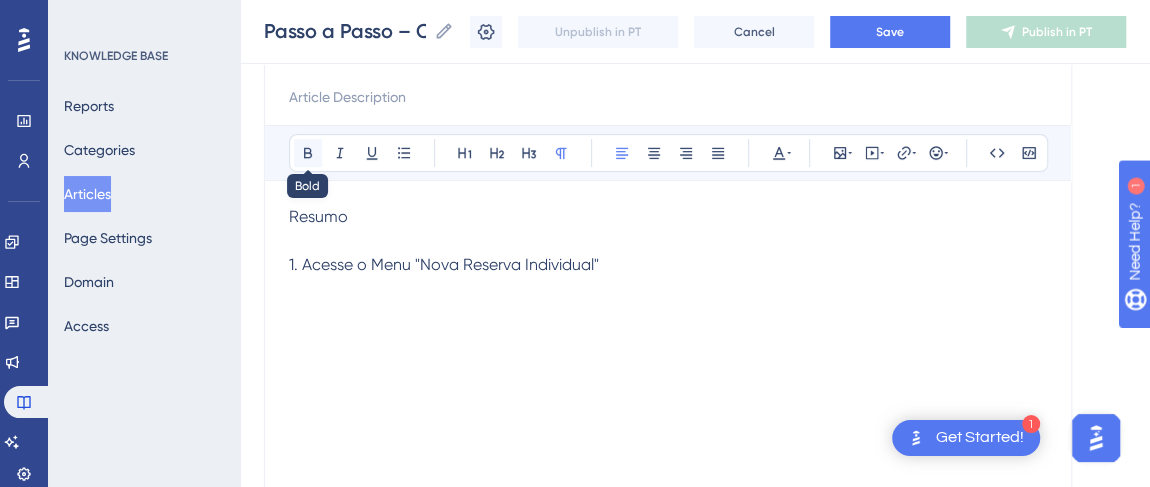 click 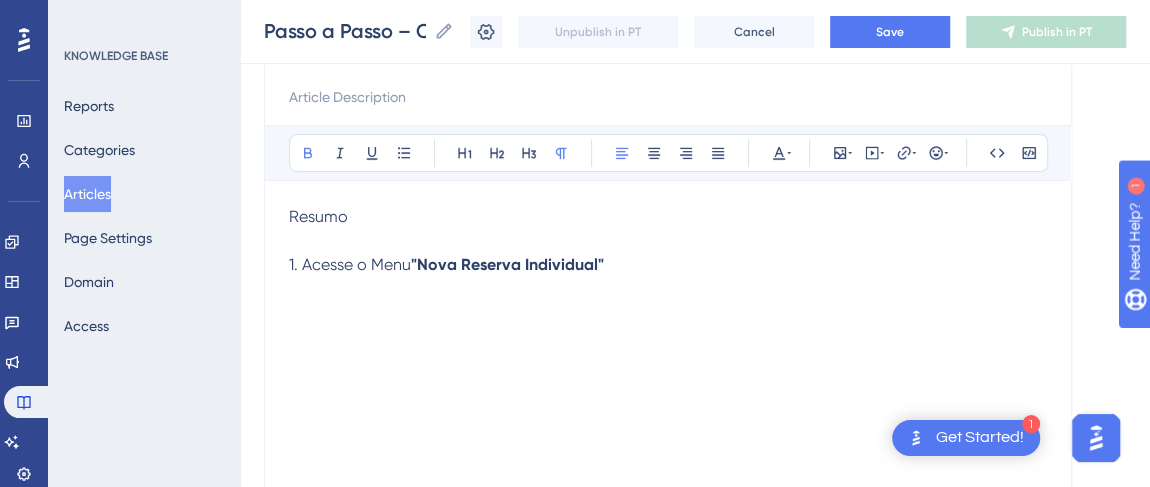 click on "Resumo 1. Acesse o Menu  "Nova Reserva Individual"" at bounding box center [668, 425] 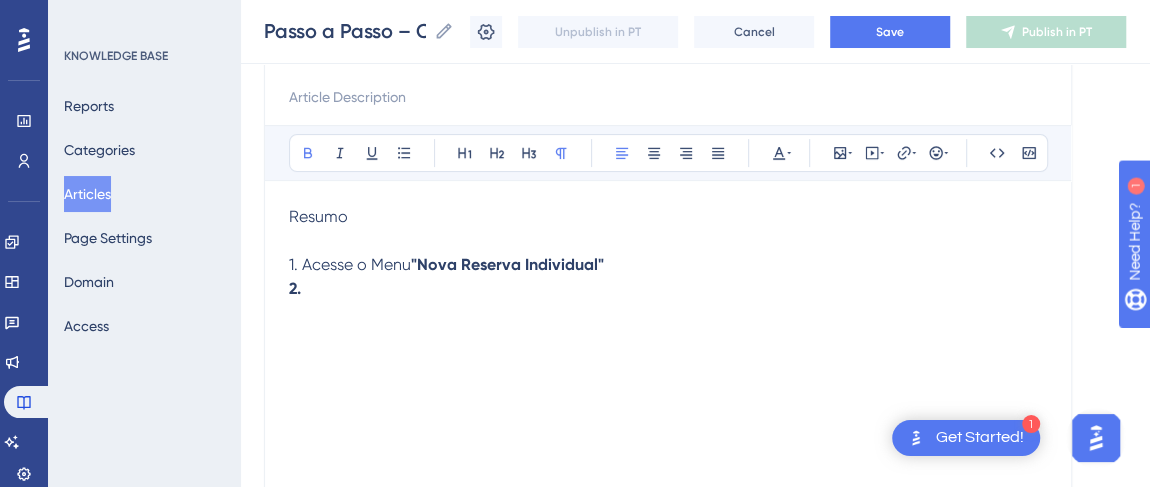 drag, startPoint x: 290, startPoint y: 289, endPoint x: 304, endPoint y: 283, distance: 15.231546 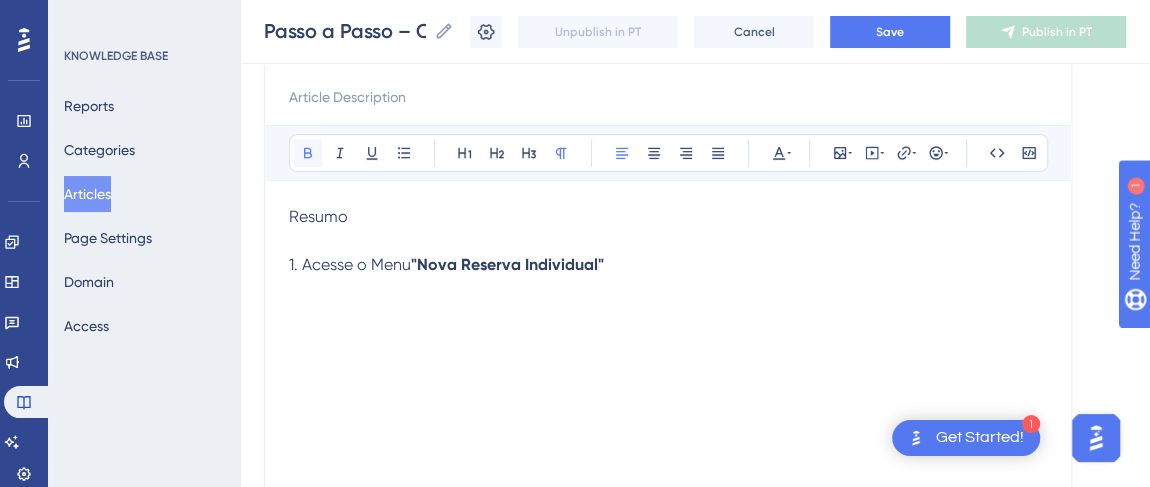 click 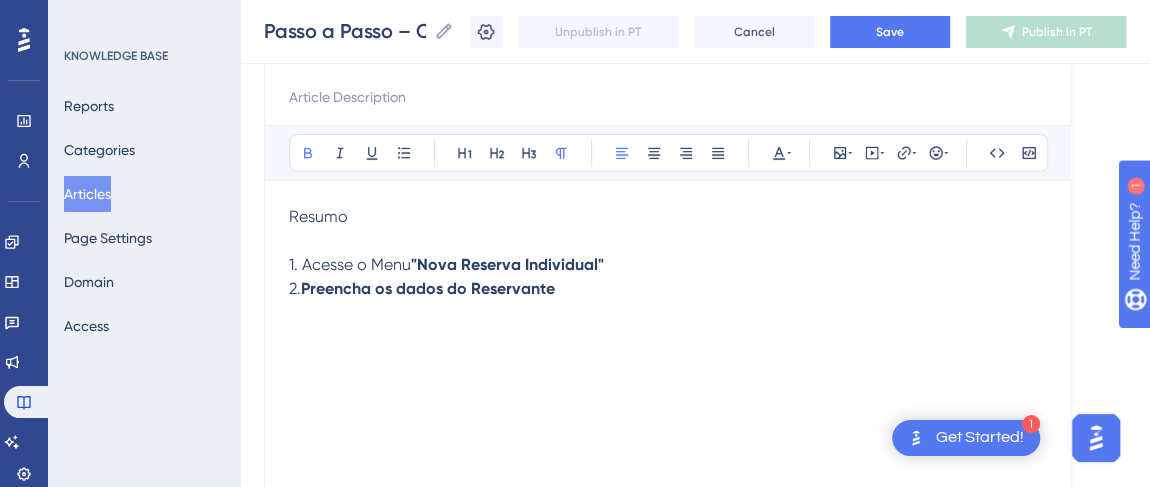 drag, startPoint x: 307, startPoint y: 286, endPoint x: 561, endPoint y: 280, distance: 254.07086 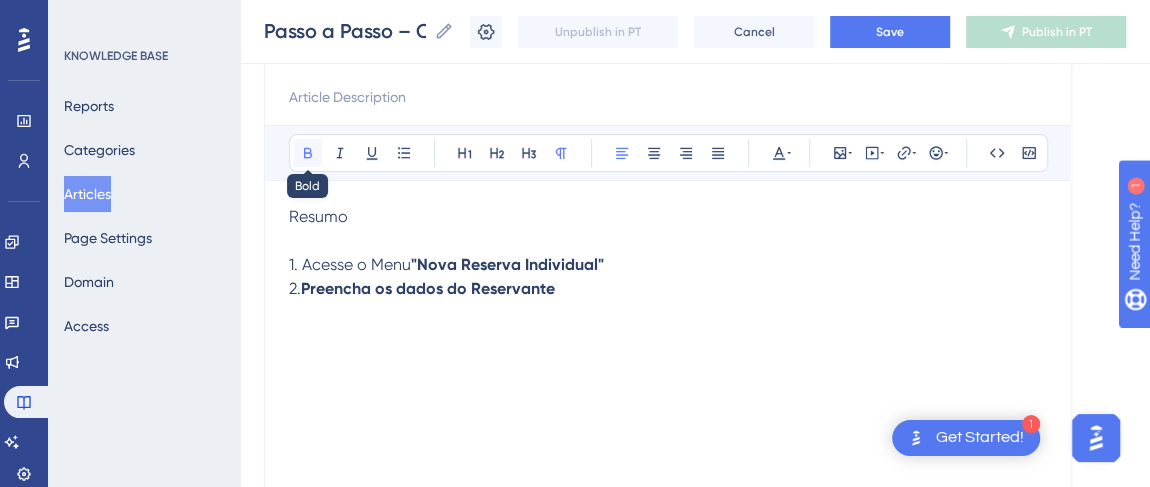 click 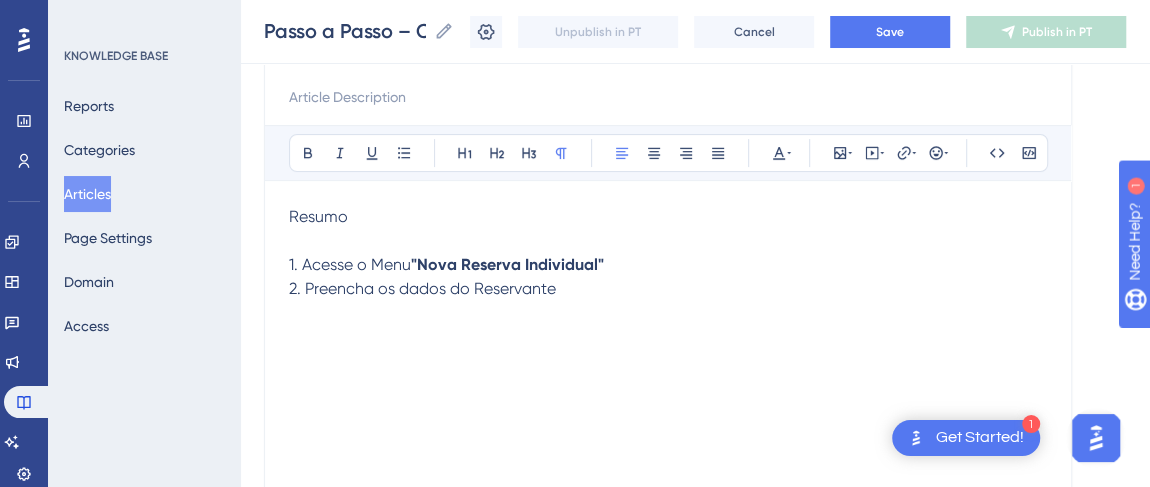 click on "Resumo 1. Acesse o Menu  "Nova Reserva Individual" 2. Preencha os dados do Reservante" at bounding box center [668, 425] 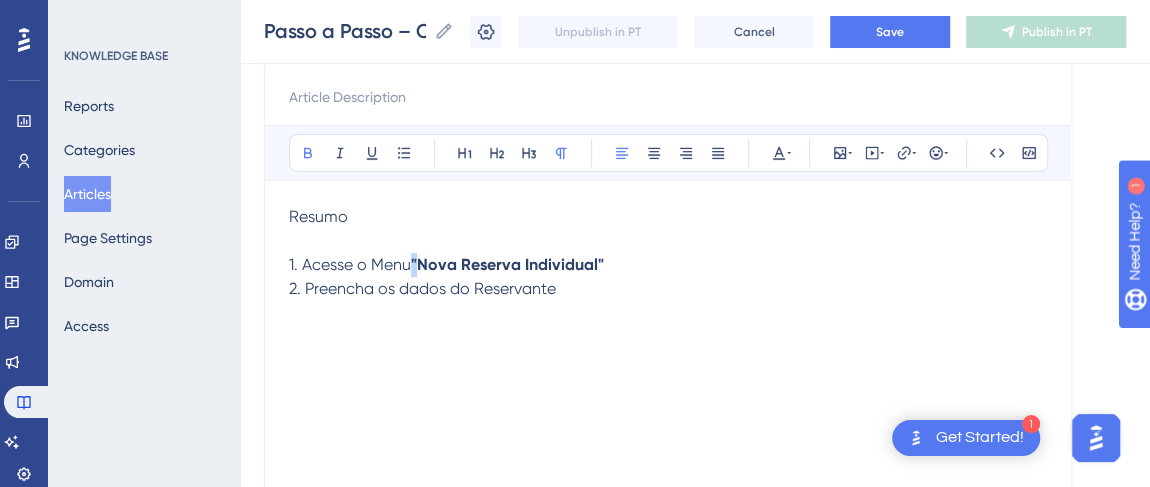 click on ""Nova Reserva Individual"" at bounding box center [507, 264] 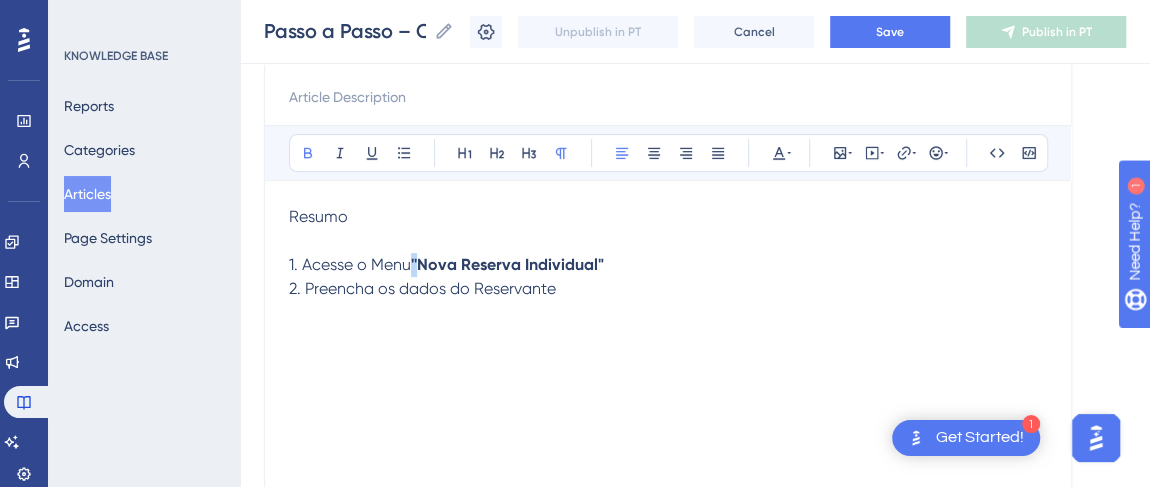 click on "1. Acesse o Menu  ''Nova Reserva Individual"" at bounding box center [668, 265] 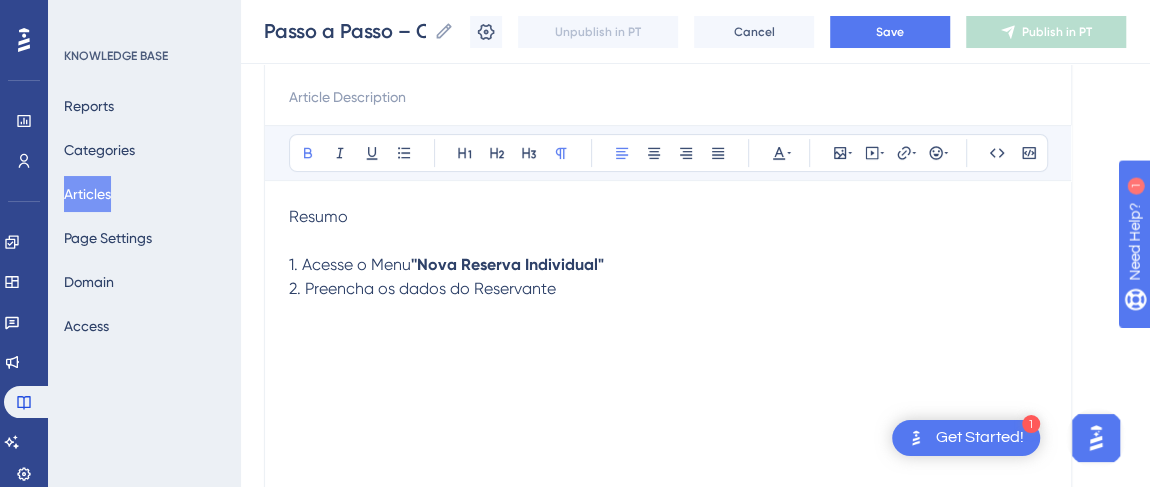 click on "2. Preencha os dados do Reservante" at bounding box center [422, 288] 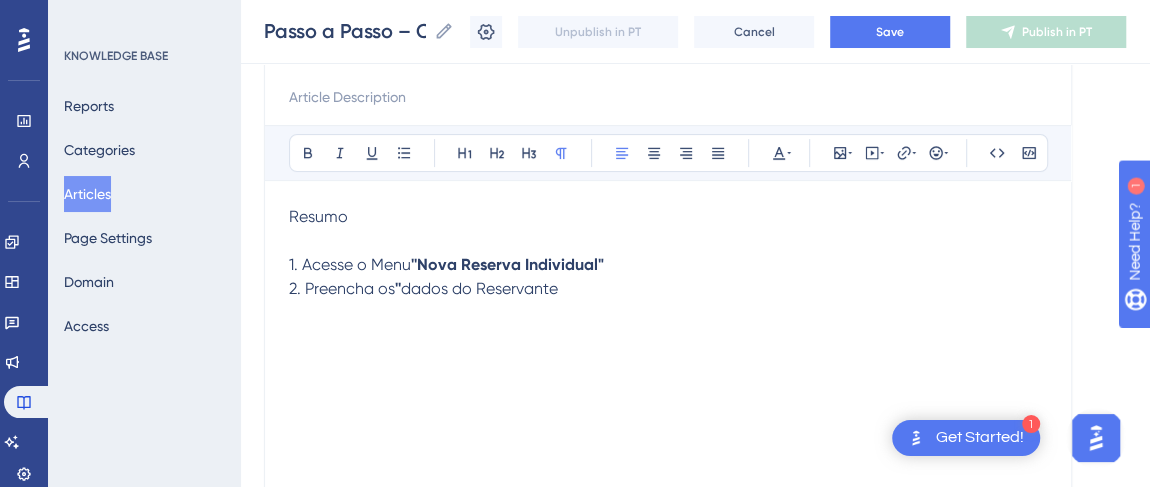 click on "dados do Reservante" at bounding box center [479, 288] 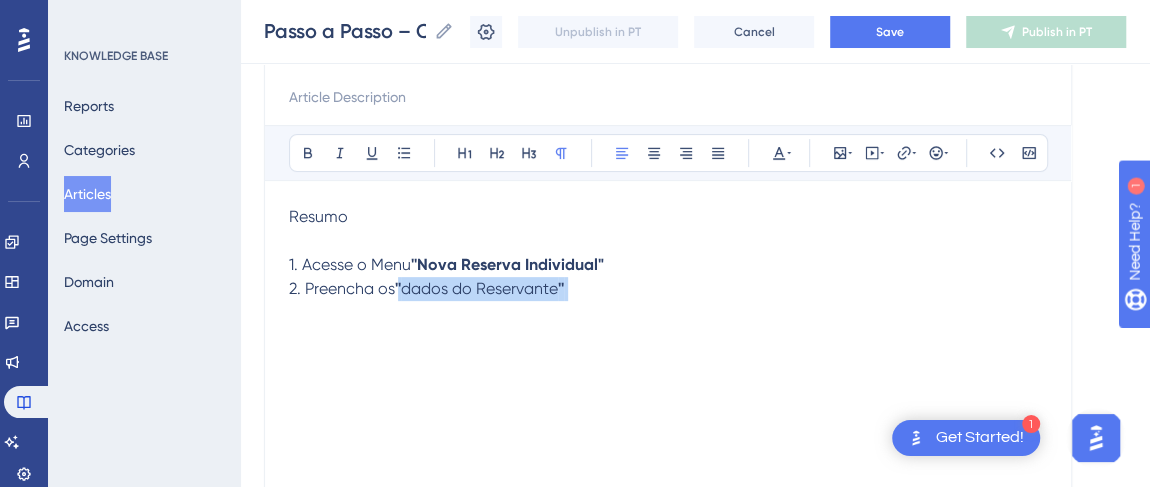 drag, startPoint x: 576, startPoint y: 290, endPoint x: 400, endPoint y: 290, distance: 176 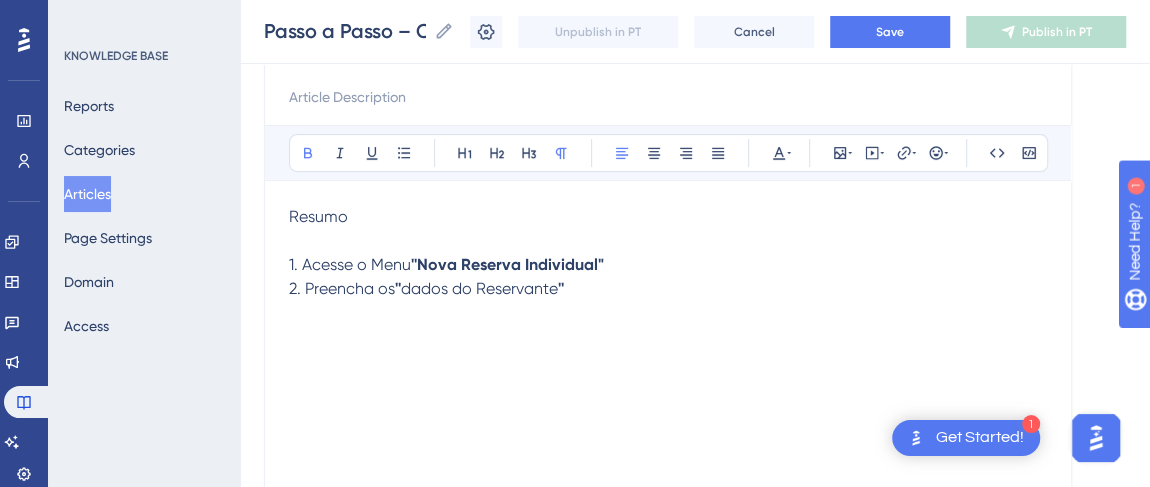 click on "1. Acesse o Menu  ''Nova Reserva Individual"" at bounding box center (668, 265) 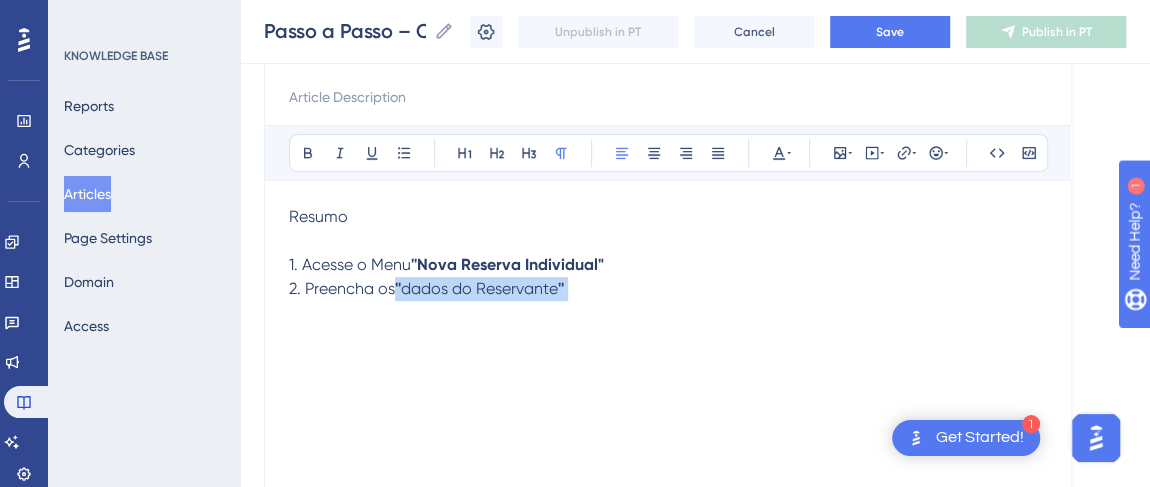 drag, startPoint x: 567, startPoint y: 291, endPoint x: 399, endPoint y: 300, distance: 168.2409 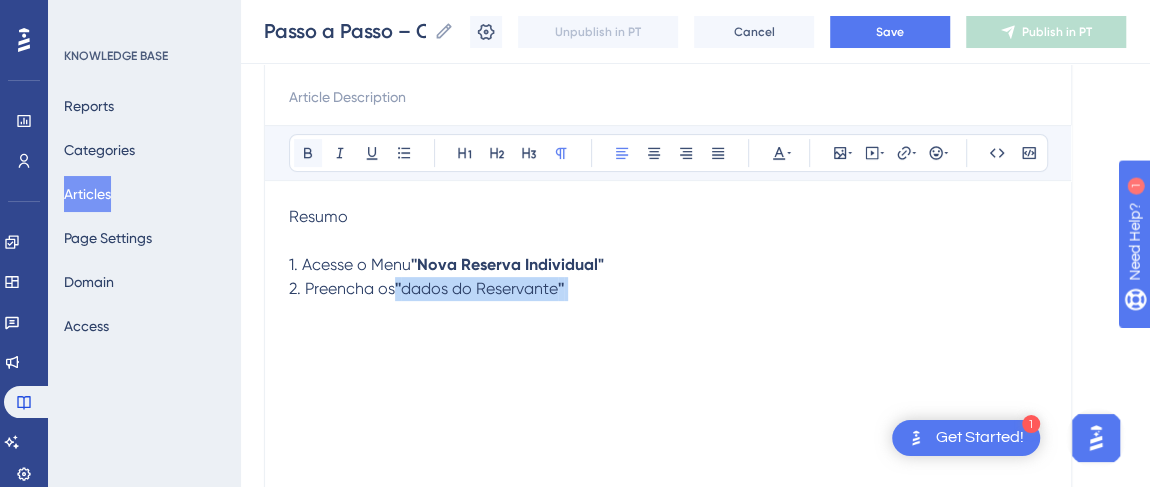 click 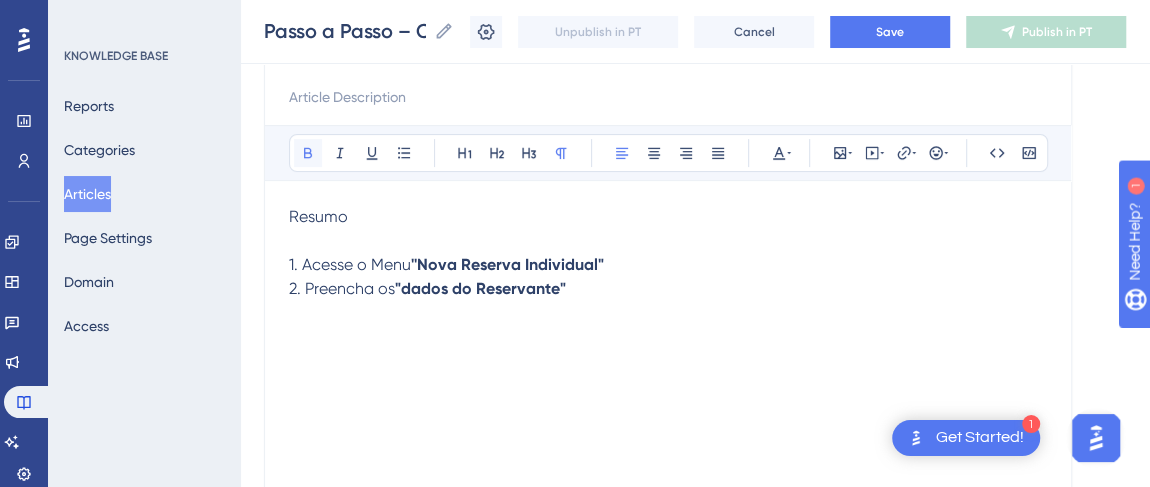 click 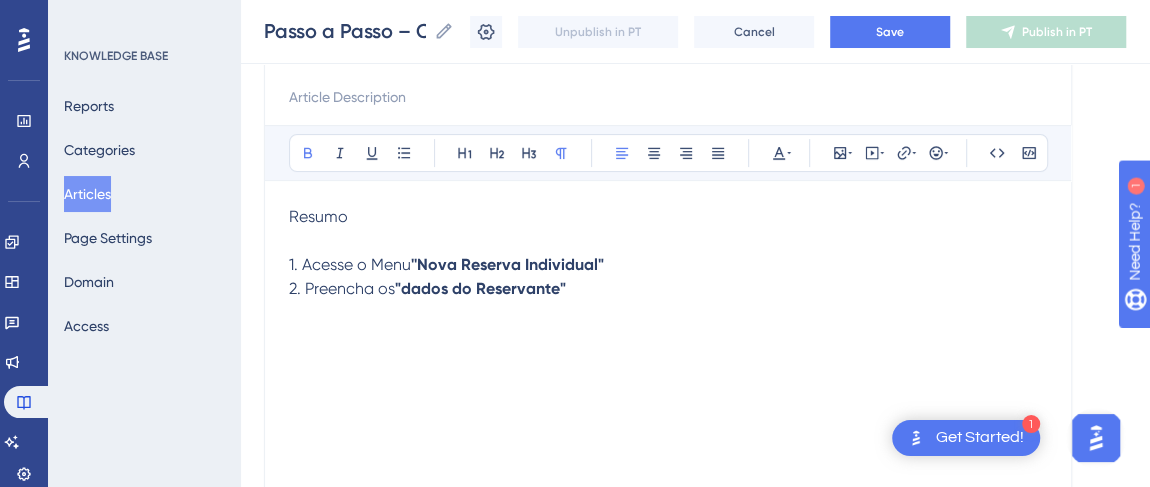 click on "Resumo 1. Acesse o Menu  ''Nova Reserva Individual" 2. Preencha os  ''dados do Reservante''" at bounding box center (668, 425) 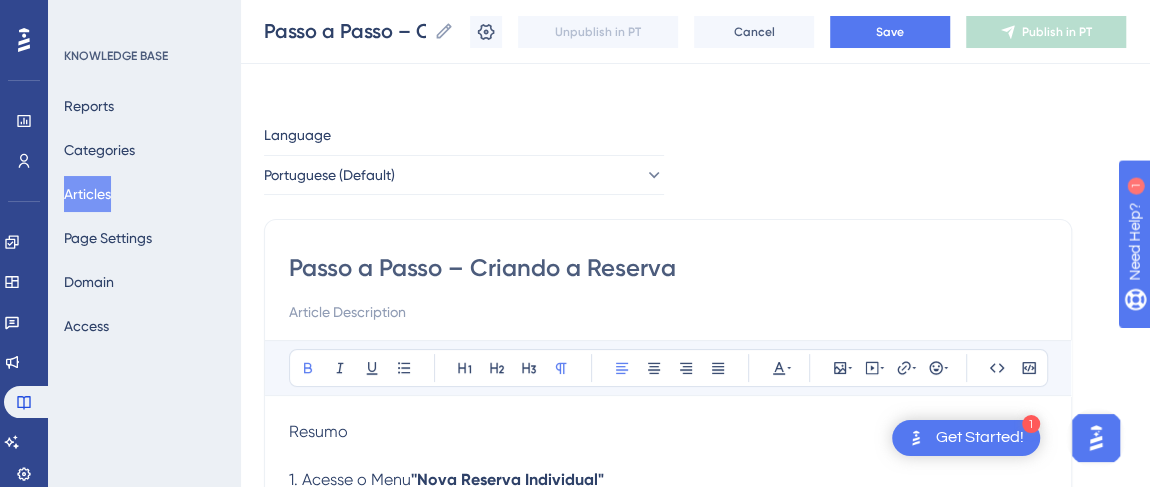 scroll, scrollTop: 0, scrollLeft: 0, axis: both 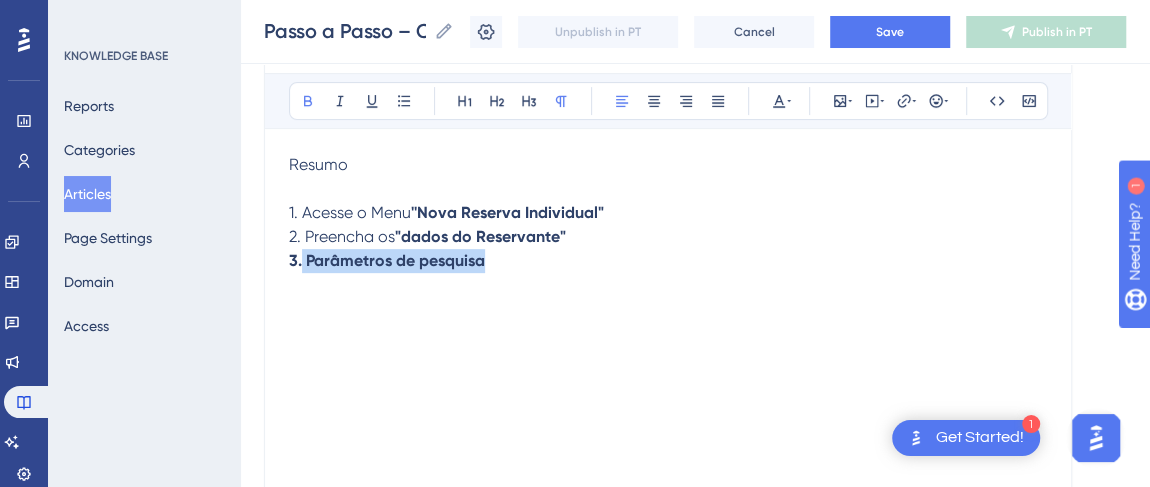 drag, startPoint x: 303, startPoint y: 256, endPoint x: 540, endPoint y: 275, distance: 237.76038 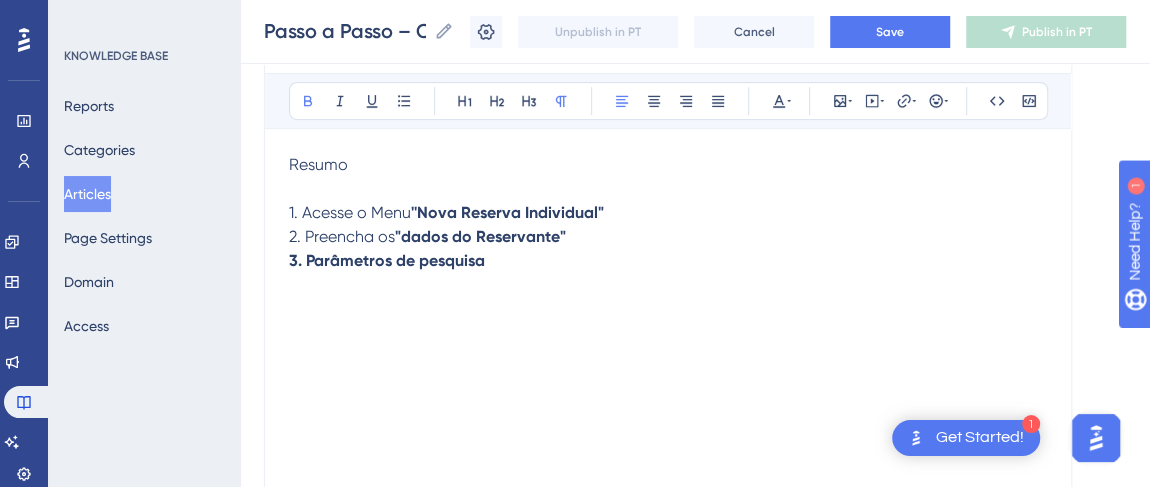 click on "Passo a Passo – Criando a Reserva Bold Italic Underline Bullet Point Heading 1 Heading 2 Heading 3 Normal Align Left Align Center Align Right Align Justify Text Color Insert Image Embed Video Hyperlink Emojis Code Code Block Resumo 1. Acesse o Menu  ''Nova Reserva Individual" 2. Preencha os  ''dados do Reservante''  3. Parâmetros de pesquisa" at bounding box center [668, 285] 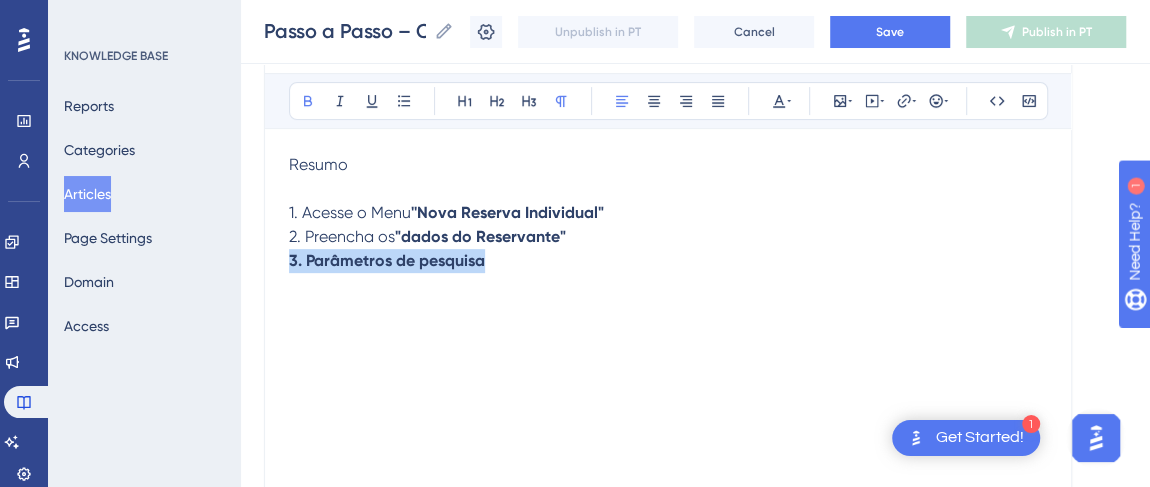 drag, startPoint x: 288, startPoint y: 253, endPoint x: 532, endPoint y: 262, distance: 244.16592 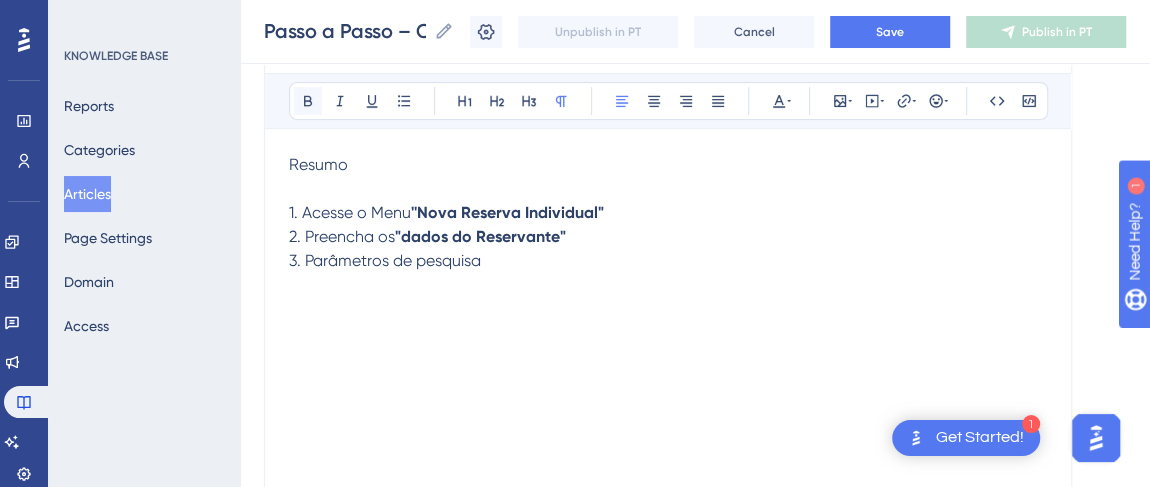 click 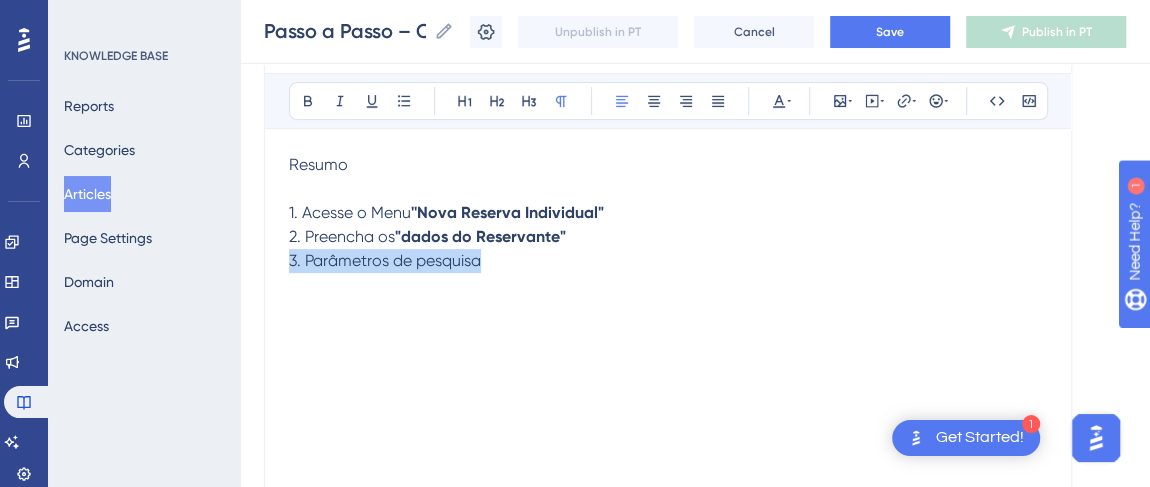 click on "3. Parâmetros de pesquisa" at bounding box center [668, 261] 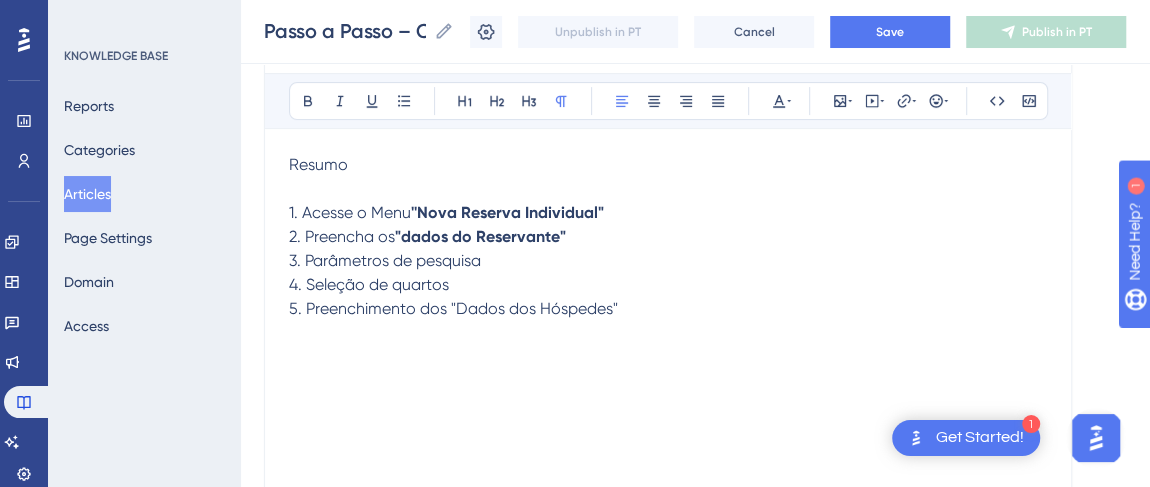 click on "''dados do Reservante''" at bounding box center [480, 236] 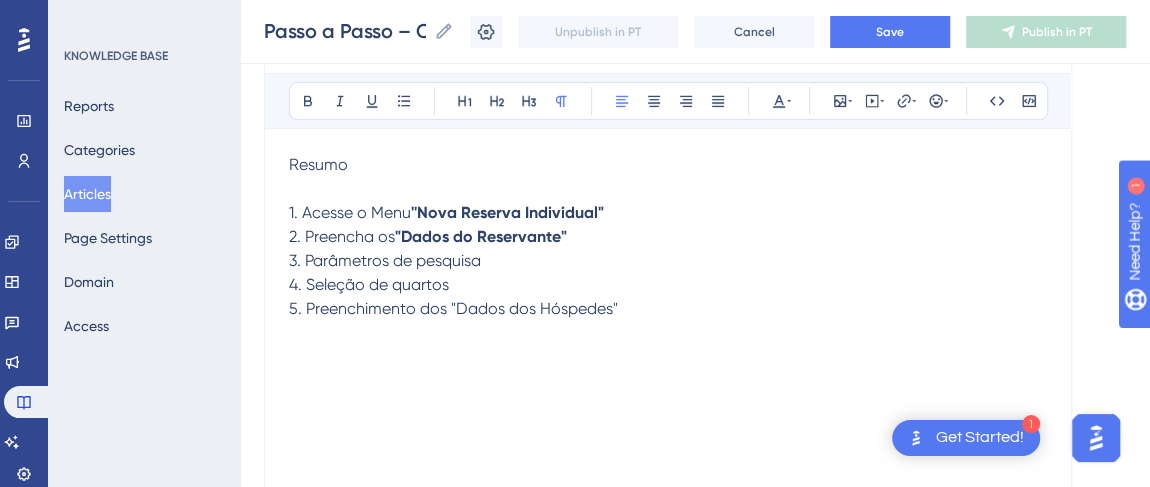 drag, startPoint x: 449, startPoint y: 305, endPoint x: 650, endPoint y: 308, distance: 201.02238 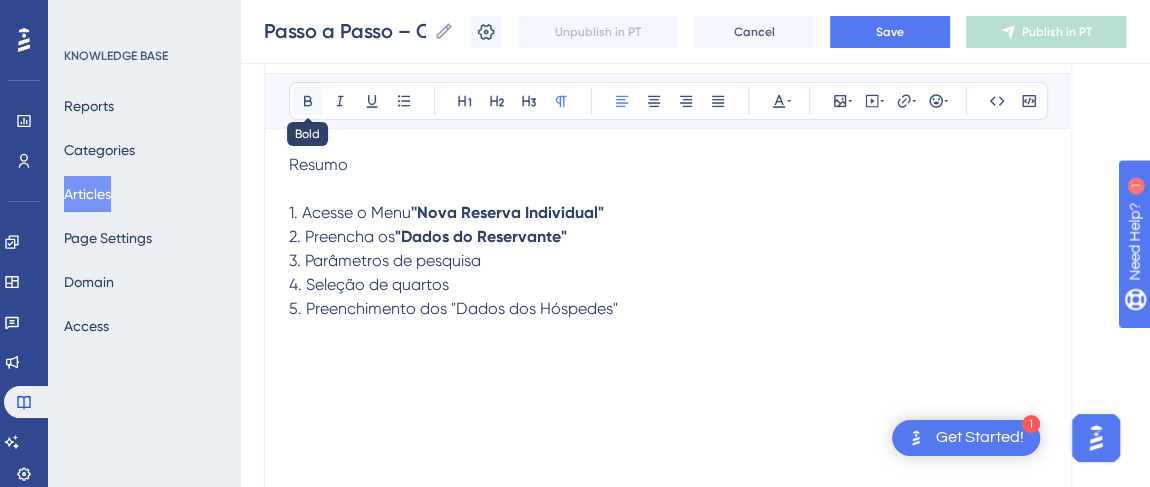 click 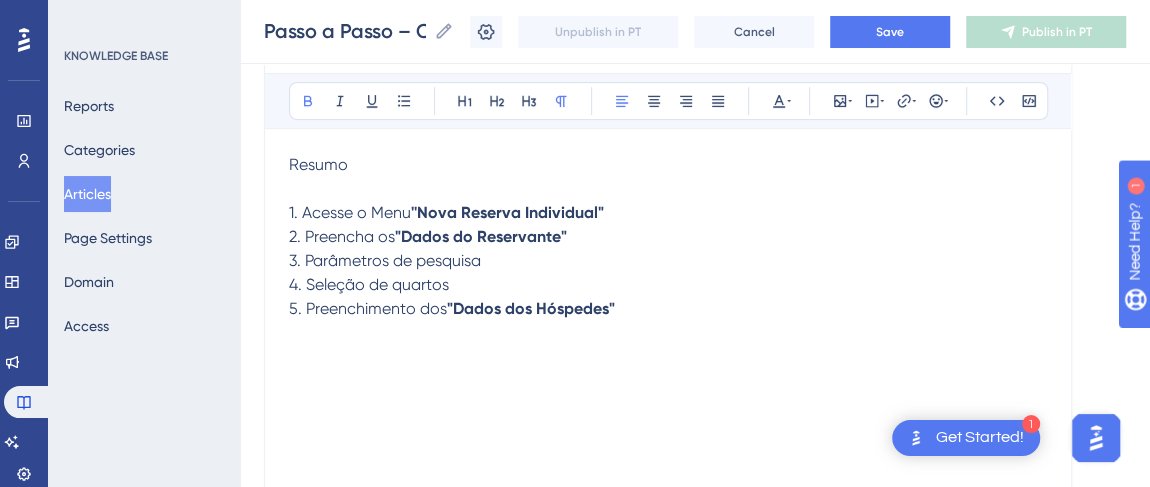 click on "Resumo 1. Acesse o Menu  ''Nova Reserva Individual" 2. Preencha os  ''Dados do Reservante''  3. Parâmetros de pesquisa 4. Seleção de quartos 5. Preenchimento dos  ''Dados dos Hóspedes''" at bounding box center (668, 373) 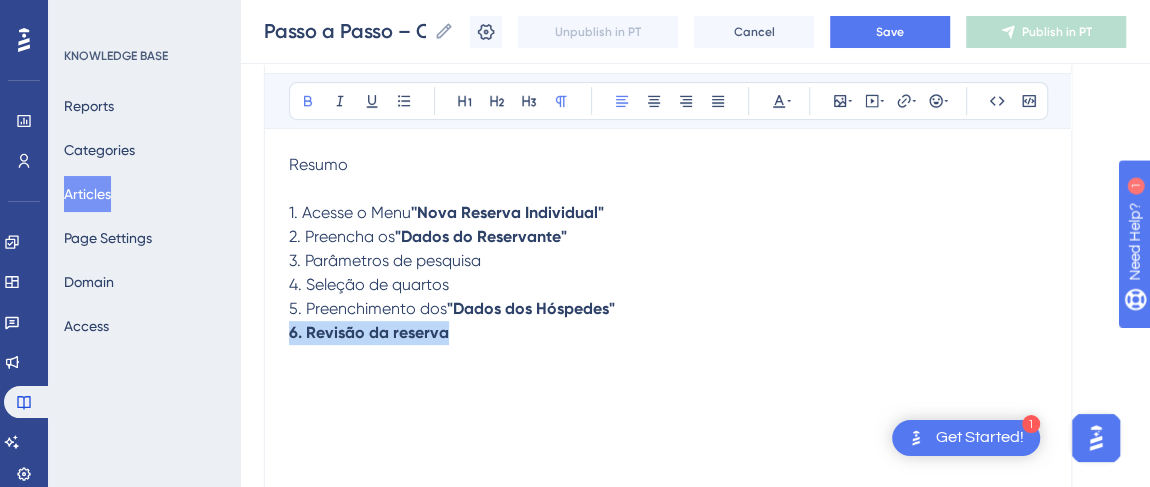 drag, startPoint x: 447, startPoint y: 333, endPoint x: 288, endPoint y: 338, distance: 159.0786 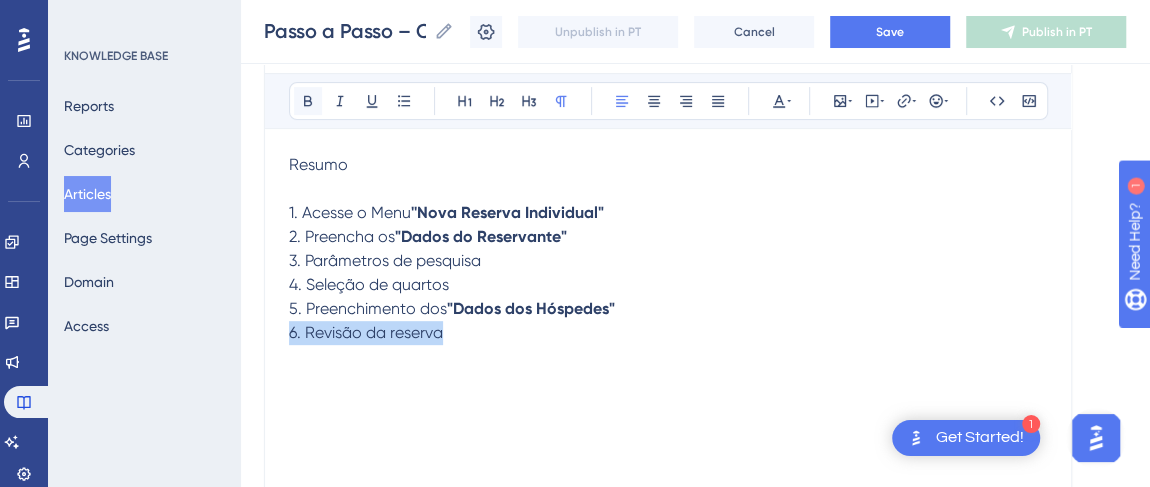 click 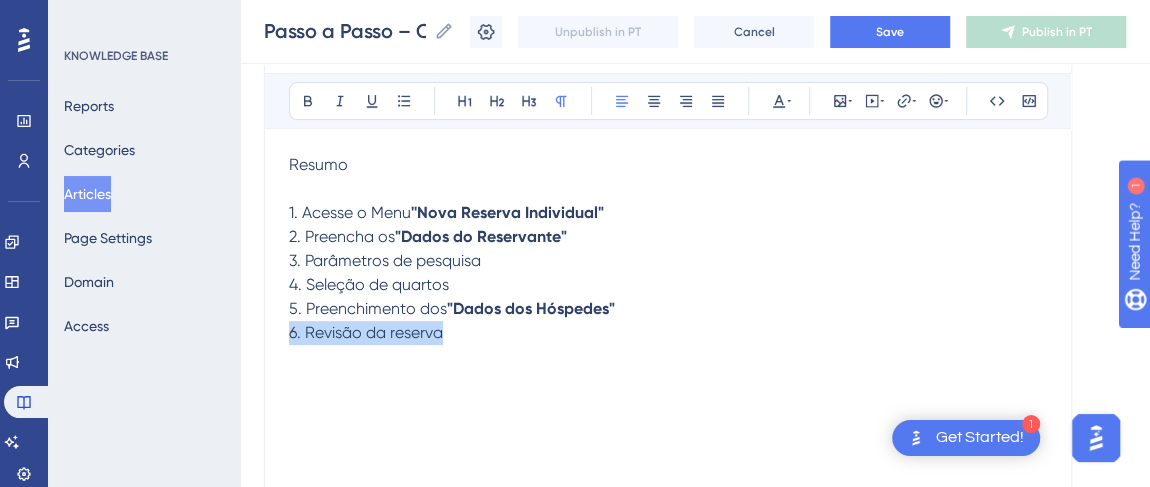 click on "6. Revisão da reserva" at bounding box center [668, 333] 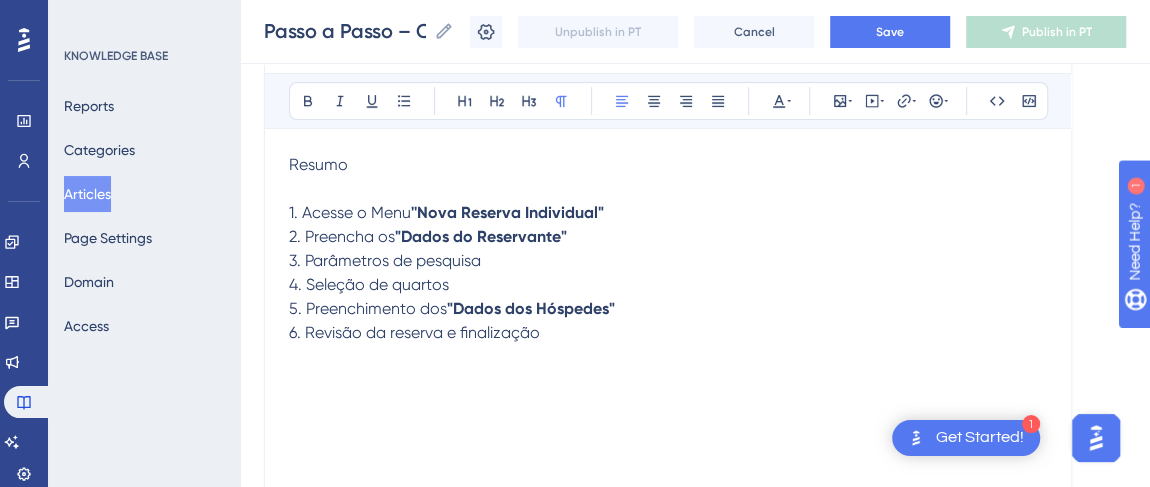 click on "Resumo 1. Acesse o Menu  ''Nova Reserva Individual" 2. Preencha os  ''Dados do Reservante''  3. Parâmetros de pesquisa 4. Seleção de quartos 5. Preenchimento dos  ''Dados dos Hóspedes'' 6. Revisão da reserva e finalização" at bounding box center (668, 373) 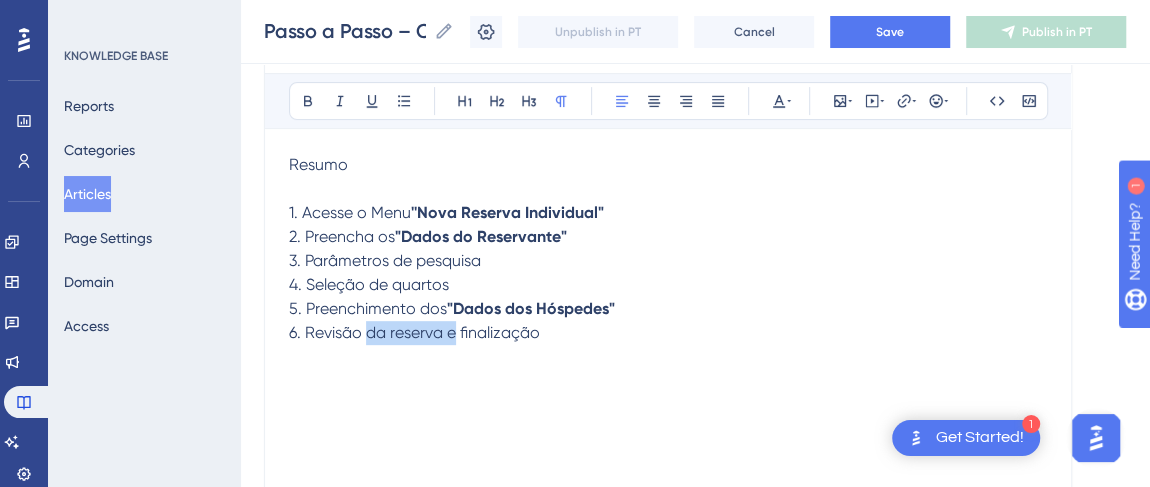drag, startPoint x: 364, startPoint y: 333, endPoint x: 452, endPoint y: 325, distance: 88.362885 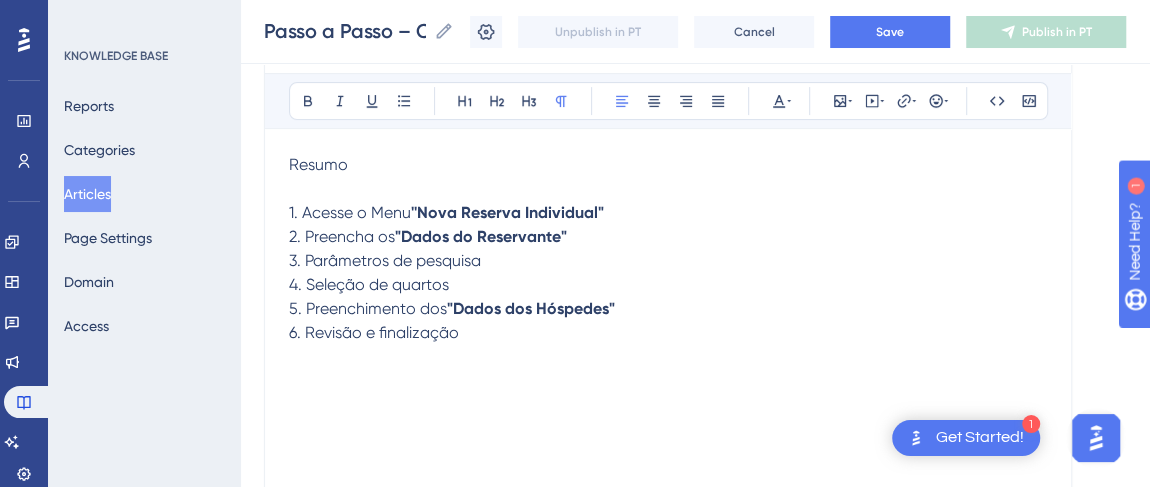 click on "6. Revisão e finalização" at bounding box center [374, 332] 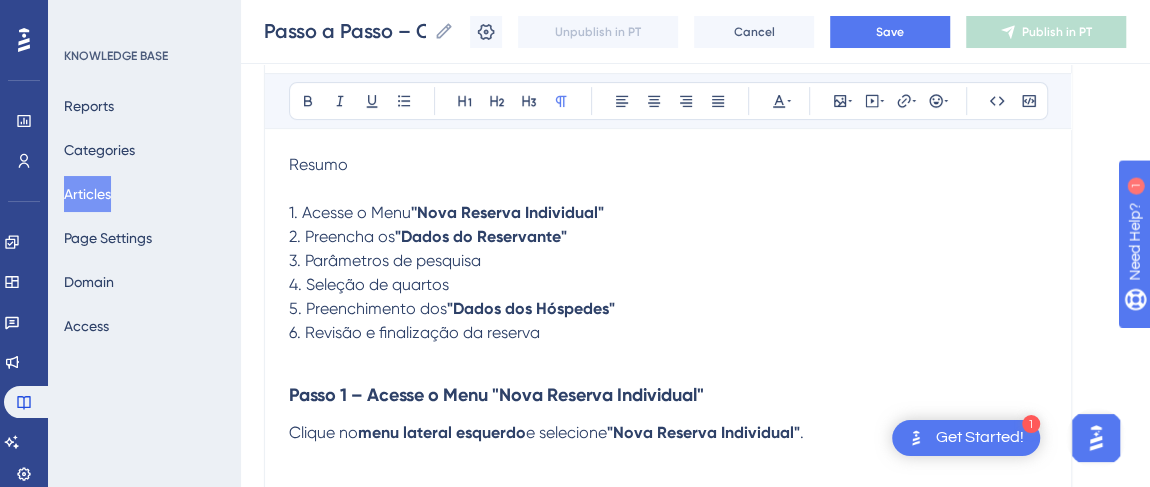 scroll, scrollTop: 363, scrollLeft: 0, axis: vertical 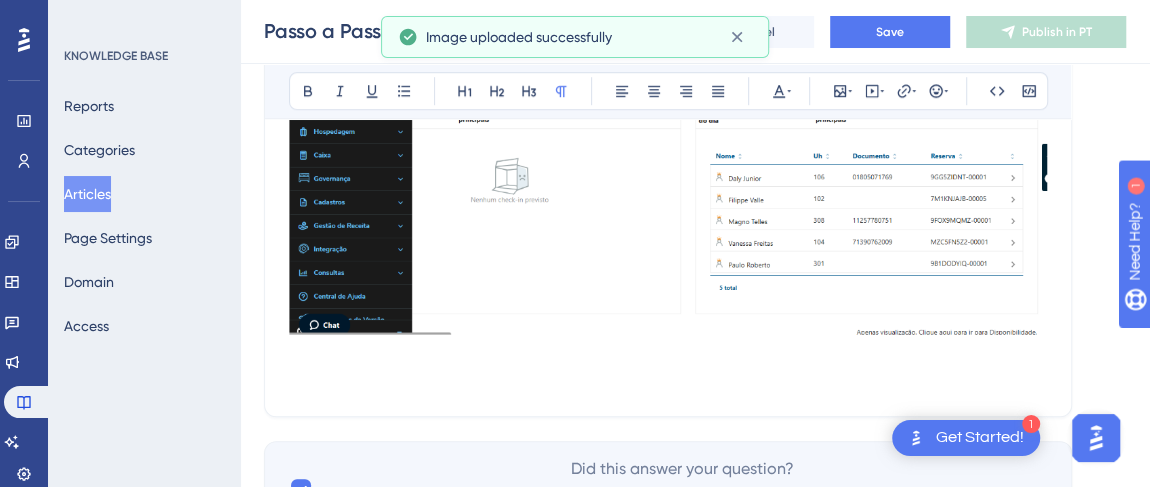 click at bounding box center (668, 163) 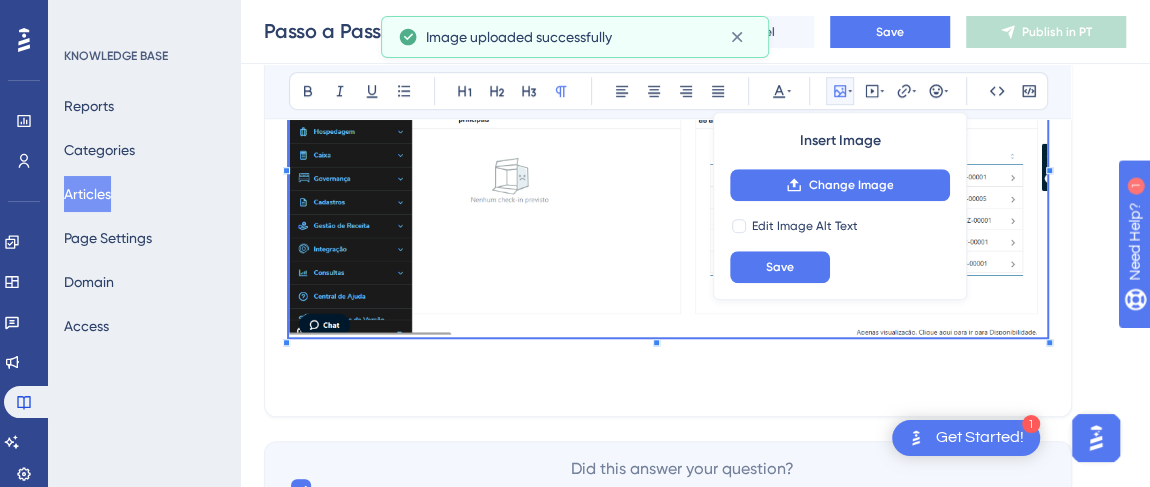 click on "Performance Users Engagement Widgets Feedback Product Updates Knowledge Base AI Assistant Settings Logout KNOWLEDGE BASE Reports Categories Articles Page Settings Domain Access Passo a Passo – Criando a Reserva MAU 76 % Click to see add-on and upgrade options Passo a Passo – Criando a Reserva Passo a Passo – Criando a Reserva Unpublish in PT Cancel Save Publish in PT Language Portuguese (Default) Passo a Passo – Criando a Reserva Bold Italic Underline Bullet Point Heading 1 Heading 2 Heading 3 Normal Align Left Align Center Align Right Align Justify Text Color Insert Image Change Image Edit Image Alt Text Save Embed Video Hyperlink Emojis Code Code Block Resumo 1. Acesse o Menu  ''Nova Reserva Individual" 2. Preencha os  ''Dados do Reservante''  3. Parâmetros de pesquisa 4. Seleção de quartos 5. Preenchimento dos  ''Dados dos Hóspedes'' 6. Revisão e finalização da reserva Passo 1 – Acesse o Menu "Nova Reserva Individual" Clique no  menu lateral esquerdo  e selecione  "Nova Reserva Individual"" at bounding box center [695, -79] 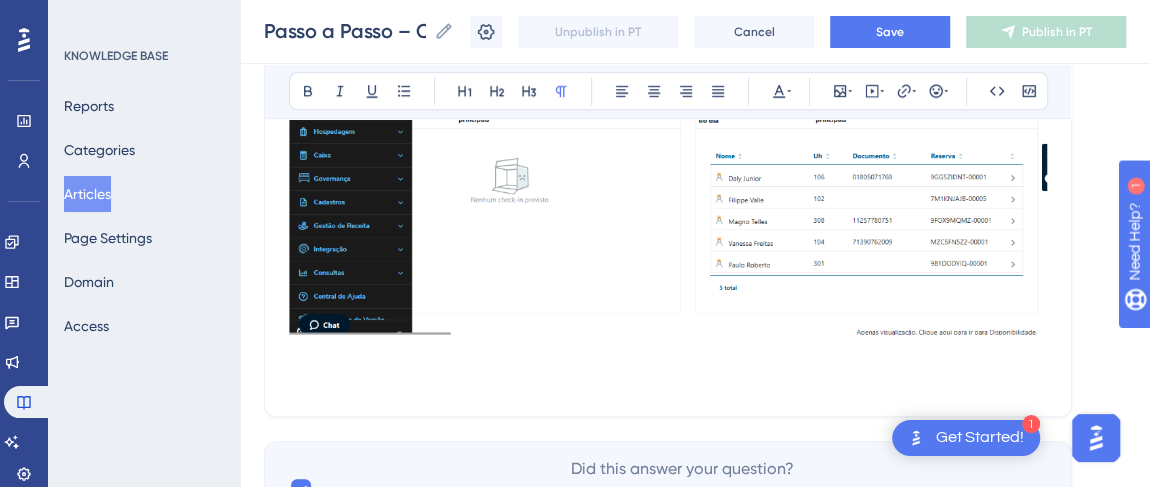 click at bounding box center (668, 380) 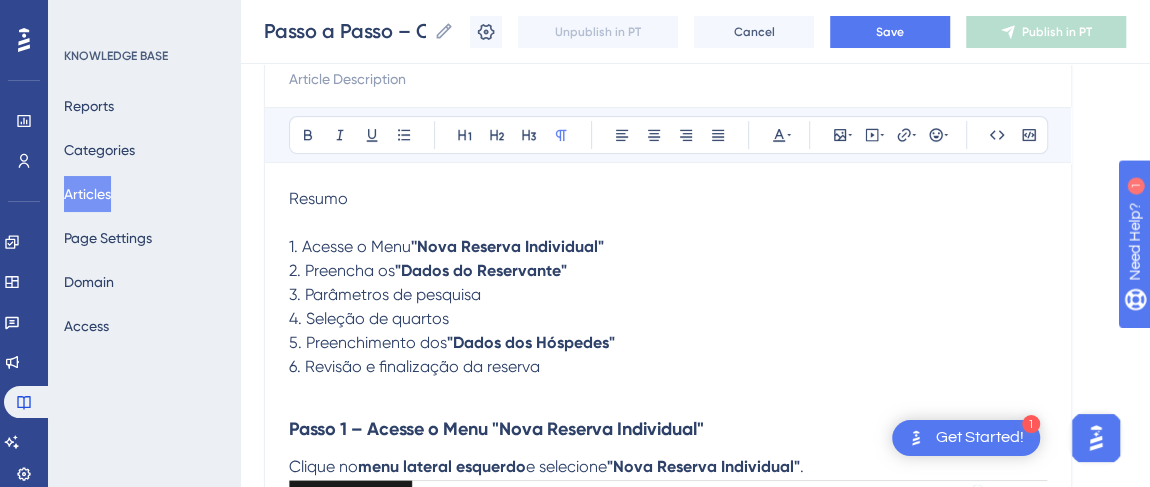 scroll, scrollTop: 90, scrollLeft: 0, axis: vertical 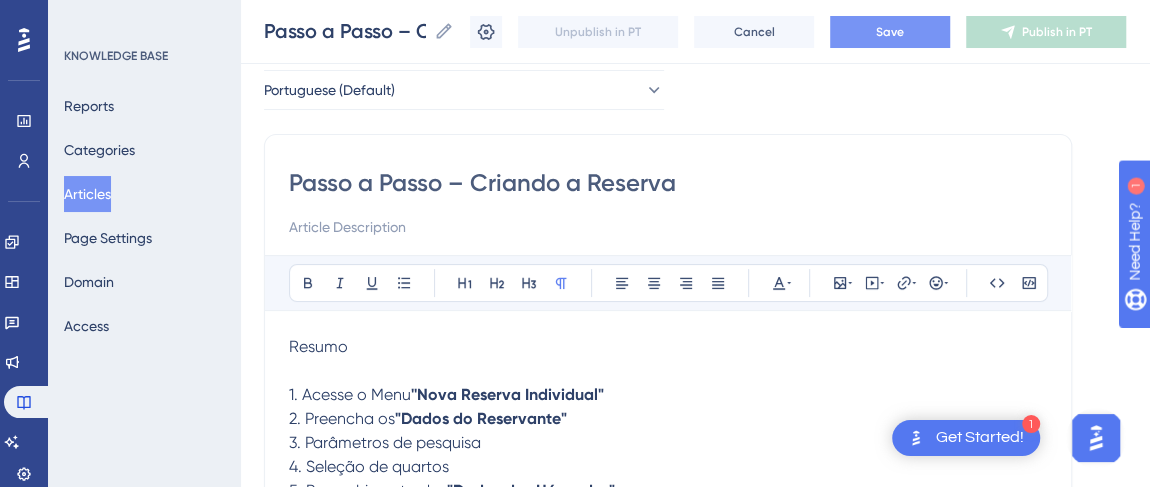 click on "Save" at bounding box center (890, 32) 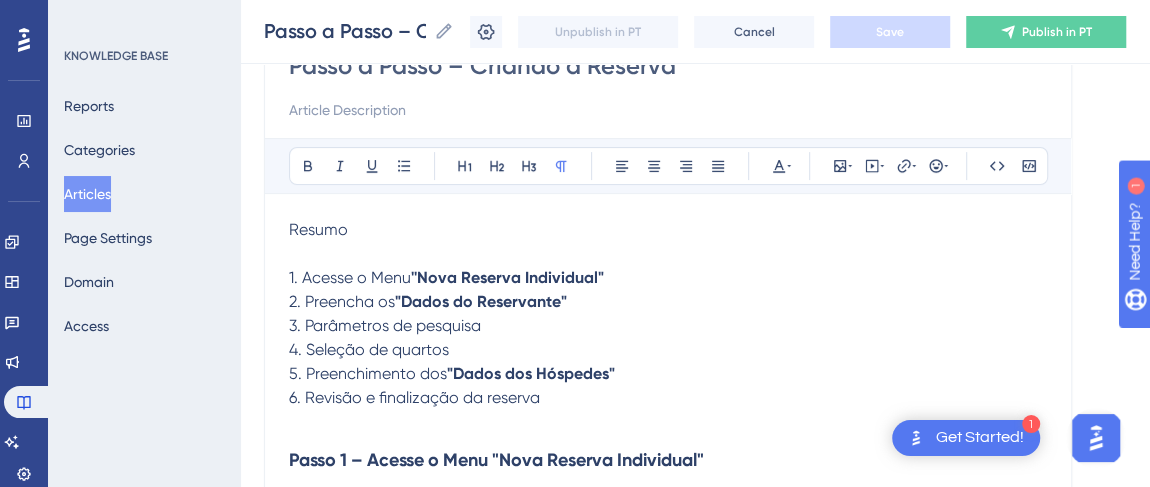 scroll, scrollTop: 181, scrollLeft: 0, axis: vertical 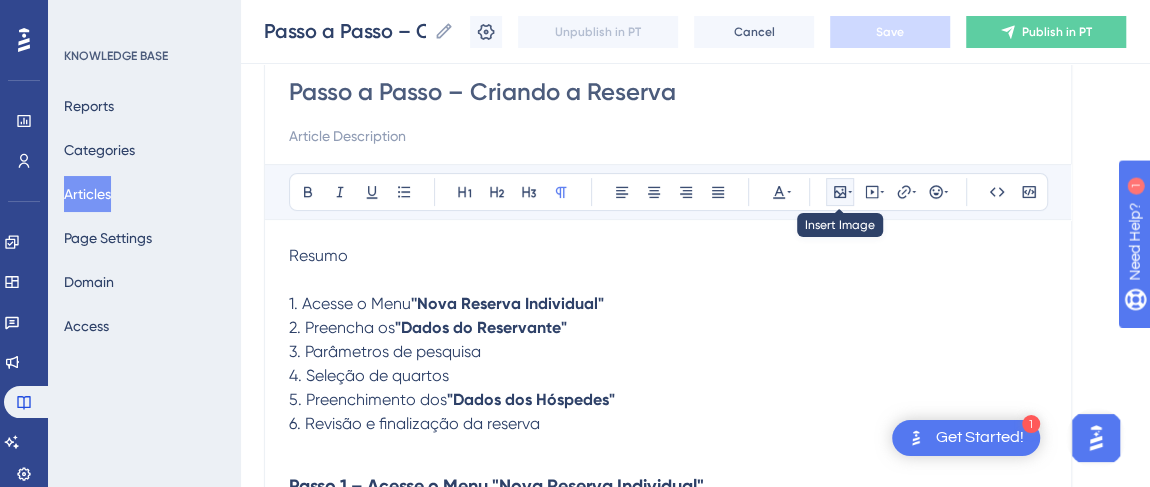 click 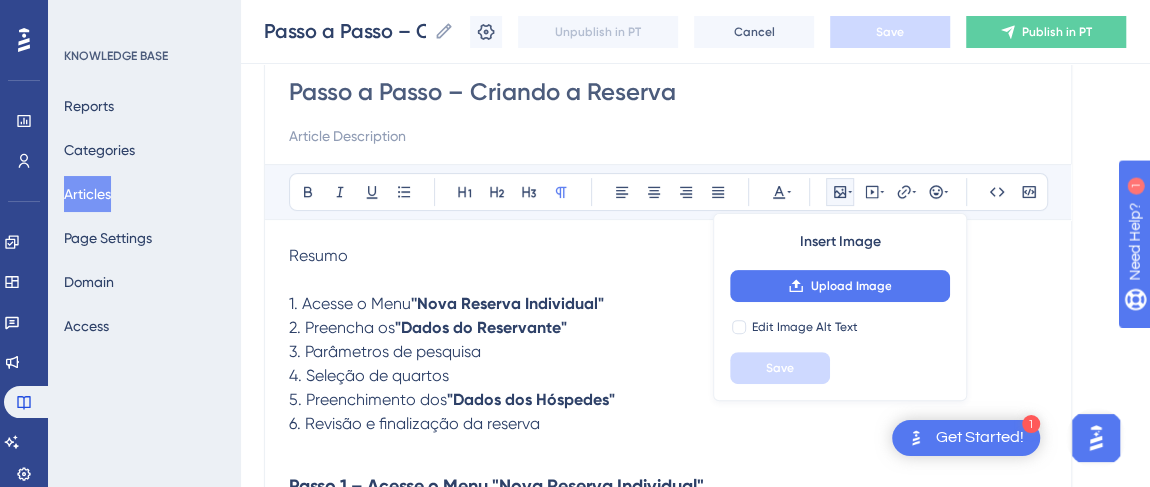 click at bounding box center [668, 280] 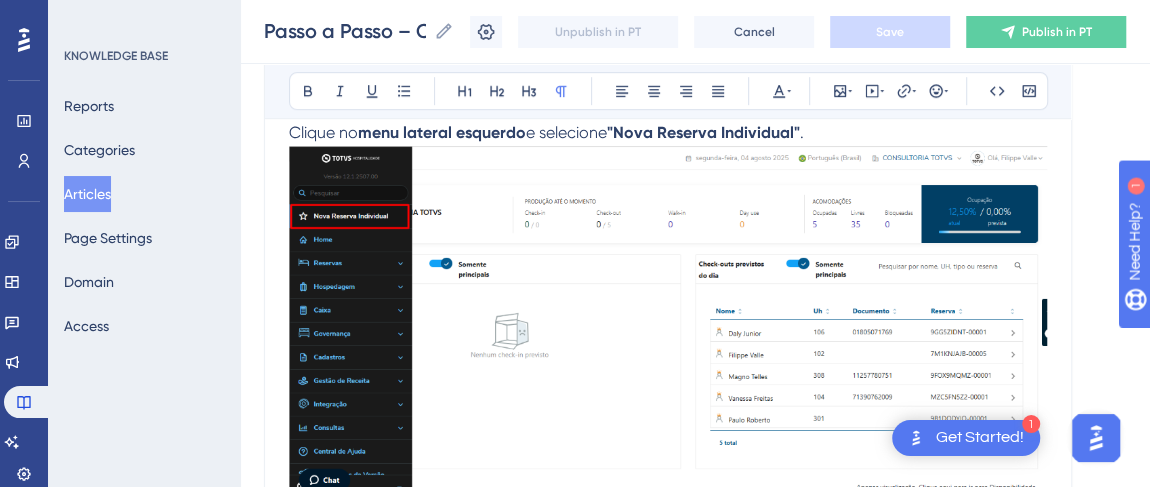 scroll, scrollTop: 545, scrollLeft: 0, axis: vertical 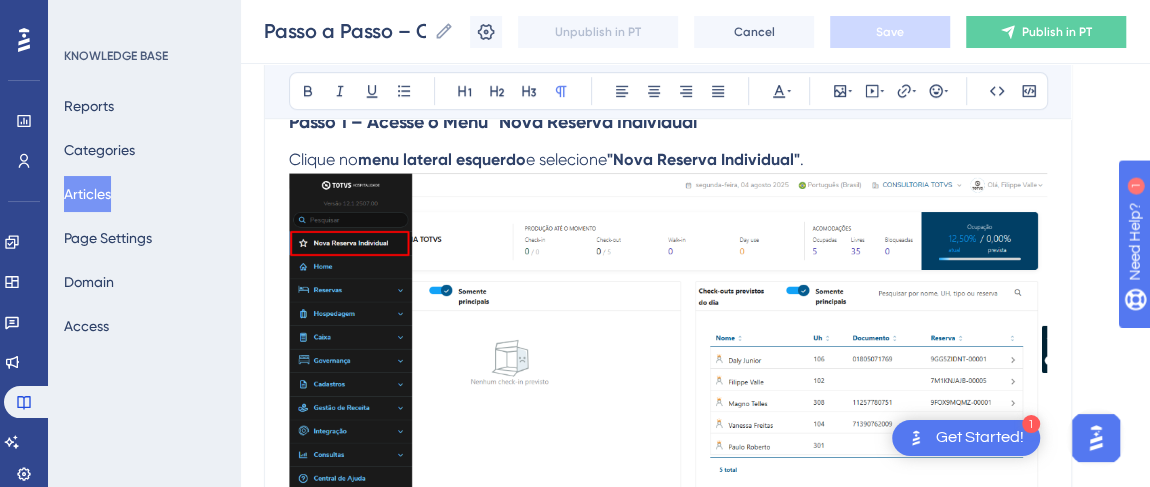 click at bounding box center (668, 345) 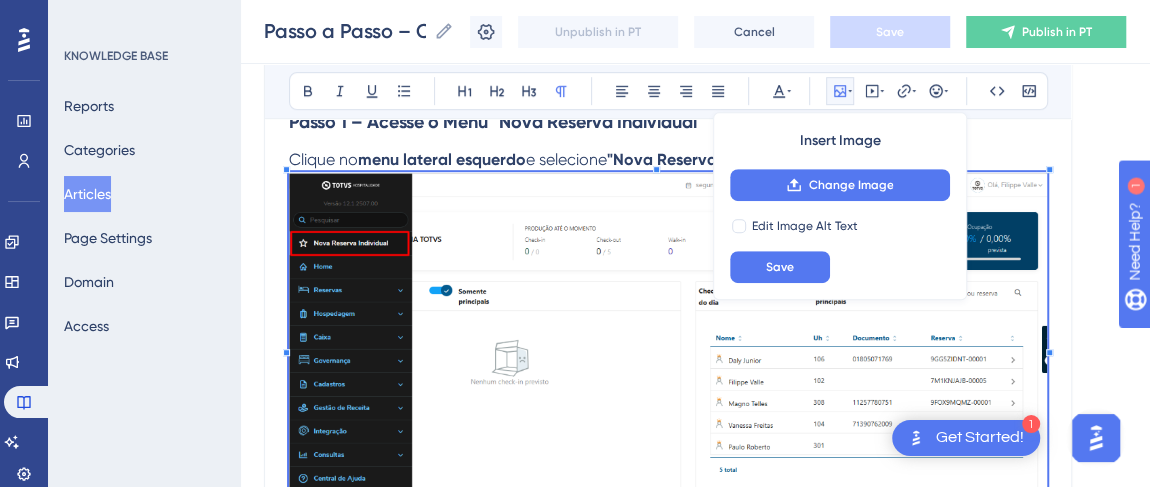 click on "Passo a Passo – Criando a Reserva Bold Italic Underline Bullet Point Heading 1 Heading 2 Heading 3 Normal Align Left Align Center Align Right Align Justify Text Color Insert Image Change Image Edit Image Alt Text Save Embed Video Hyperlink Emojis Code Code Block Resumo 1. Acesse o Menu  ''Nova Reserva Individual" 2. Preencha os  ''Dados do Reservante''  3. Parâmetros de pesquisa 4. Seleção de quartos 5. Preenchimento dos  ''Dados dos Hóspedes'' 6. Revisão e finalização da reserva Passo 1 – Acesse o Menu "Nova Reserva Individual" Clique no  menu lateral esquerdo  e selecione  "Nova Reserva Individual" ." at bounding box center [668, 139] 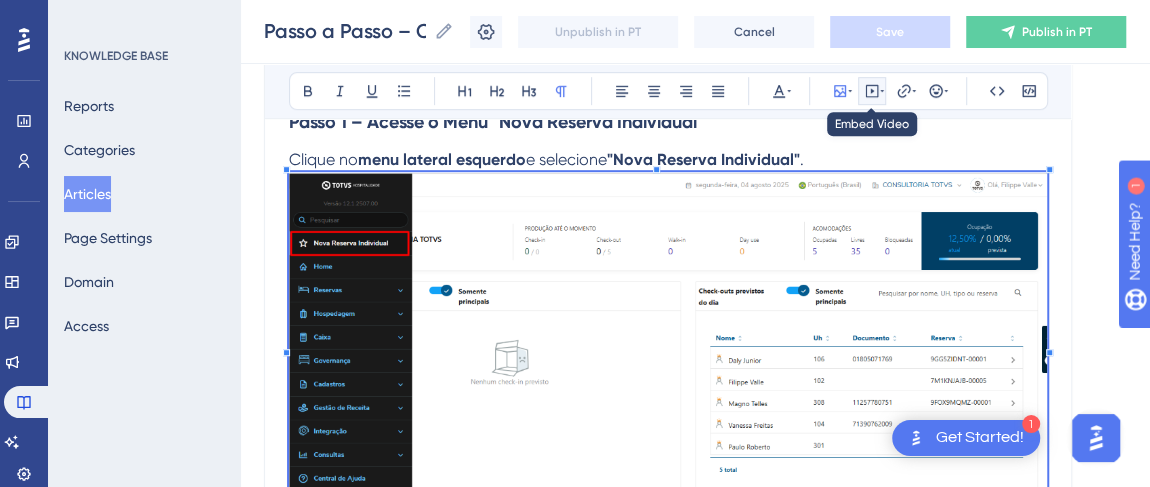click 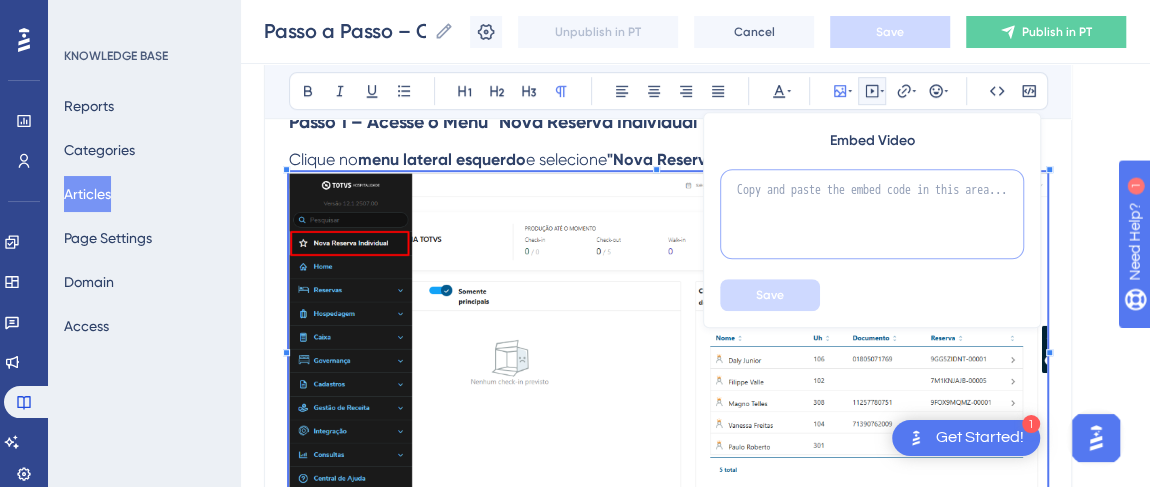 click at bounding box center [872, 214] 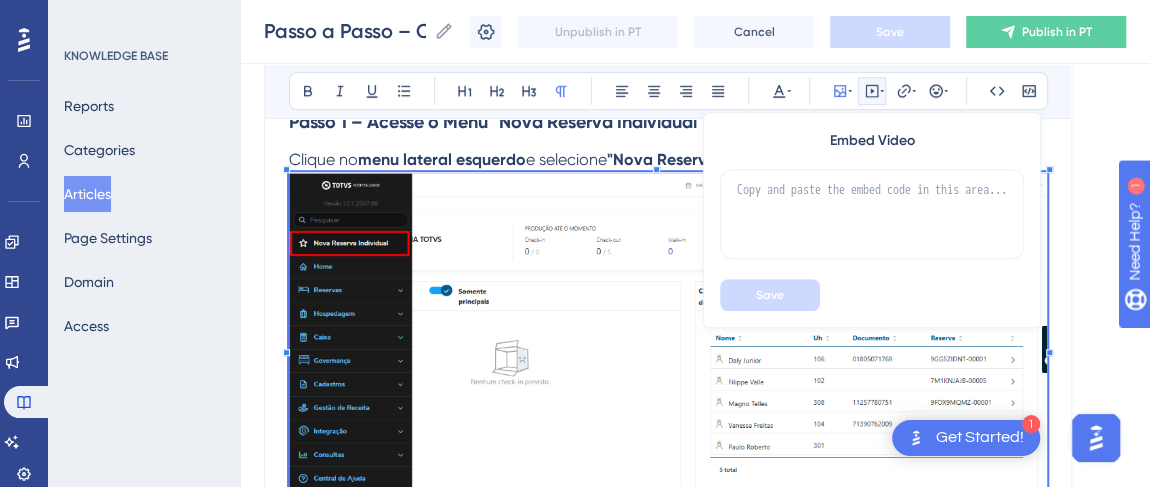 click on "Language Portuguese (Default) Passo a Passo – Criando a Reserva Bold Italic Underline Bullet Point Heading 1 Heading 2 Heading 3 Normal Align Left Align Center Align Right Align Justify Text Color Insert Image Embed Video Save Hyperlink Emojis Code Code Block Resumo 1. Acesse o Menu  ''Nova Reserva Individual" 2. Preencha os  ''Dados do Reservante''  3. Parâmetros de pesquisa 4. Seleção de quartos 5. Preenchimento dos  ''Dados dos Hóspedes'' 6. Revisão e finalização da reserva Passo 1 – Acesse o Menu "Nova Reserva Individual" Clique no  menu lateral esquerdo  e selecione  "Nova Reserva Individual" . Did this answer your question? 😀 😐 😔" at bounding box center [695, 151] 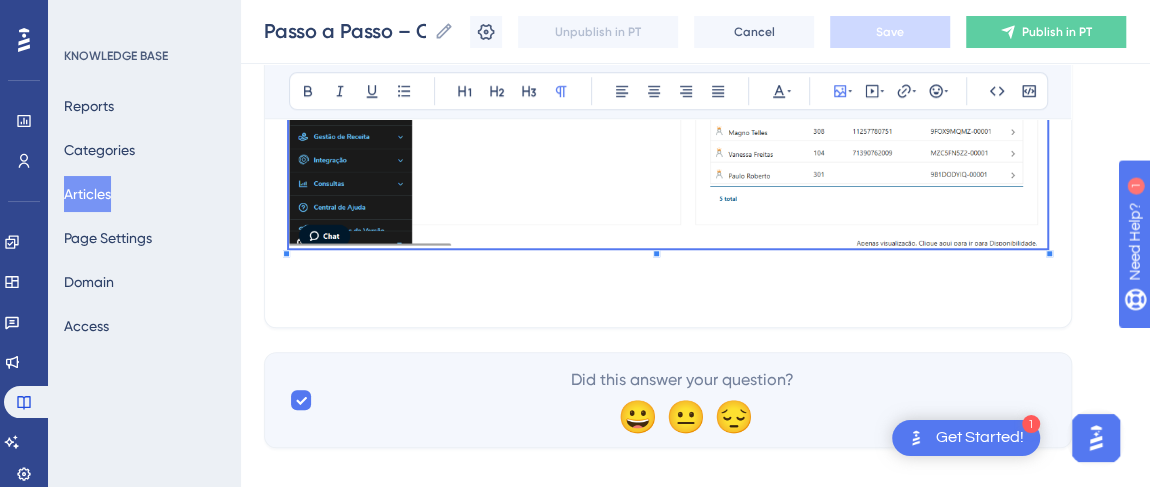 scroll, scrollTop: 818, scrollLeft: 0, axis: vertical 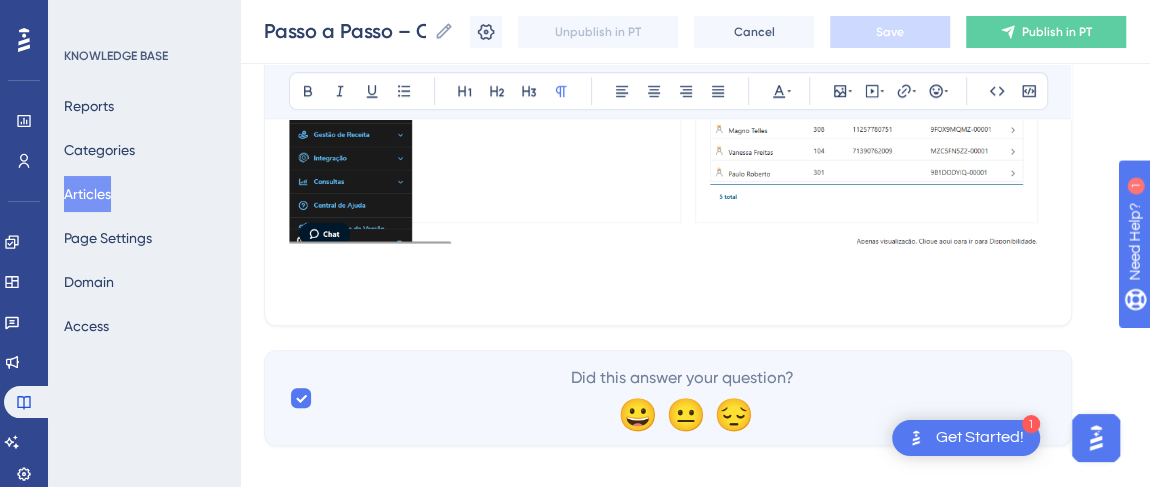 click at bounding box center (668, 289) 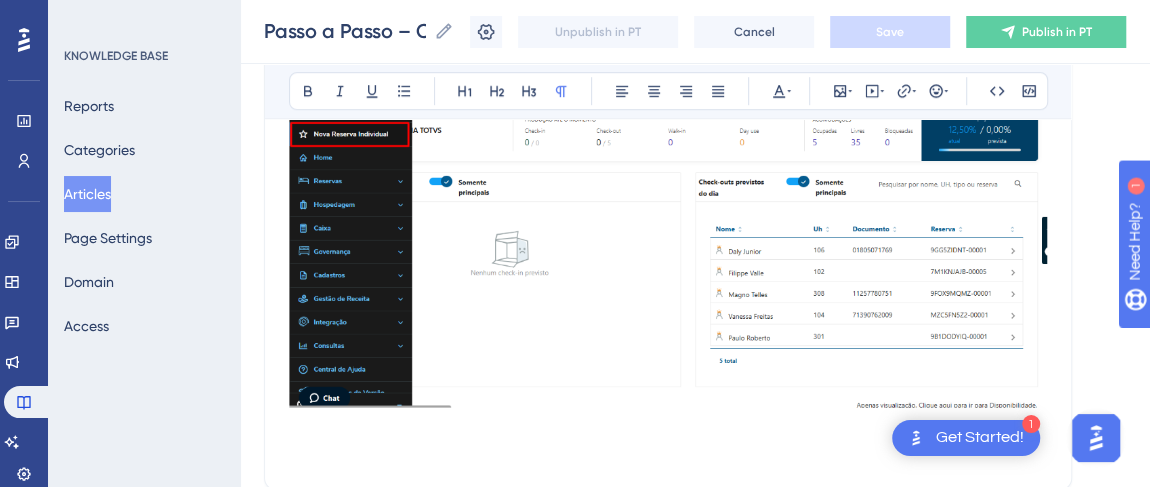 scroll, scrollTop: 545, scrollLeft: 0, axis: vertical 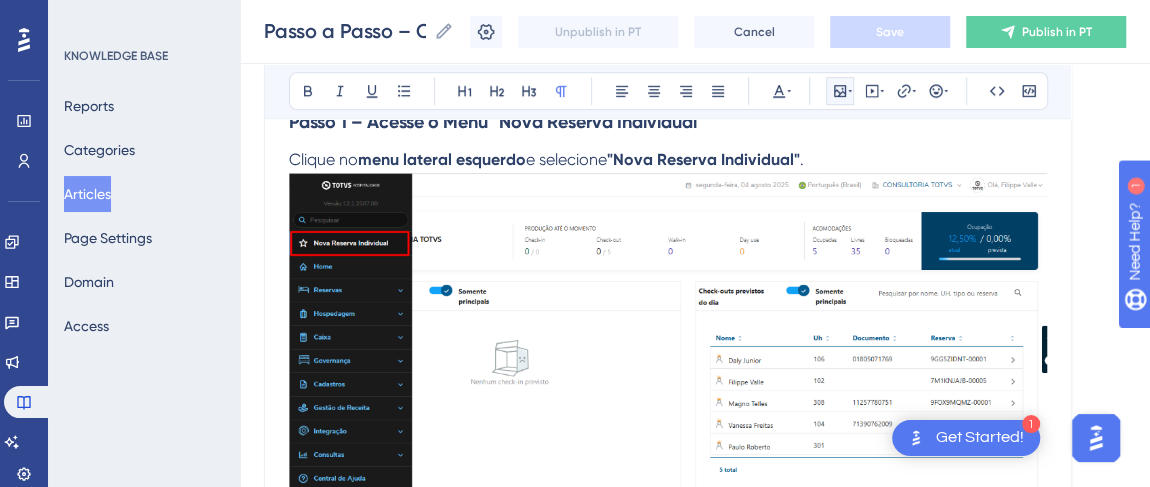click 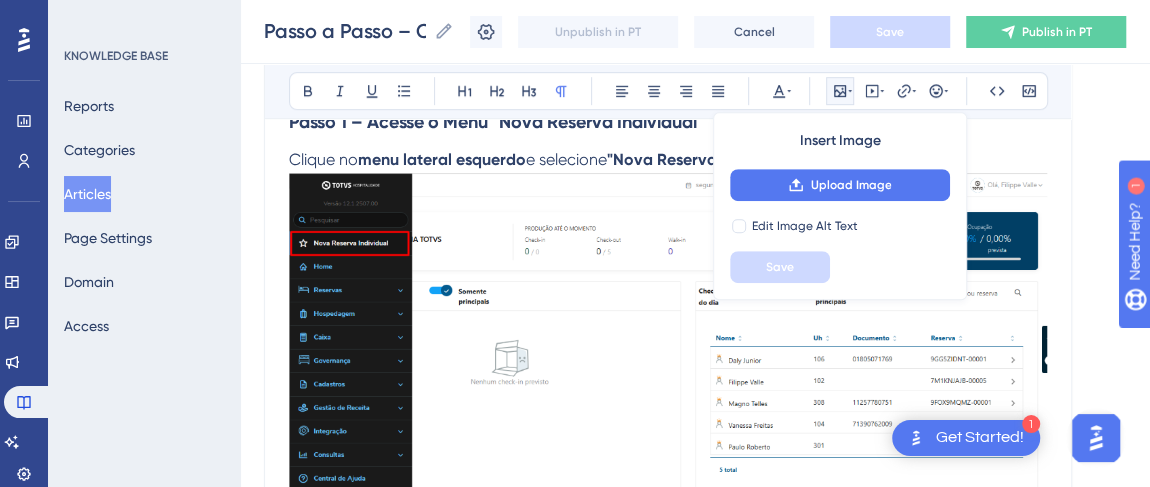 click on "Language Portuguese (Default) Passo a Passo – Criando a Reserva Bold Italic Underline Bullet Point Heading 1 Heading 2 Heading 3 Normal Align Left Align Center Align Right Align Justify Text Color Insert Image Upload Image Edit Image Alt Text Save Embed Video Hyperlink Emojis Code Code Block Resumo 1. Acesse o Menu  ''Nova Reserva Individual" 2. Preencha os  ''Dados do Reservante''  3. Parâmetros de pesquisa 4. Seleção de quartos 5. Preenchimento dos  ''Dados dos Hóspedes'' 6. Revisão e finalização da reserva Passo 1 – Acesse o Menu "Nova Reserva Individual" Clique no  menu lateral esquerdo  e selecione  "Nova Reserva Individual" . Did this answer your question? 😀 😐 😔" at bounding box center (695, 151) 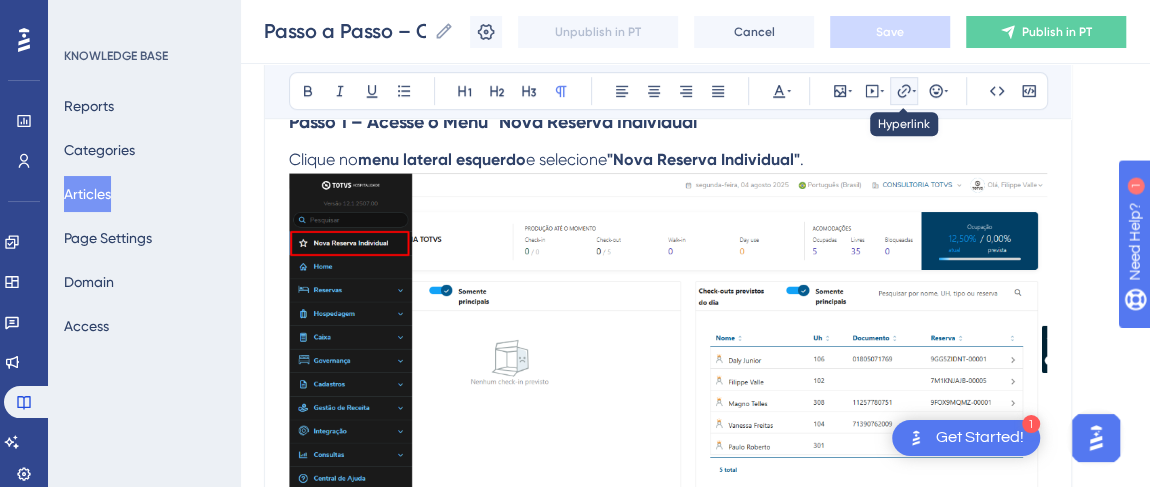 click 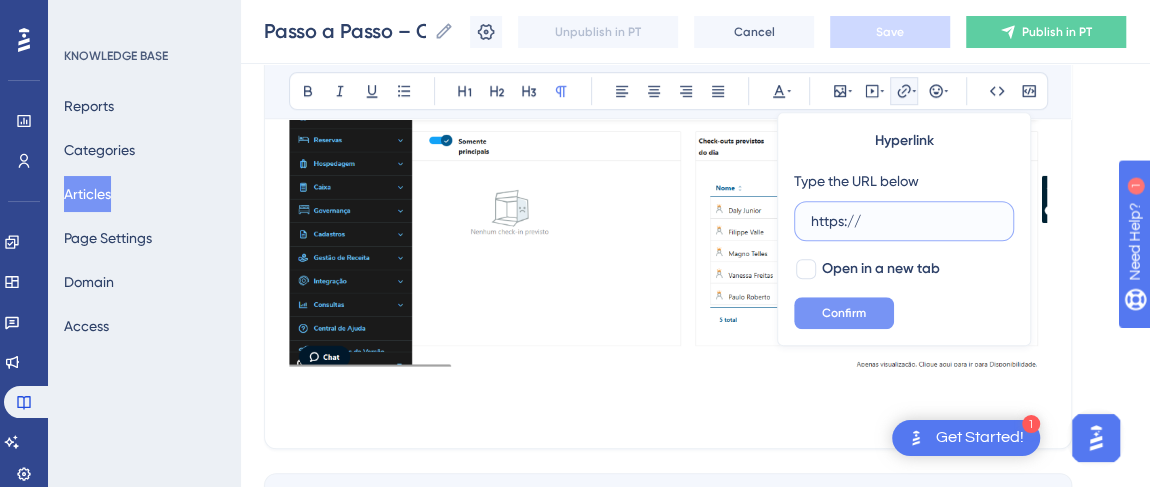scroll, scrollTop: 838, scrollLeft: 0, axis: vertical 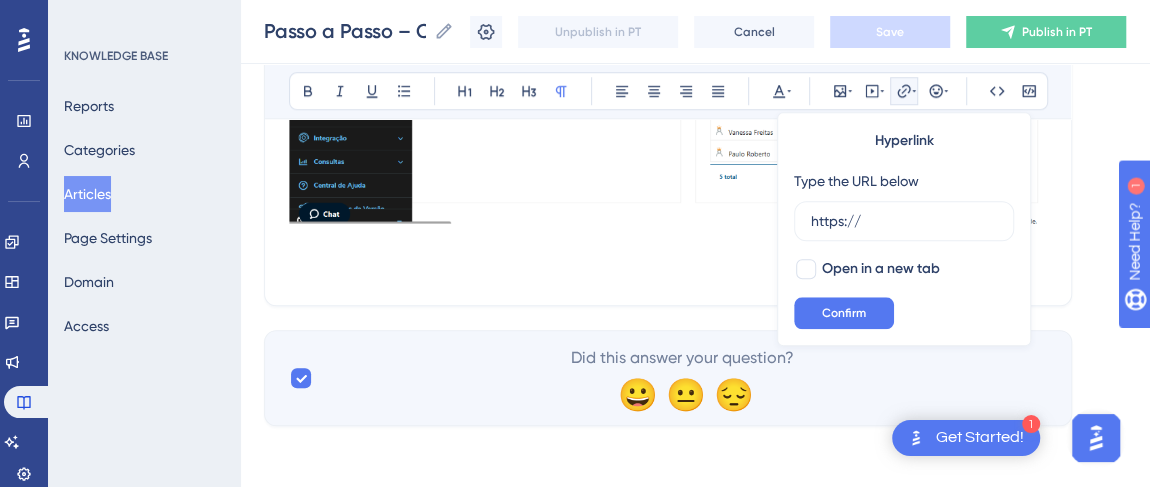 click at bounding box center [668, 245] 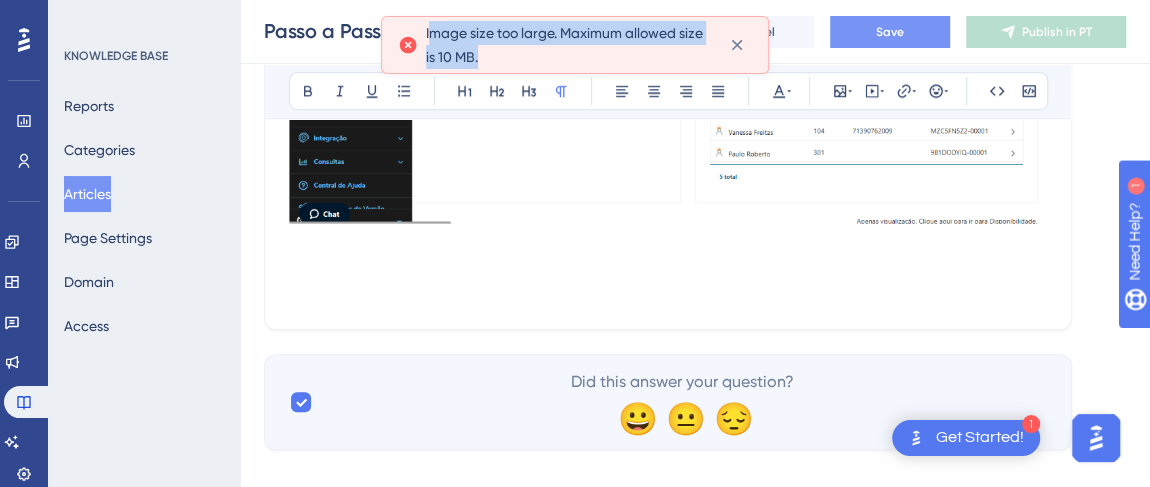 drag, startPoint x: 438, startPoint y: 25, endPoint x: 514, endPoint y: 53, distance: 80.99383 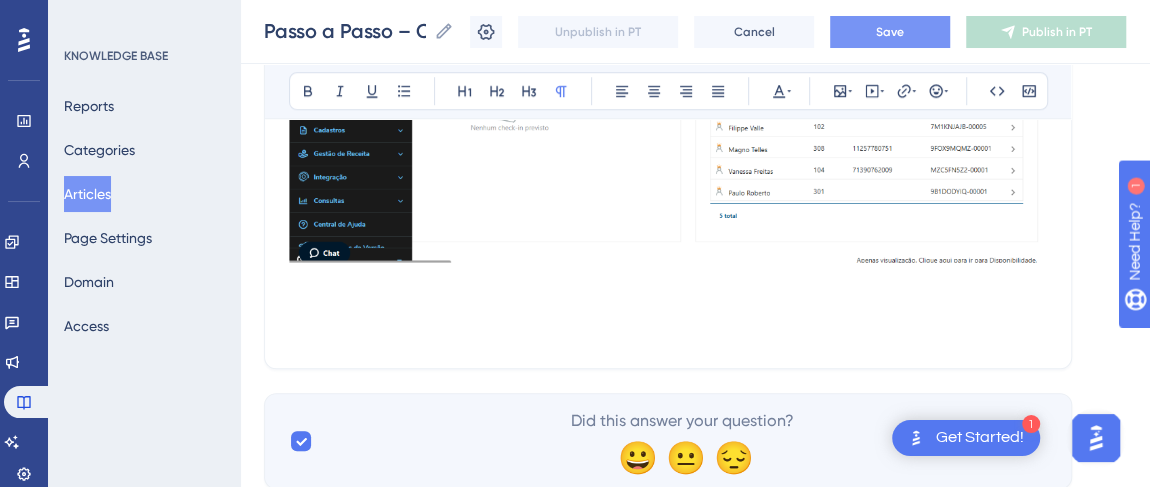 scroll, scrollTop: 771, scrollLeft: 0, axis: vertical 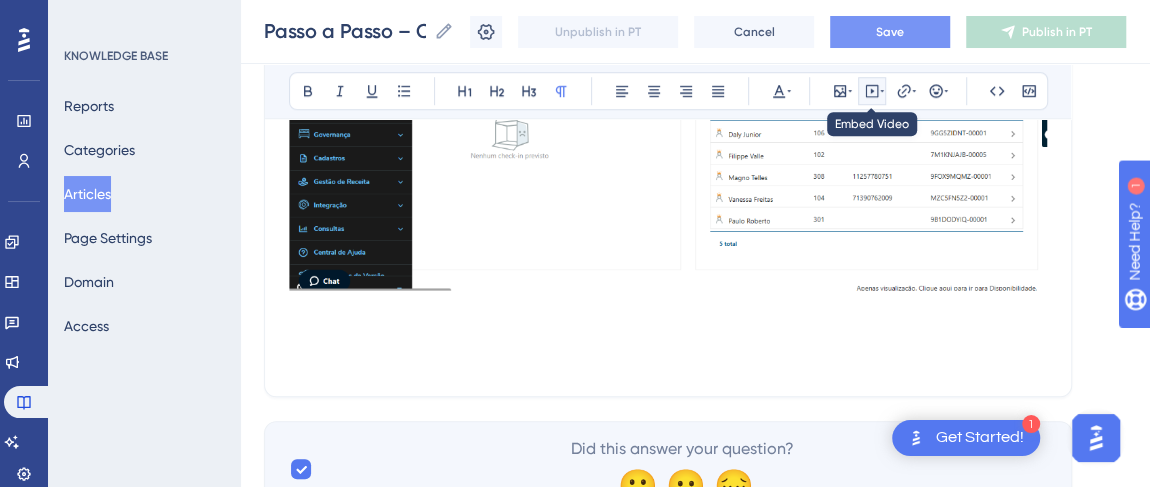 click at bounding box center (872, 91) 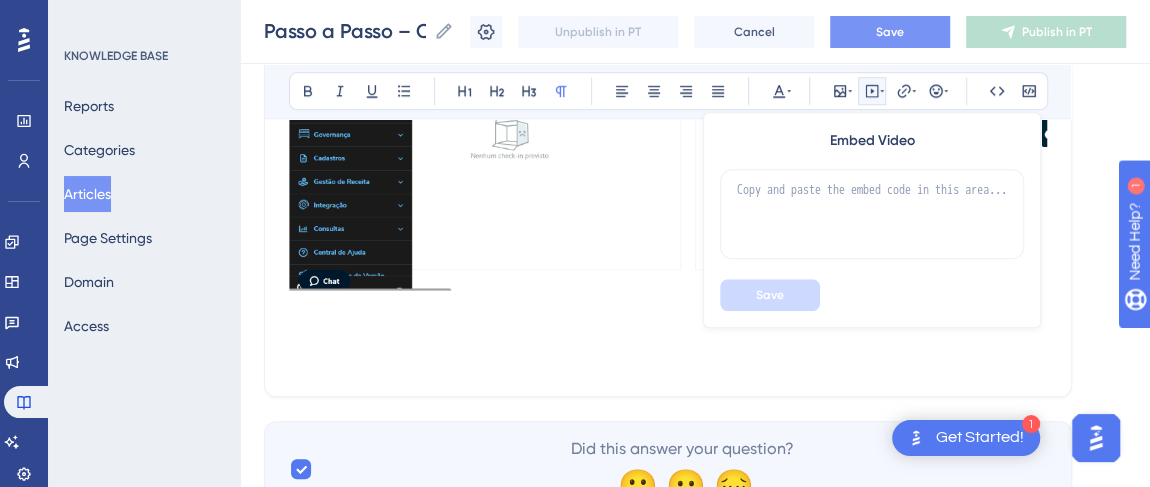 drag, startPoint x: 879, startPoint y: 78, endPoint x: 873, endPoint y: 99, distance: 21.84033 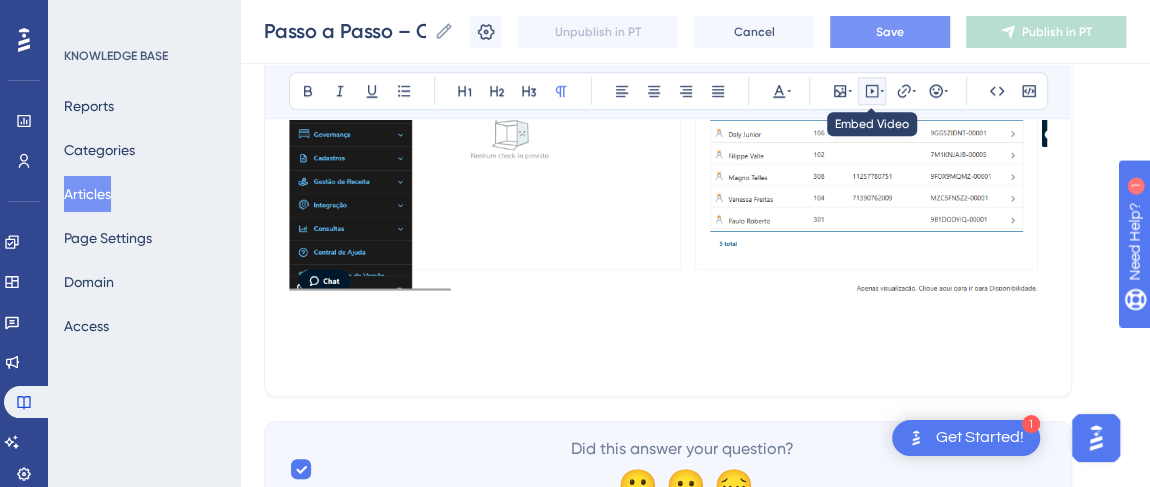 click 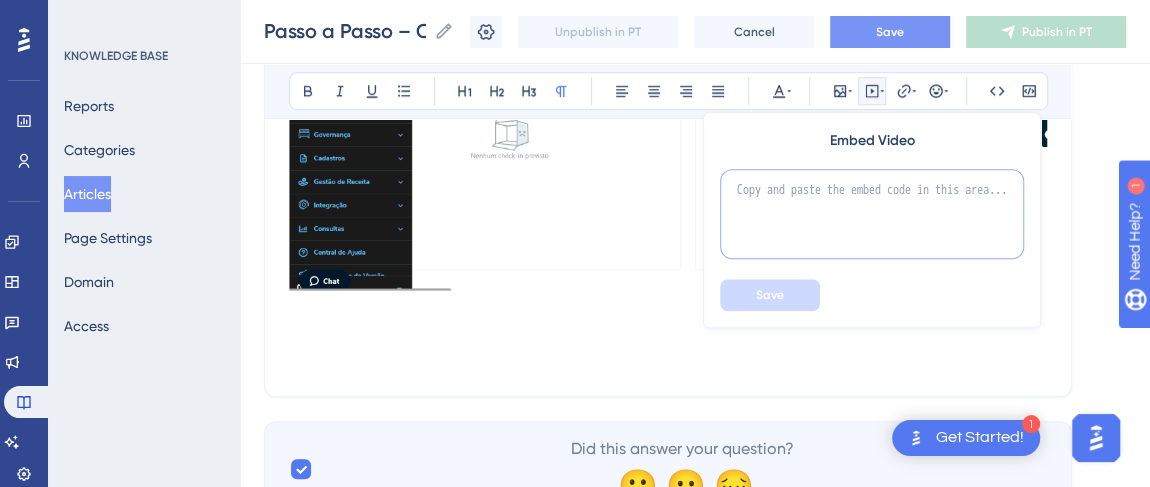 click at bounding box center [872, 214] 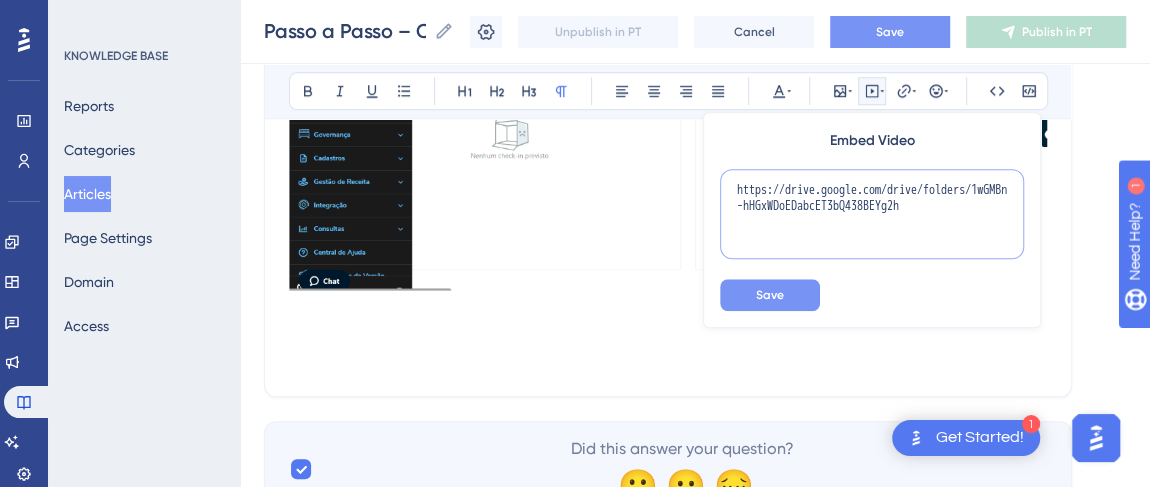 type on "https://drive.google.com/drive/folders/1wGMBn-hHGxWDoEDabcET3bQ438BEYg2h" 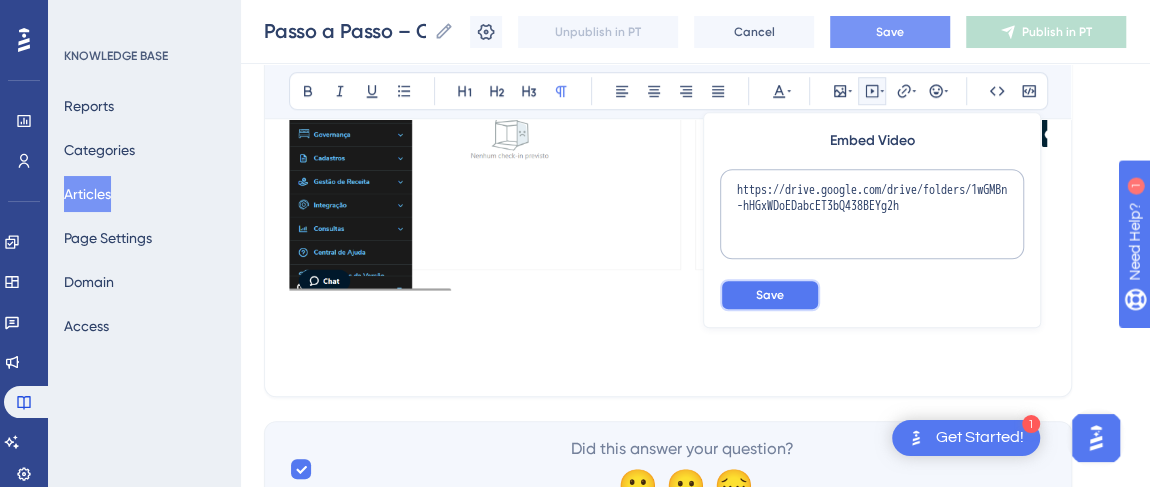 click on "Save" at bounding box center (770, 295) 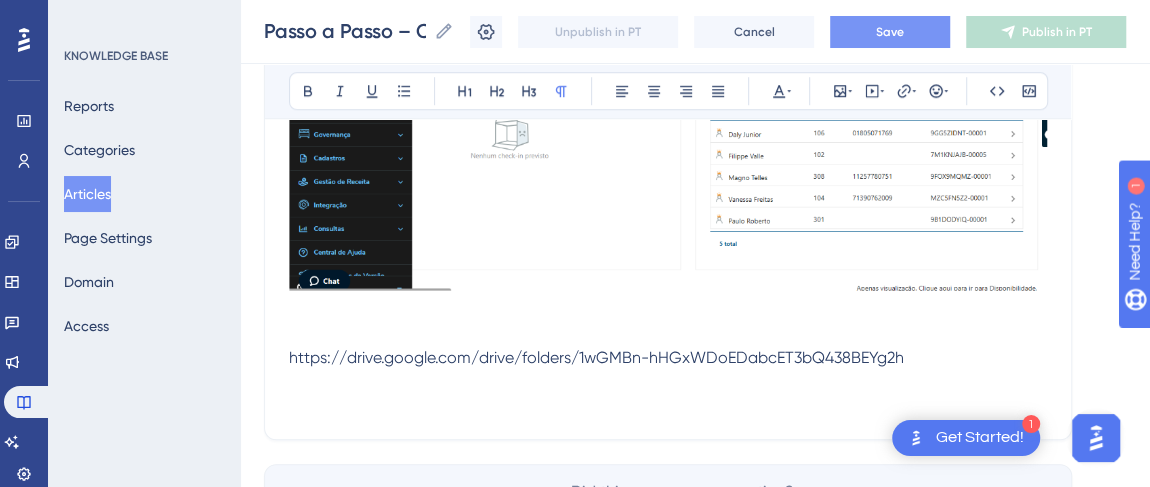 click on "https://drive.google.com/drive/folders/1wGMBn-hHGxWDoEDabcET3bQ438BEYg2h" at bounding box center [668, 357] 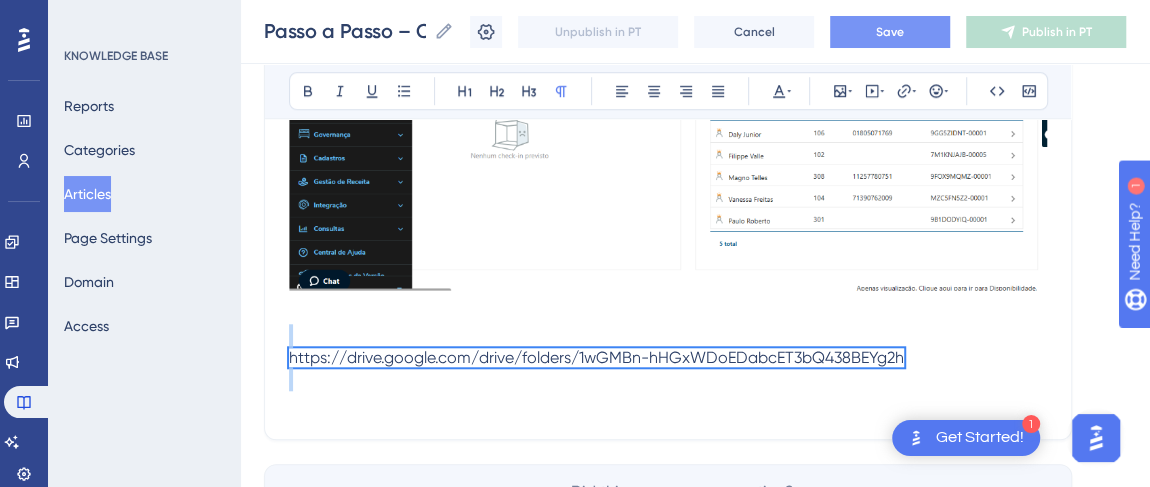 drag, startPoint x: 294, startPoint y: 376, endPoint x: 277, endPoint y: 343, distance: 37.12142 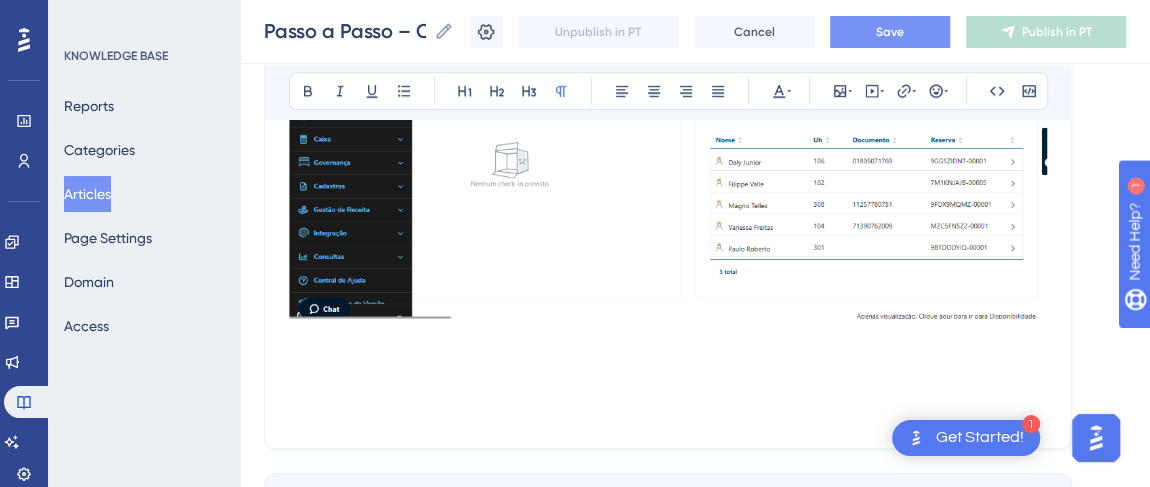 scroll, scrollTop: 771, scrollLeft: 0, axis: vertical 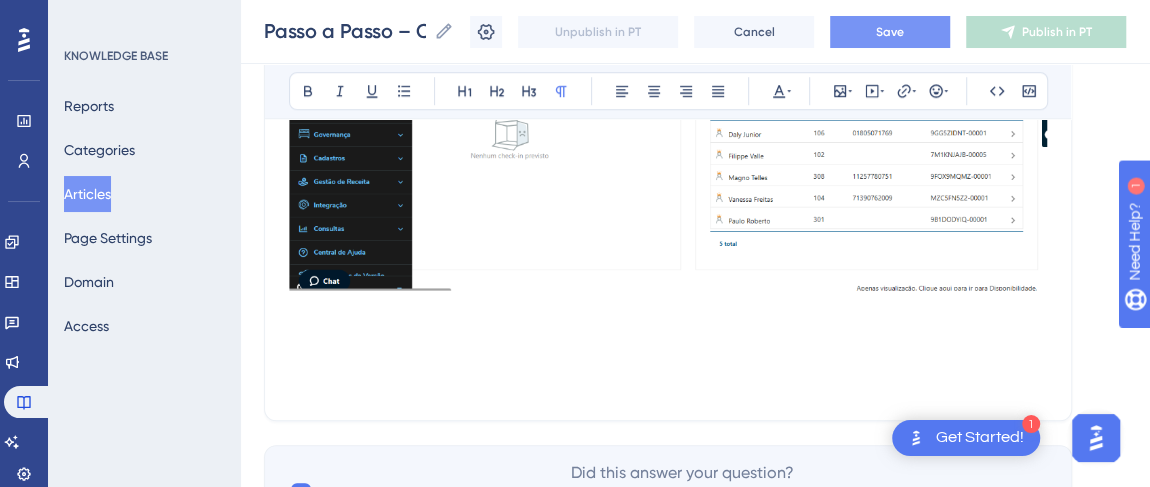 click at bounding box center (668, 119) 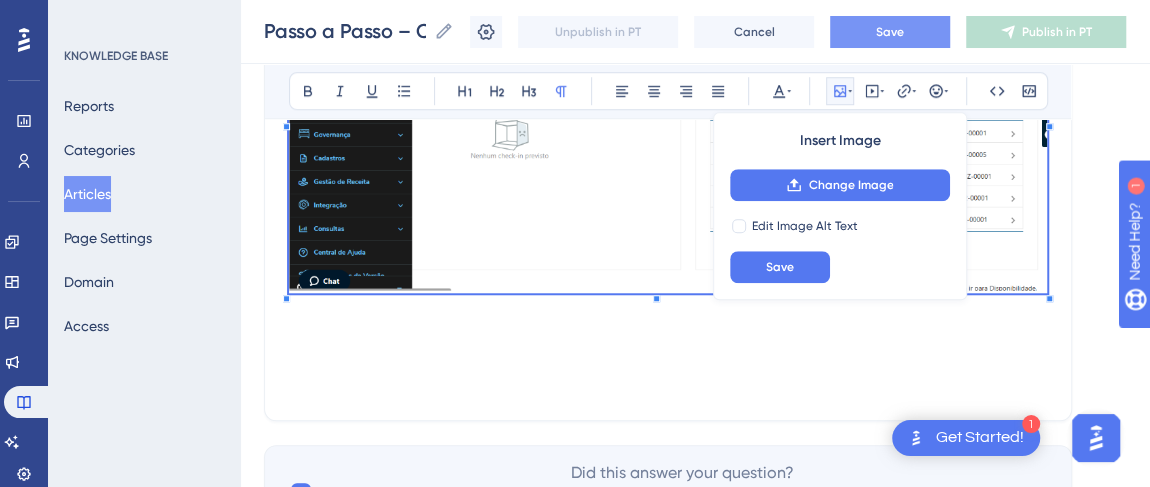 click at bounding box center [668, 123] 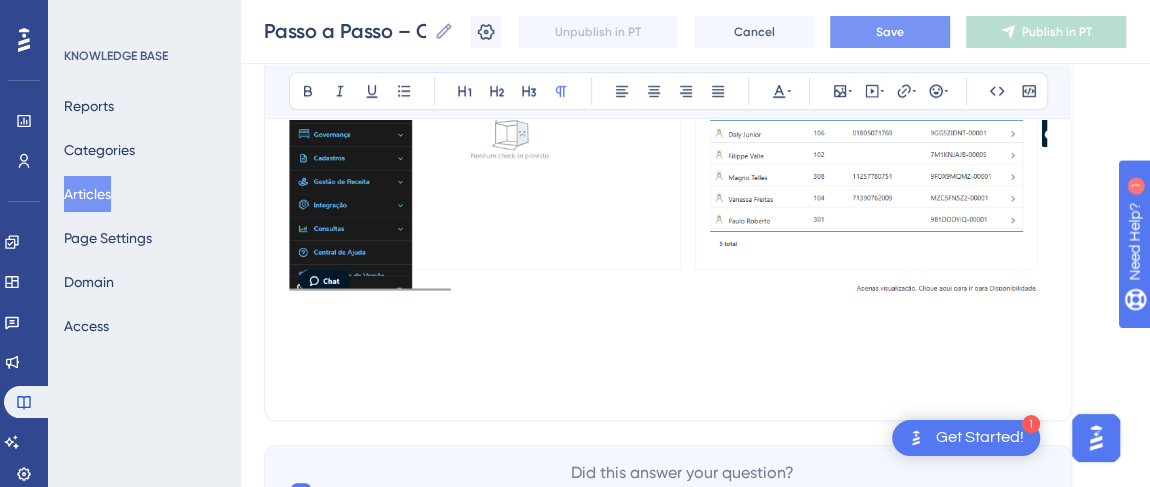 click at bounding box center (668, 360) 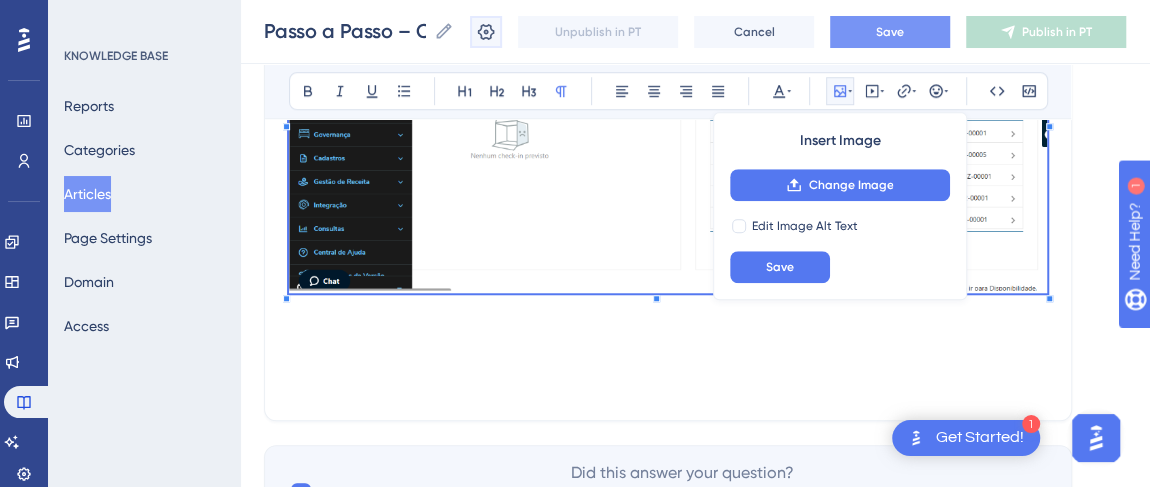 click 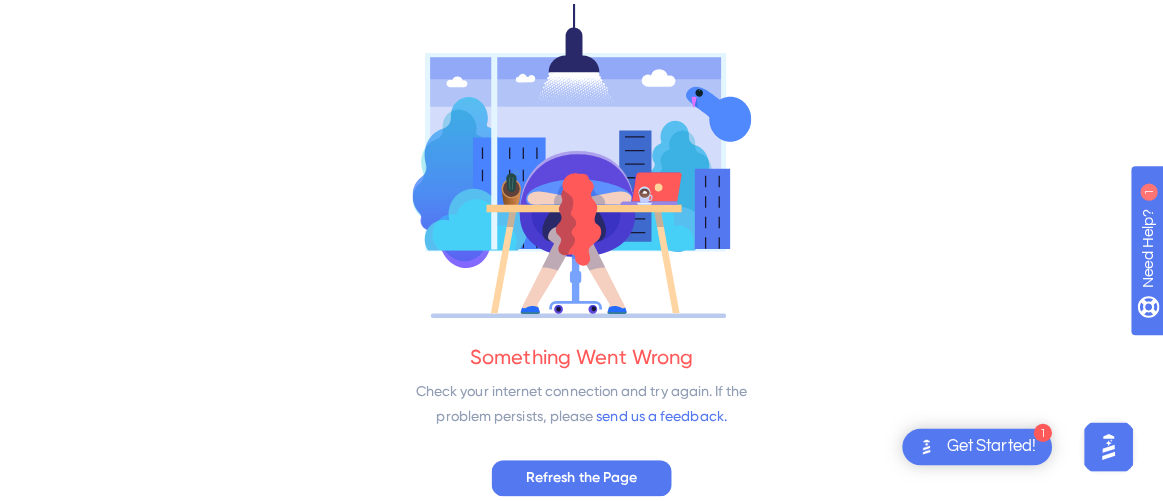 scroll, scrollTop: 0, scrollLeft: 0, axis: both 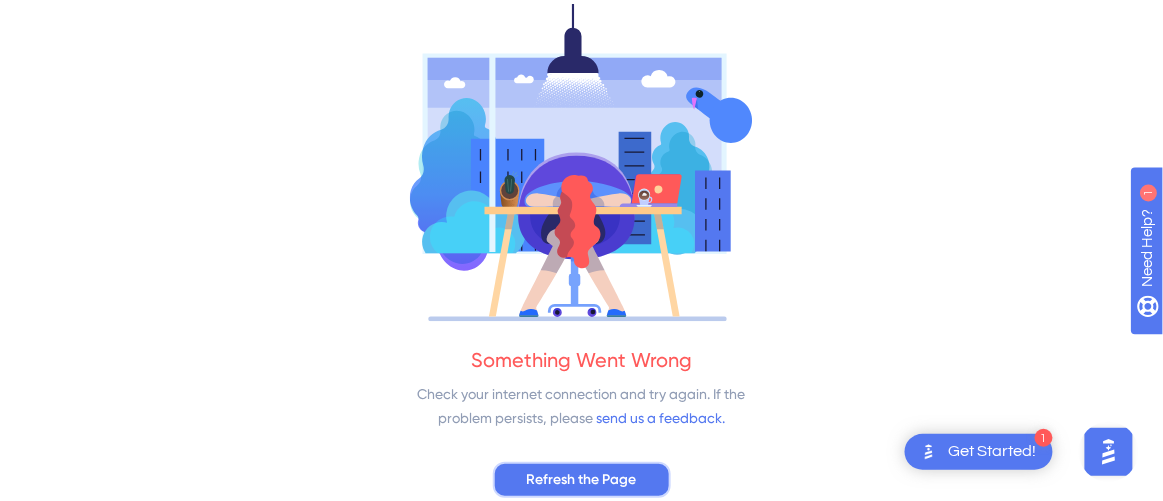click on "Refresh the Page" at bounding box center [582, 480] 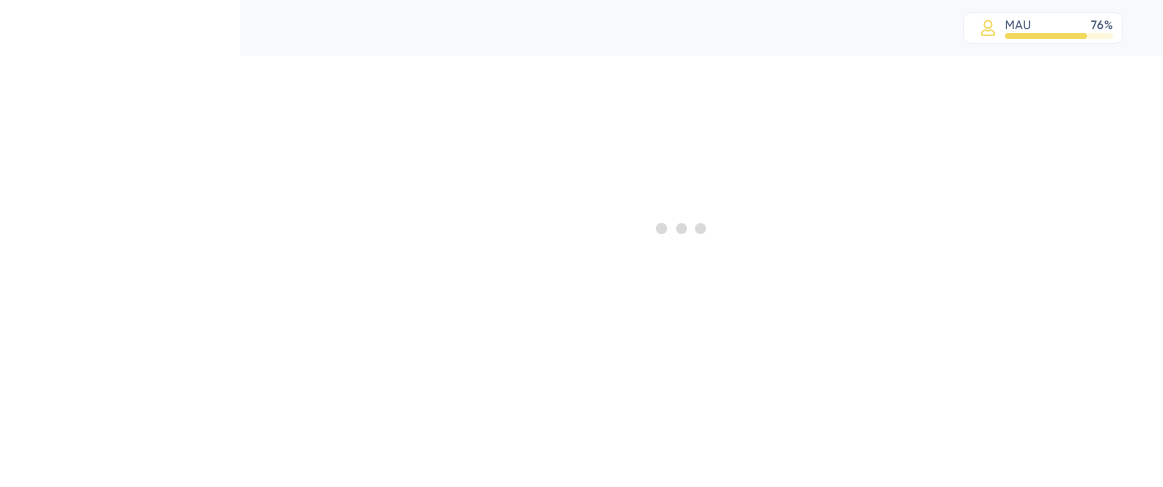 scroll, scrollTop: 0, scrollLeft: 0, axis: both 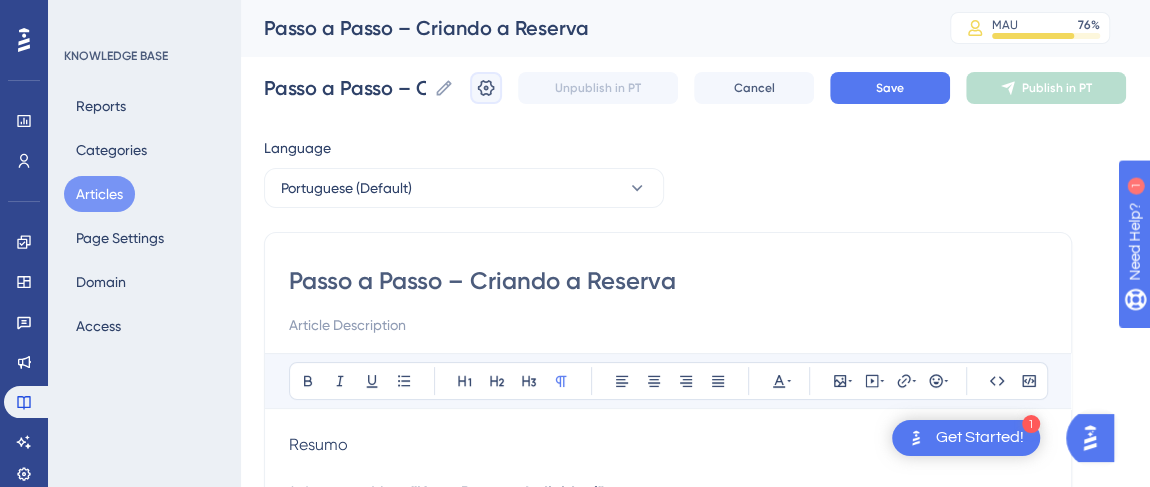 click 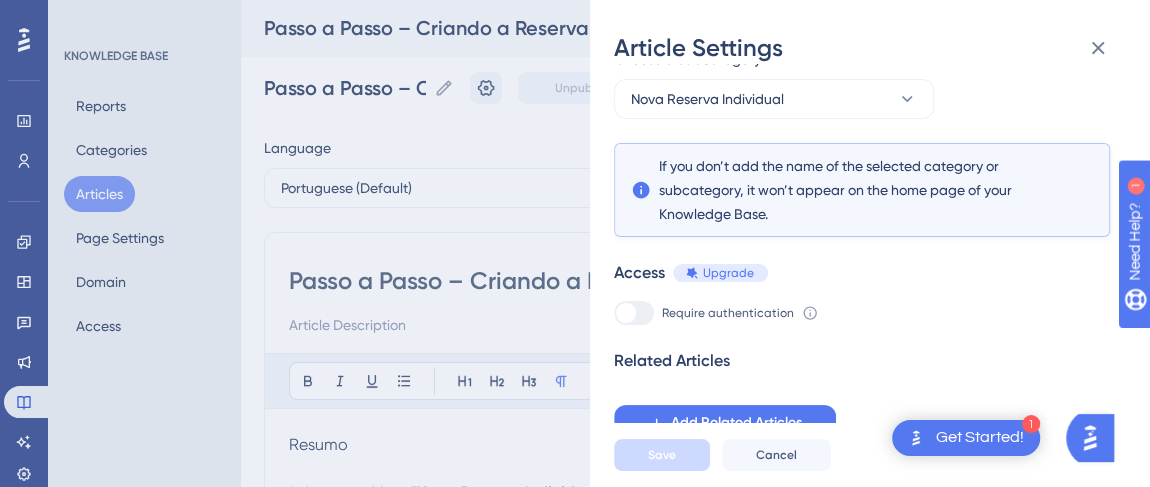 scroll, scrollTop: 283, scrollLeft: 0, axis: vertical 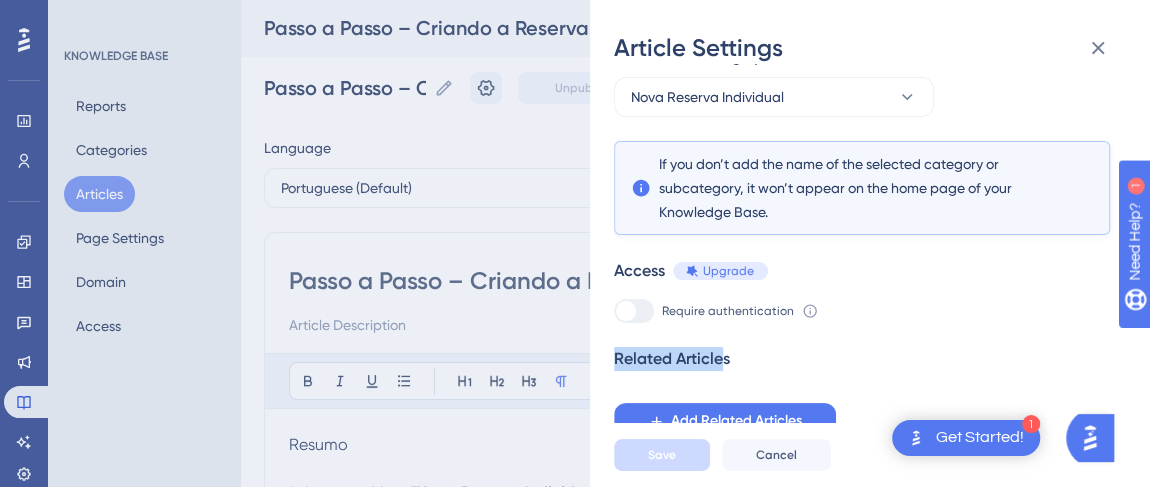 drag, startPoint x: 614, startPoint y: 360, endPoint x: 725, endPoint y: 348, distance: 111.64677 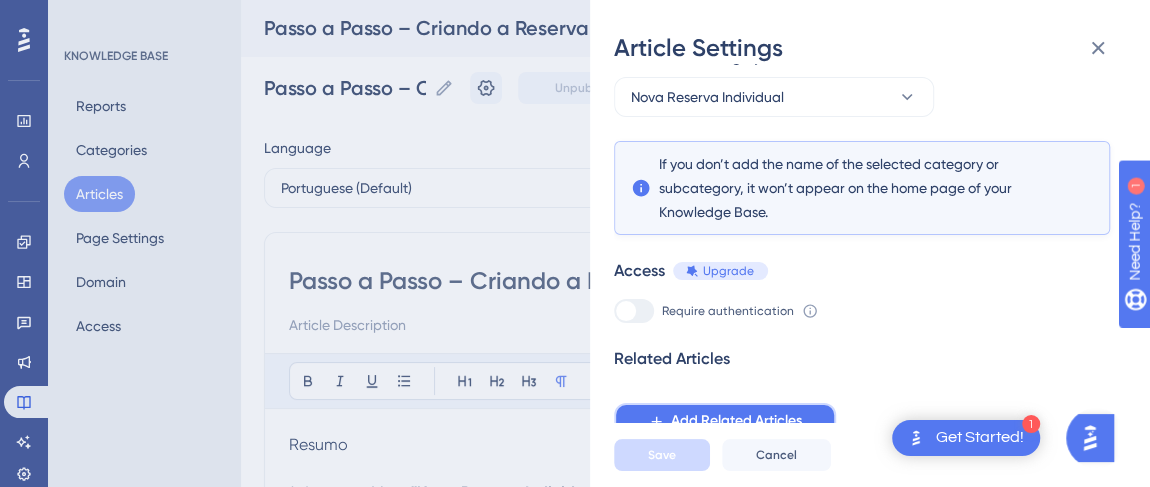 click on "Add Related Articles" at bounding box center (736, 421) 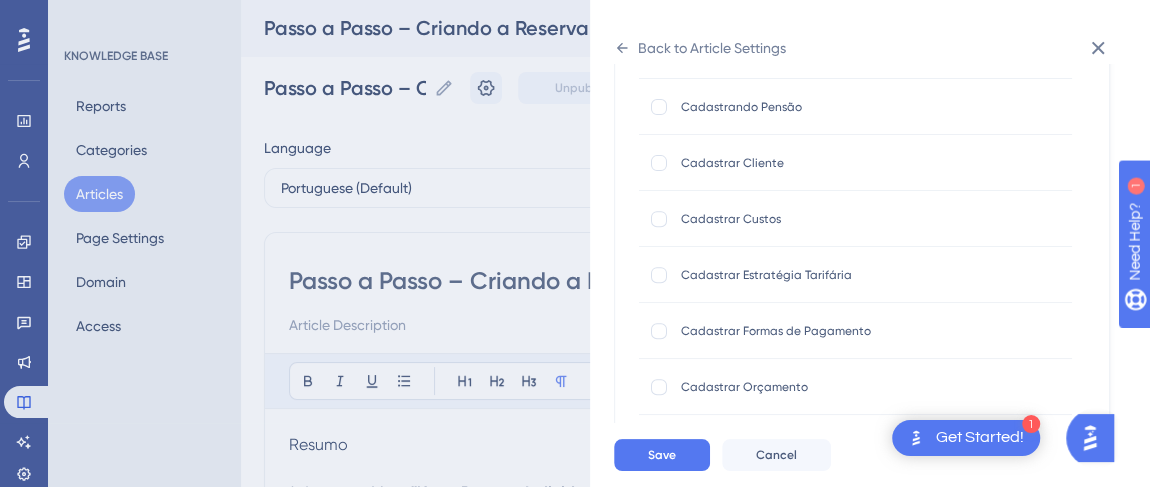 scroll, scrollTop: 272, scrollLeft: 0, axis: vertical 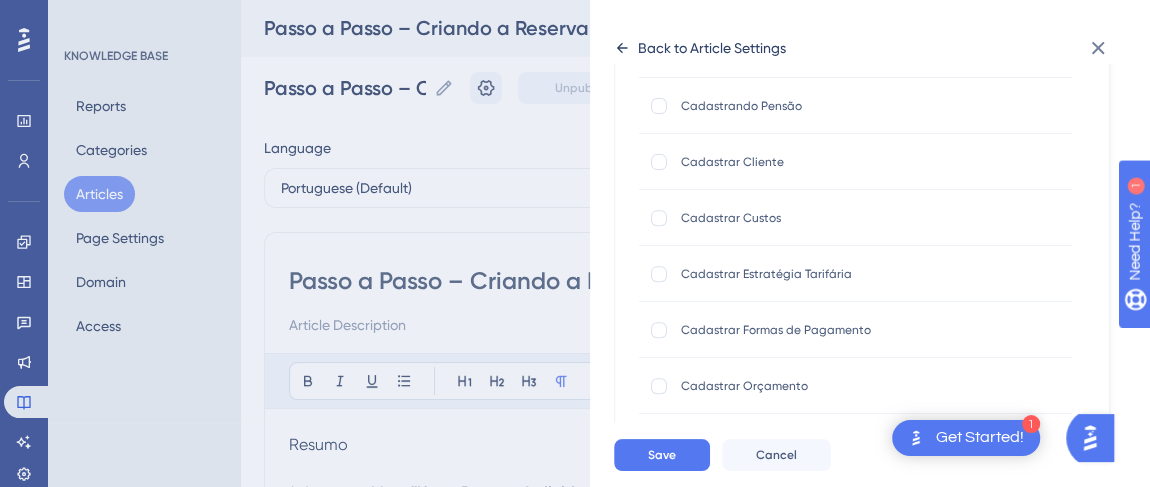 click on "Back to Article Settings" at bounding box center (700, 48) 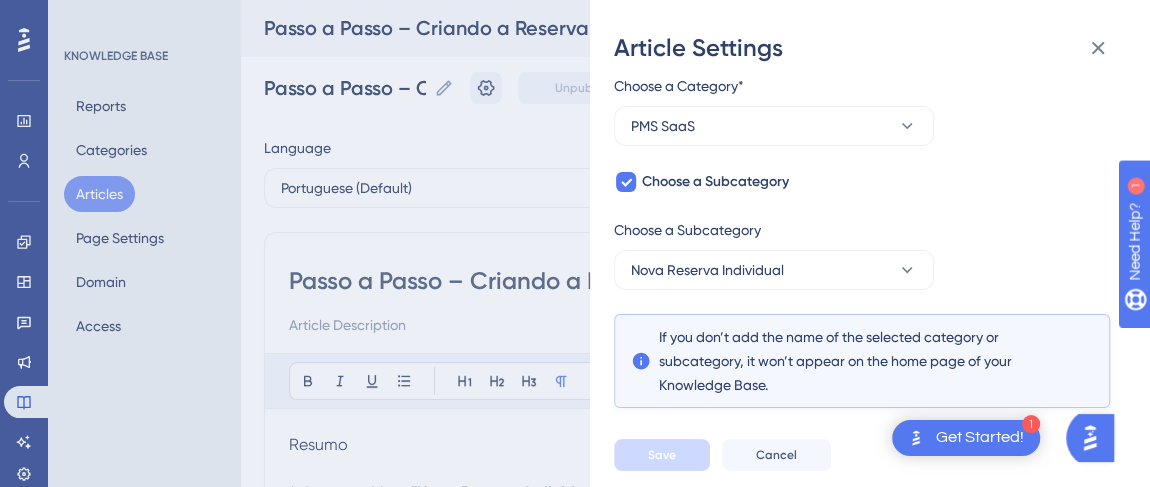 scroll, scrollTop: 101, scrollLeft: 0, axis: vertical 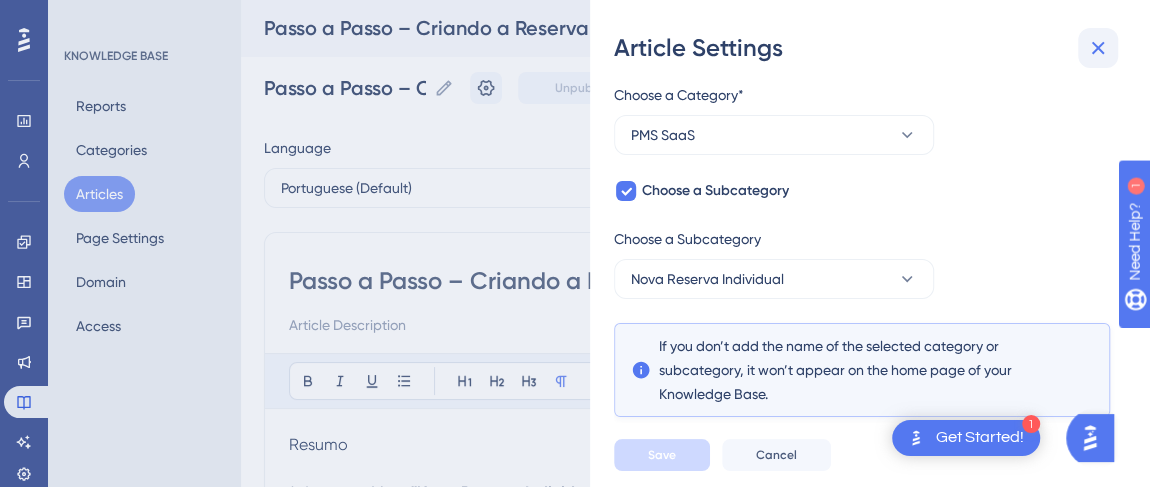 click 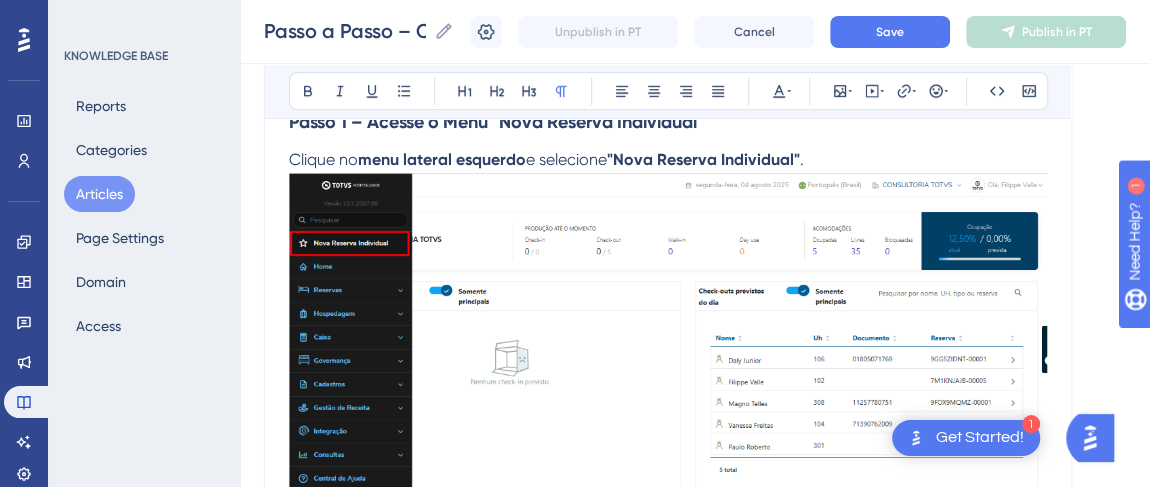 scroll, scrollTop: 818, scrollLeft: 0, axis: vertical 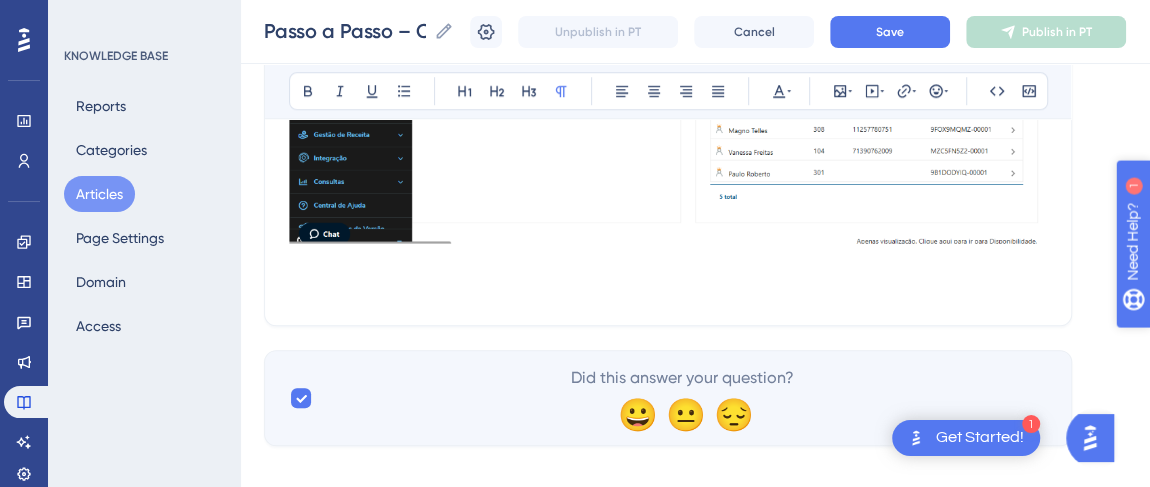 drag, startPoint x: 1242, startPoint y: 345, endPoint x: 2229, endPoint y: 549, distance: 1007.8616 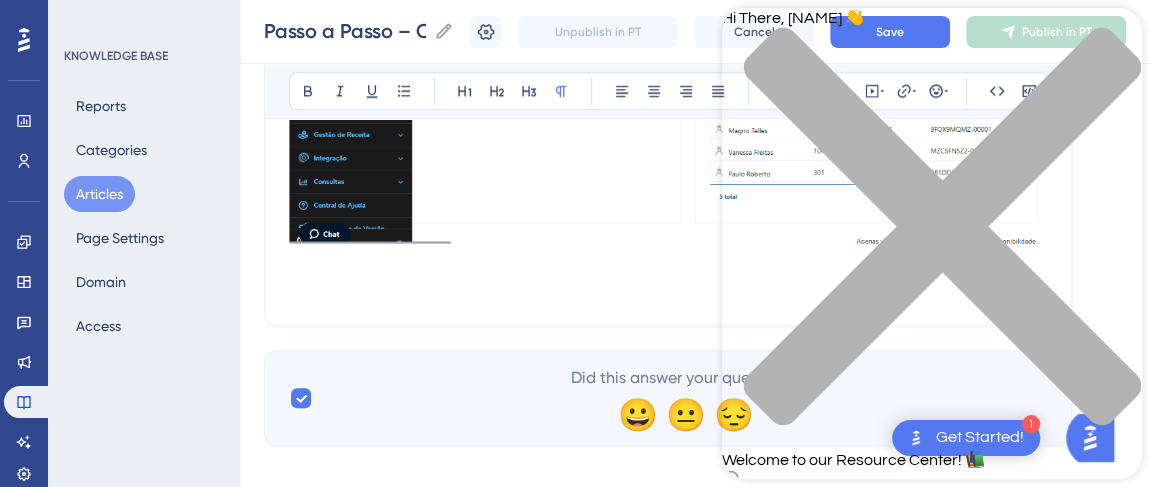 scroll, scrollTop: 363, scrollLeft: 0, axis: vertical 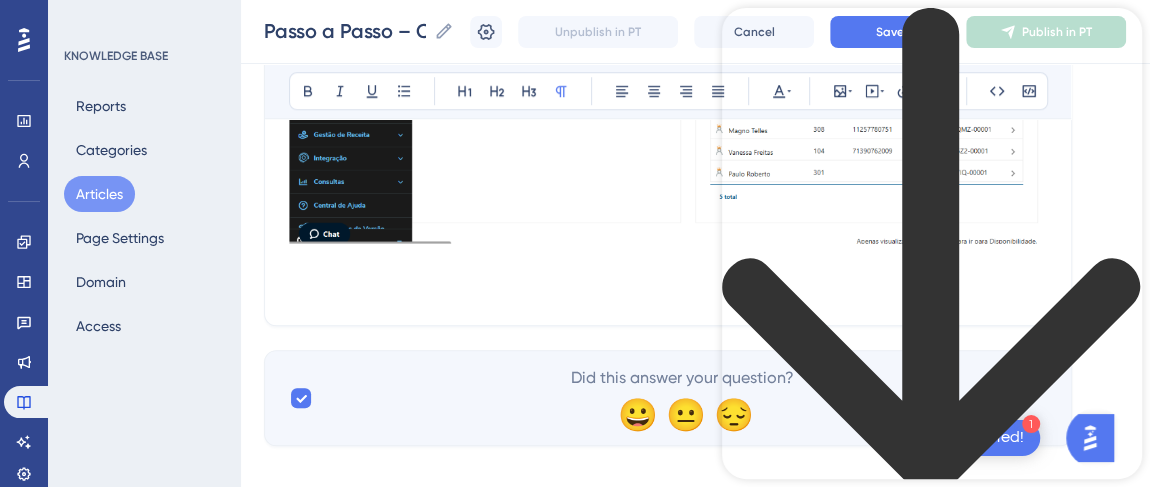 type on "gif" 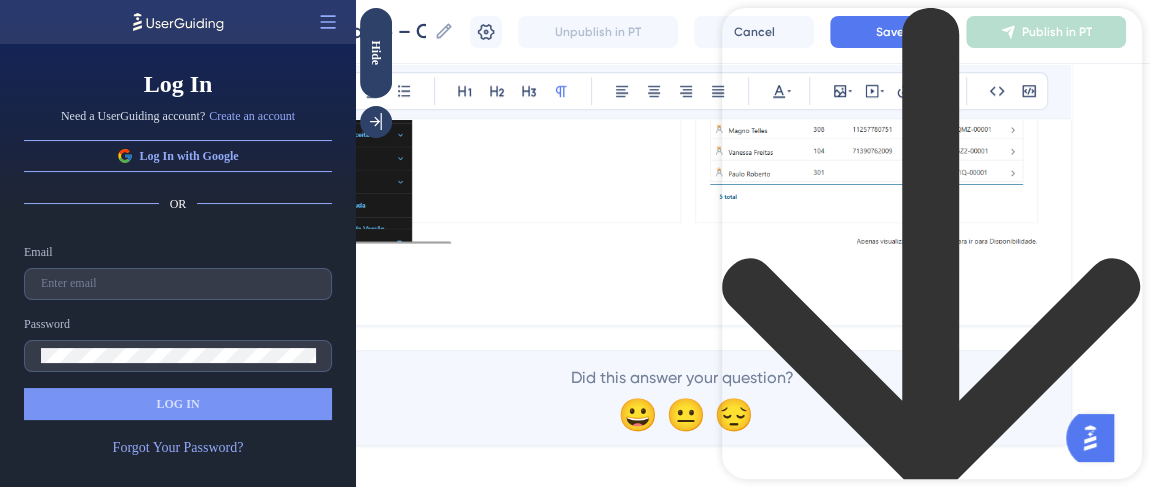 scroll, scrollTop: 0, scrollLeft: 0, axis: both 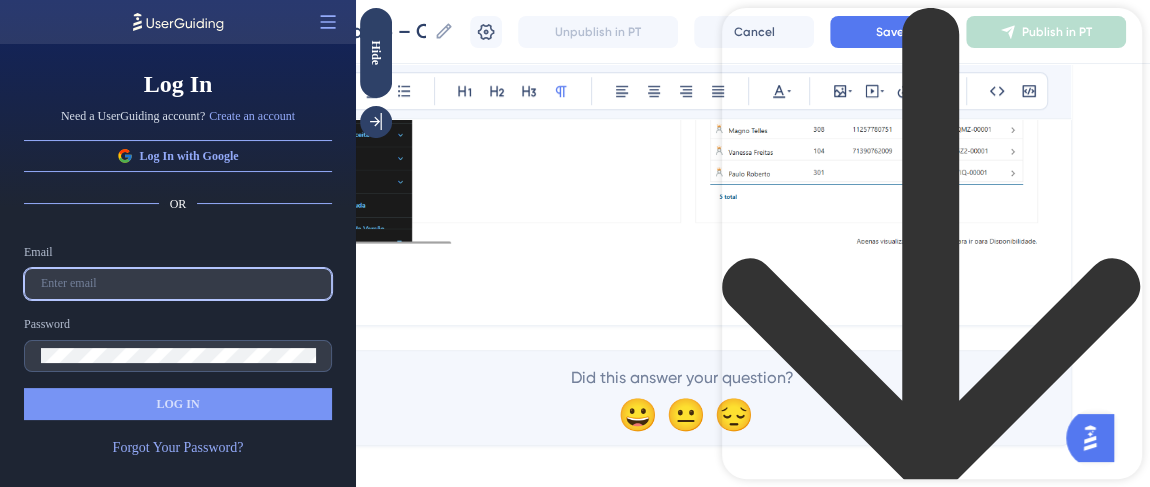 type on "[EMAIL]" 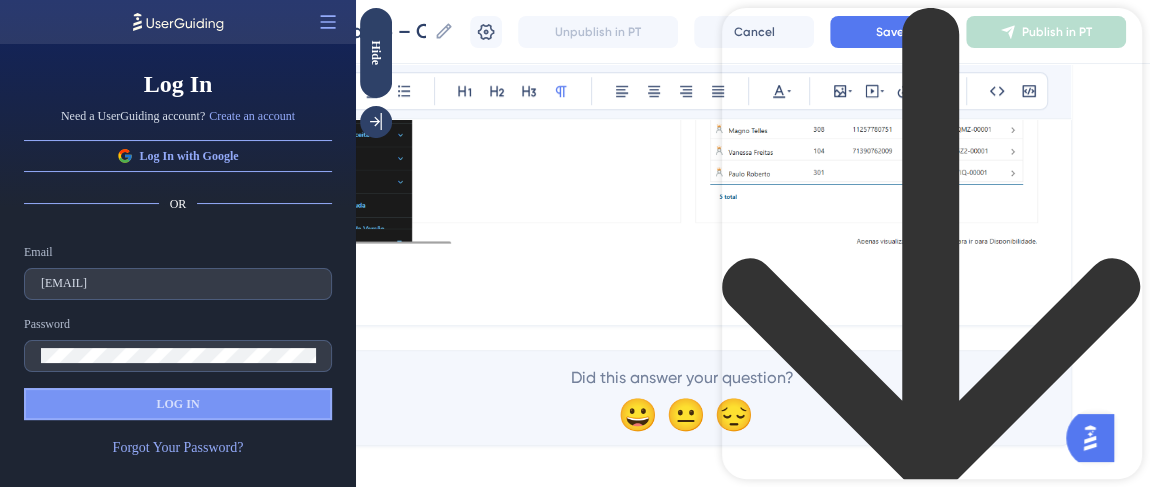 click on "LOG IN" at bounding box center [178, 404] 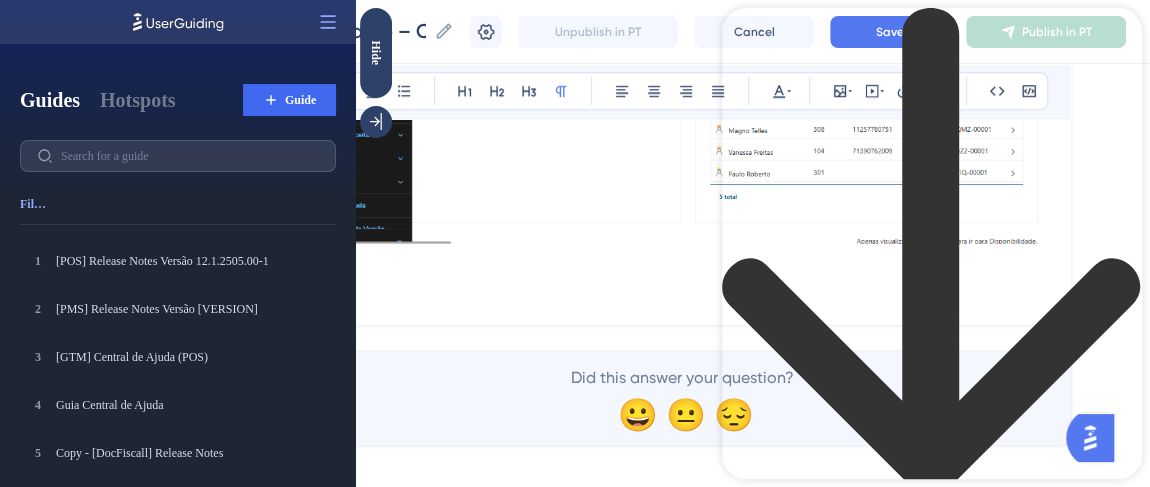 scroll, scrollTop: 0, scrollLeft: 0, axis: both 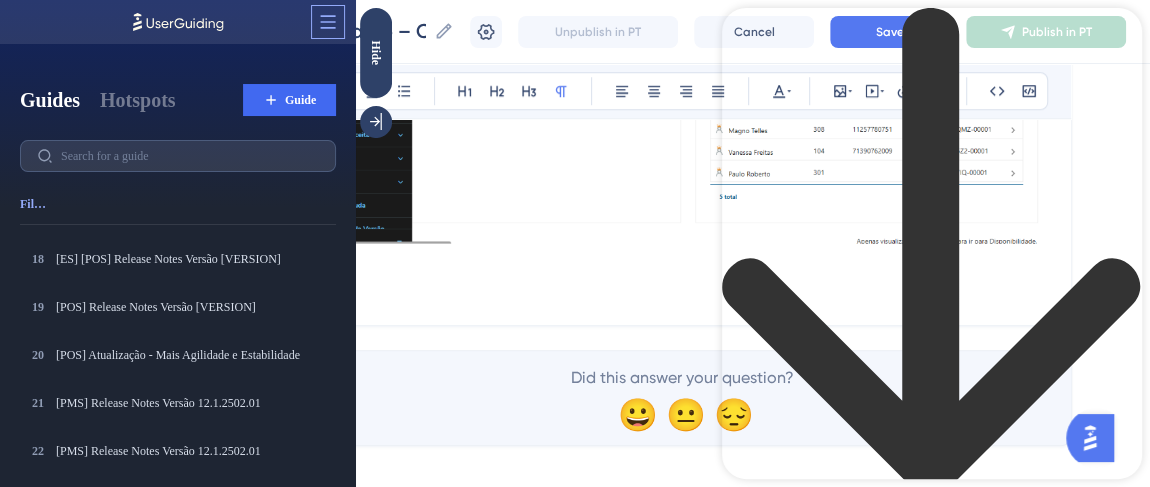 click 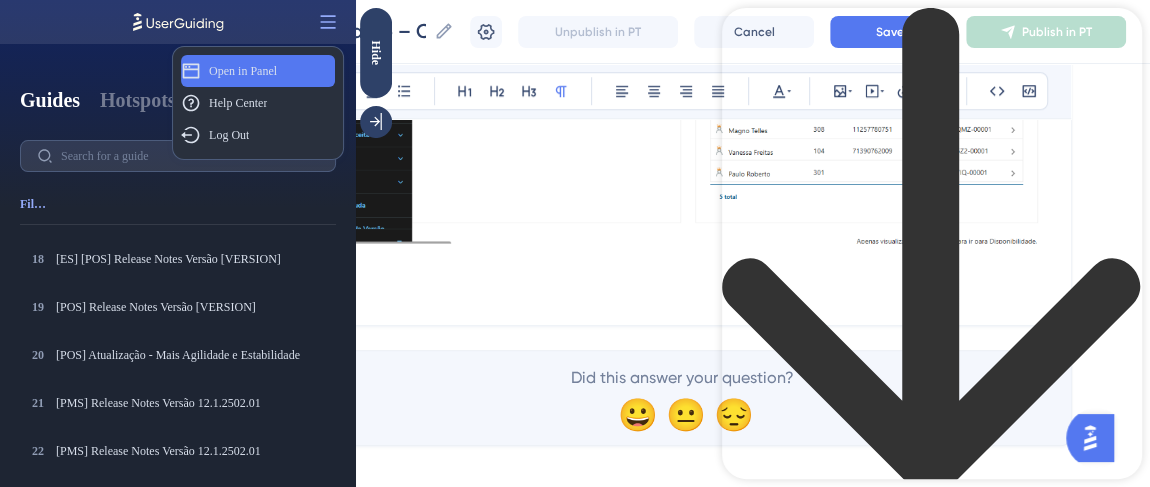 click on "Open in Panel" at bounding box center [243, 71] 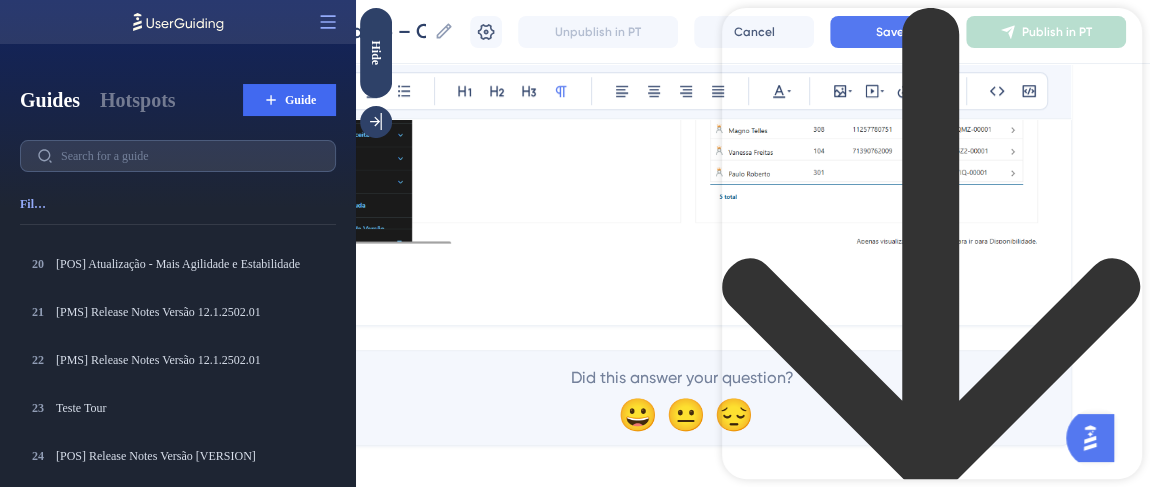 scroll, scrollTop: 999, scrollLeft: 0, axis: vertical 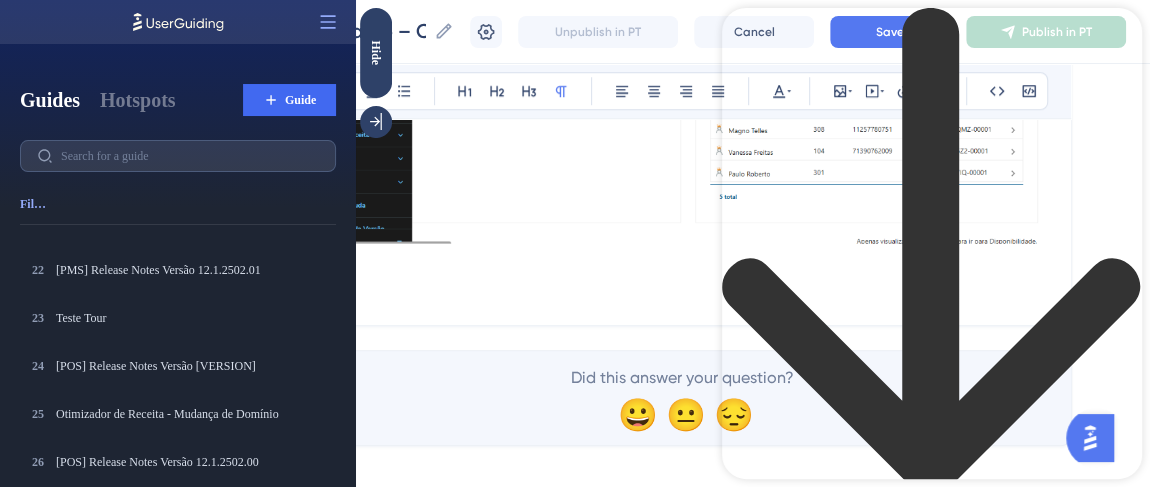 click at bounding box center (932, 254) 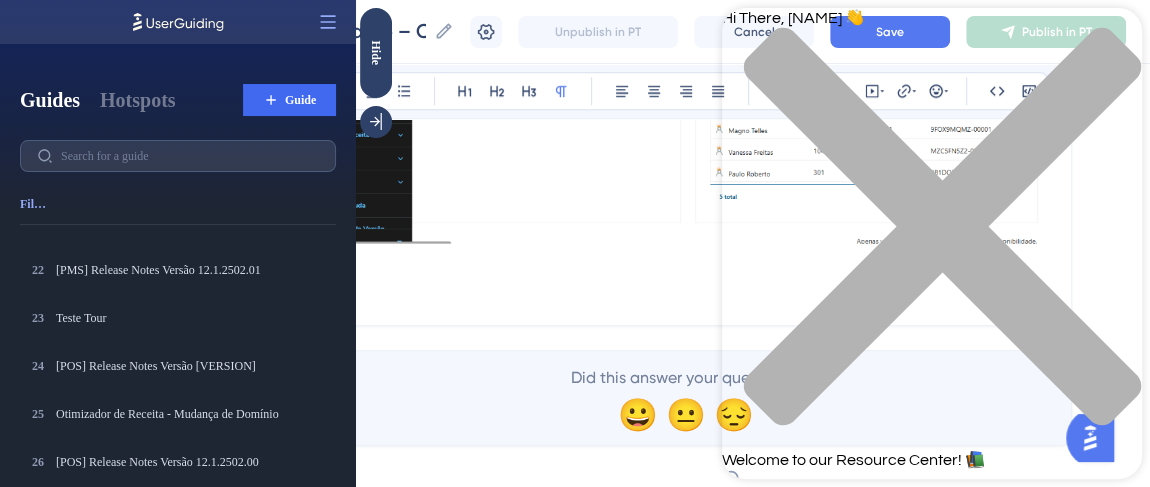 scroll, scrollTop: 363, scrollLeft: 0, axis: vertical 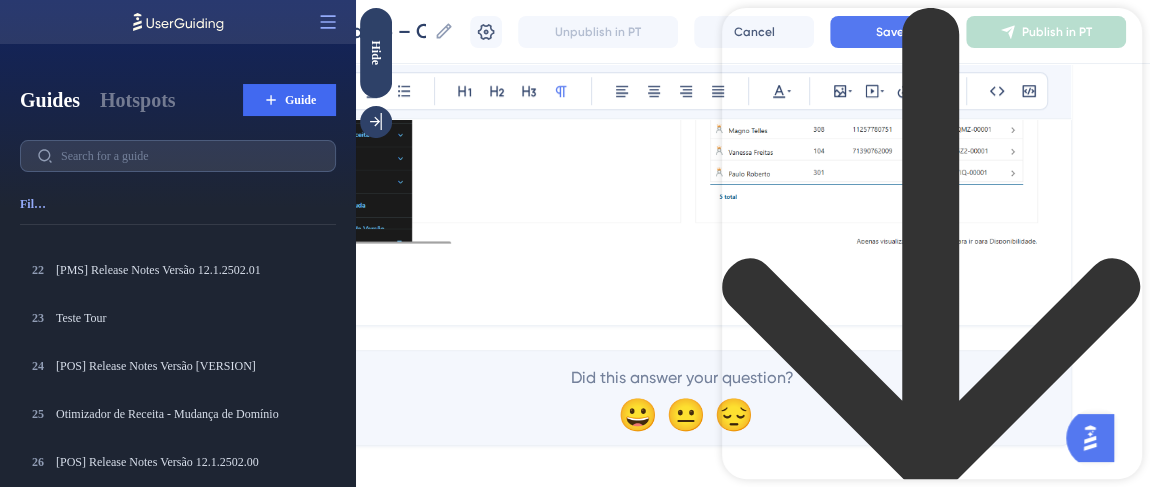 type on "gif" 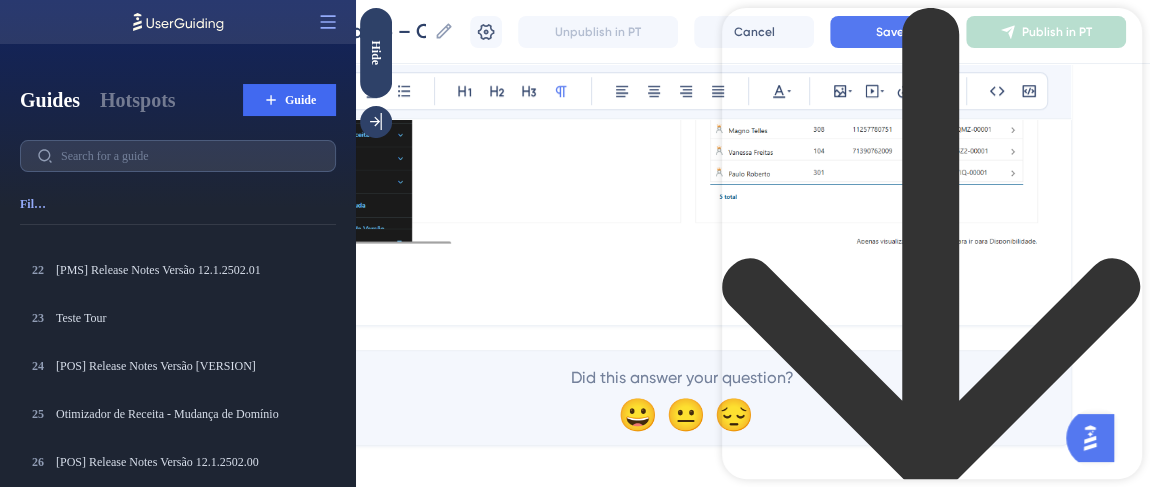 scroll, scrollTop: 90, scrollLeft: 0, axis: vertical 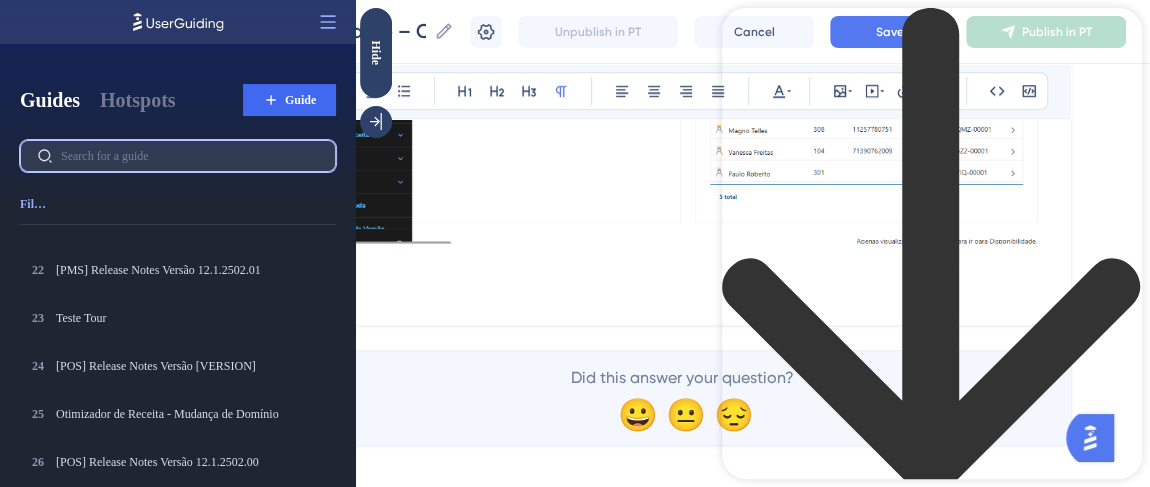click at bounding box center [190, 156] 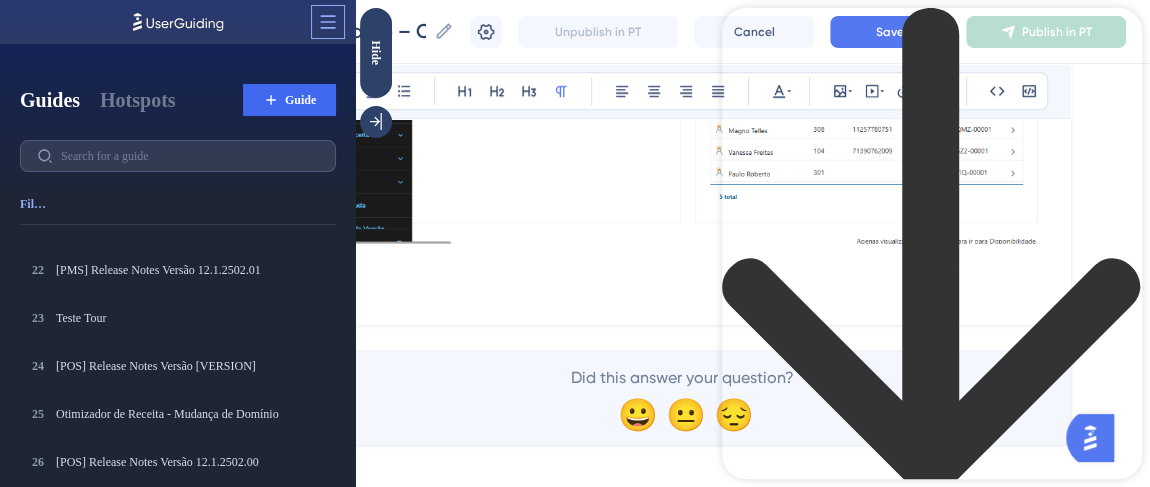 click 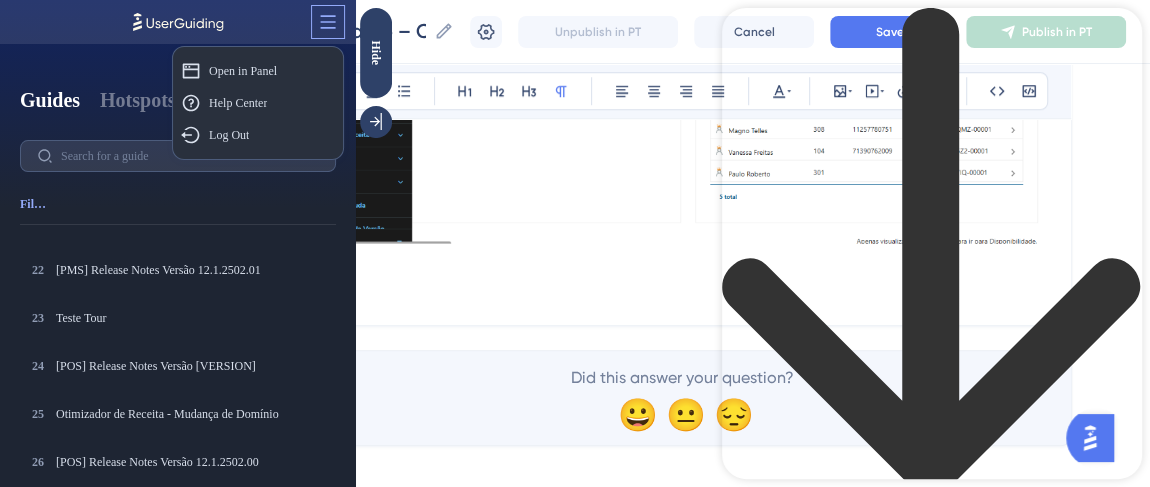 click 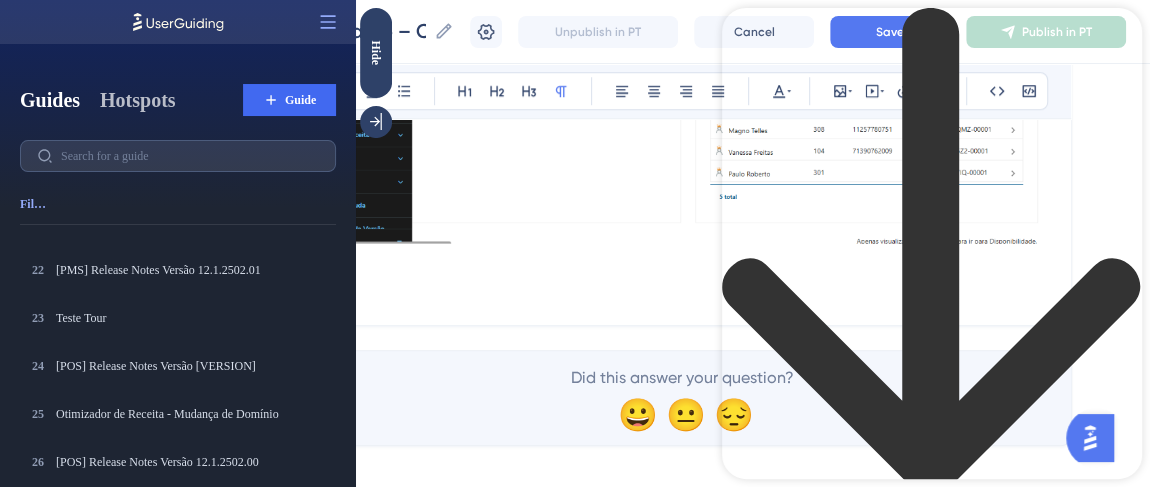 click on "Hotspots" at bounding box center [138, 100] 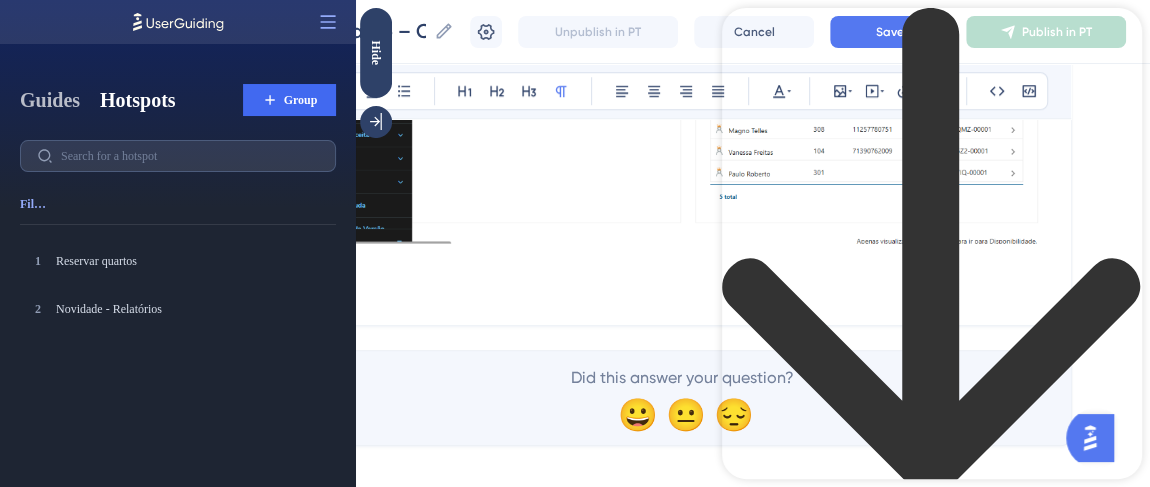click on "Guides" at bounding box center (50, 100) 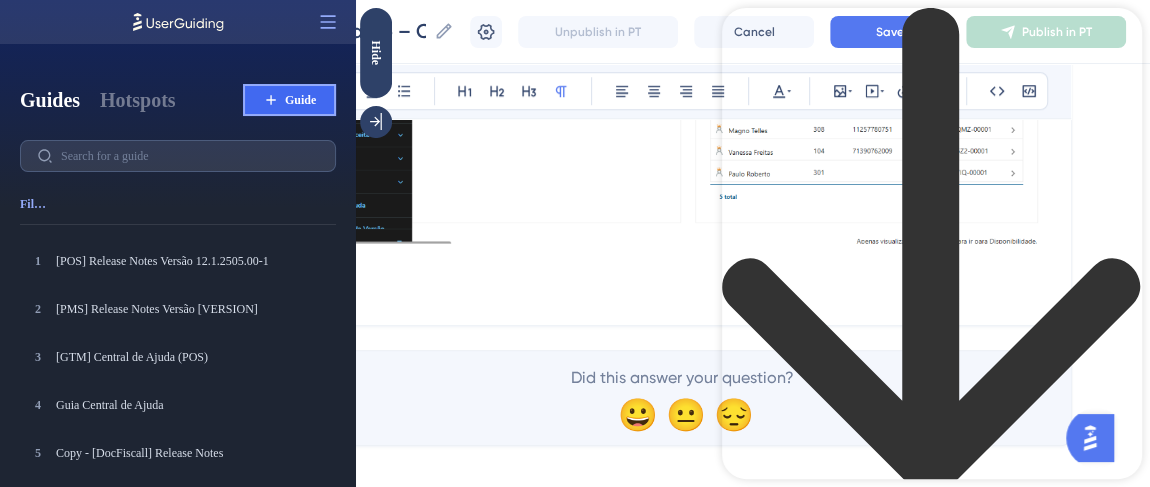 click on "Guide" at bounding box center (289, 100) 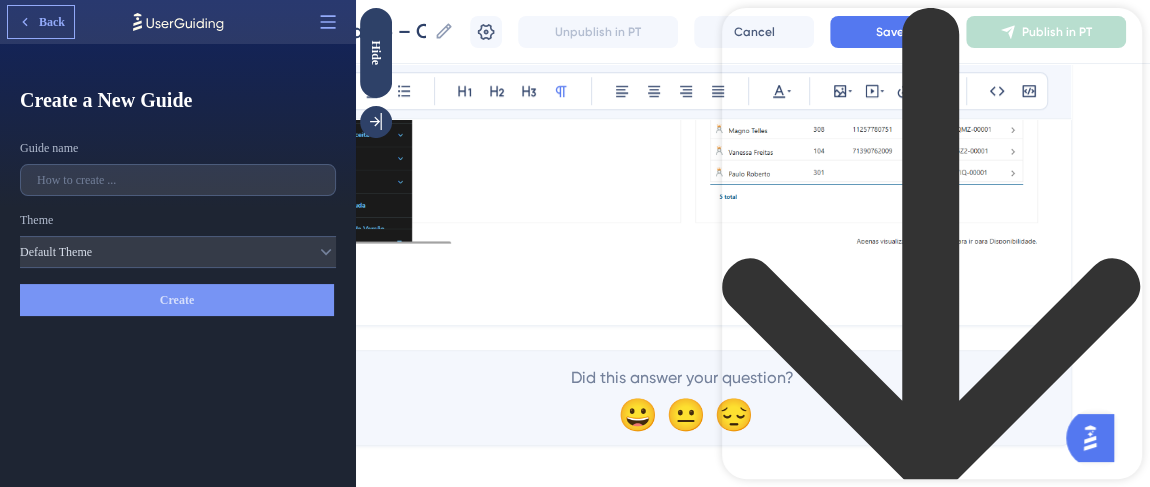 click 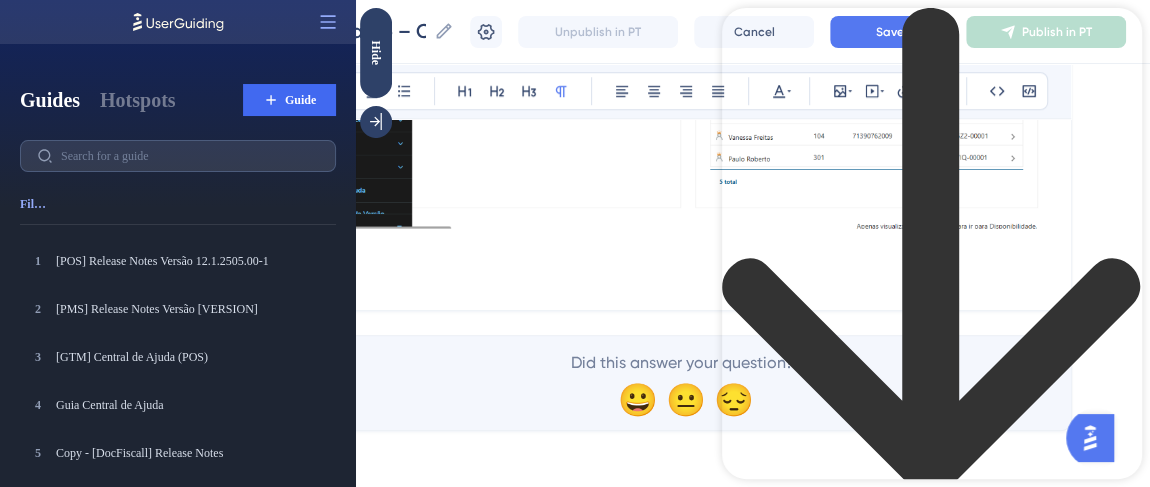 scroll, scrollTop: 838, scrollLeft: 0, axis: vertical 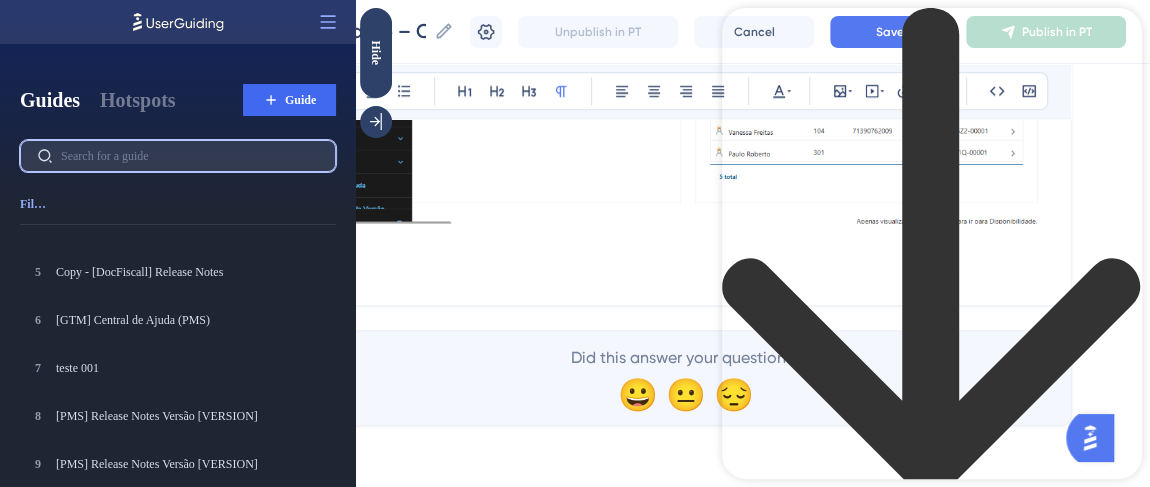 click at bounding box center (190, 156) 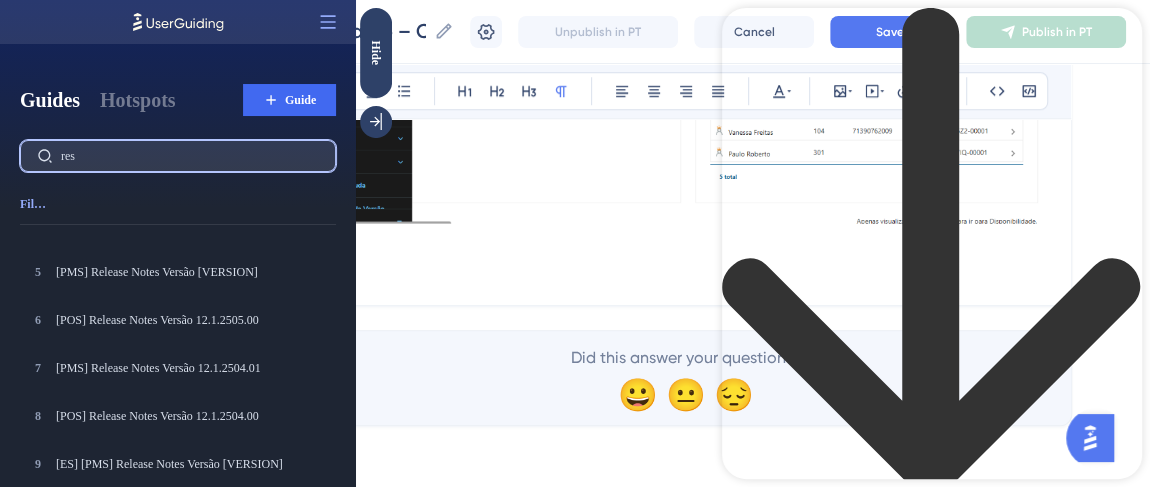 scroll, scrollTop: 0, scrollLeft: 0, axis: both 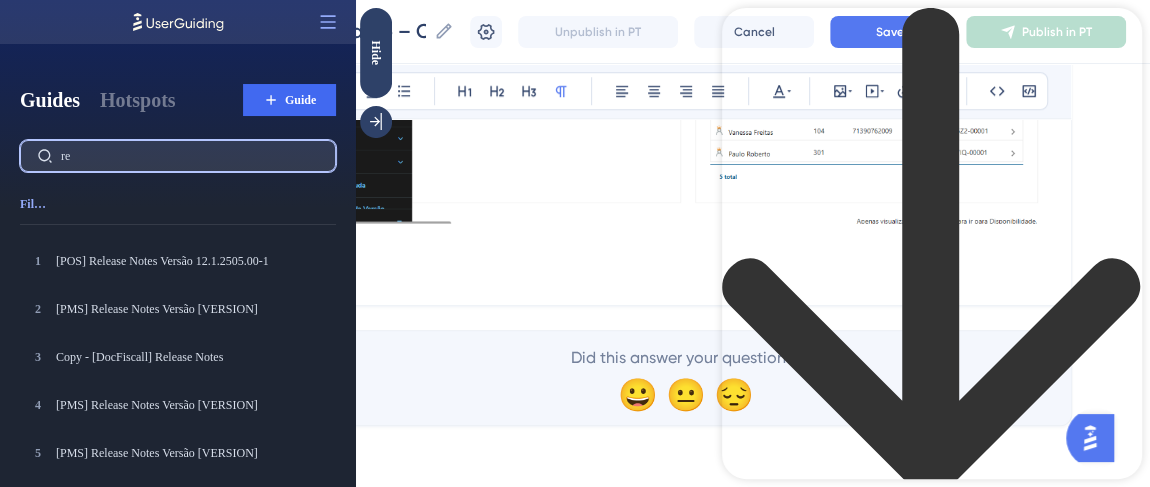 type on "r" 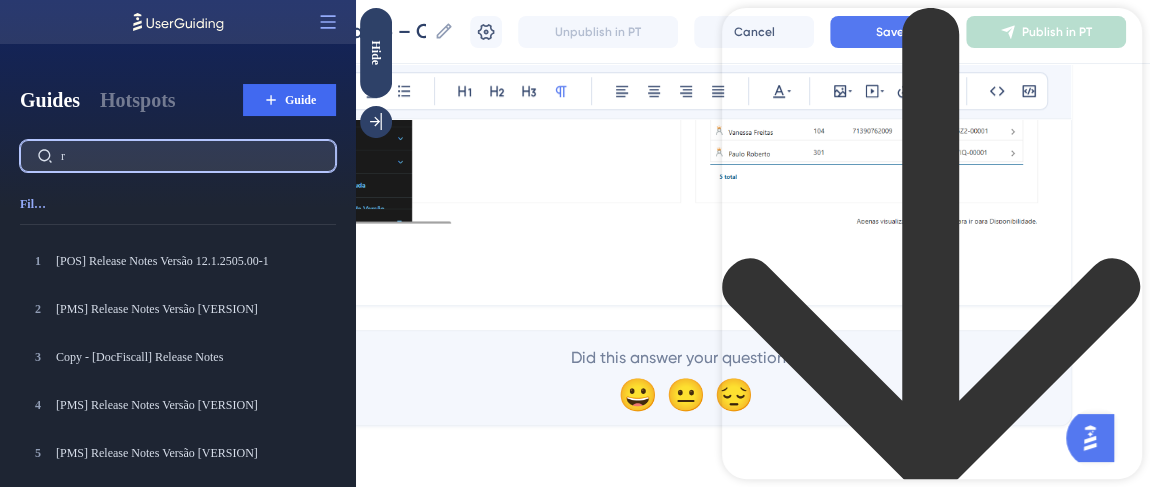 type 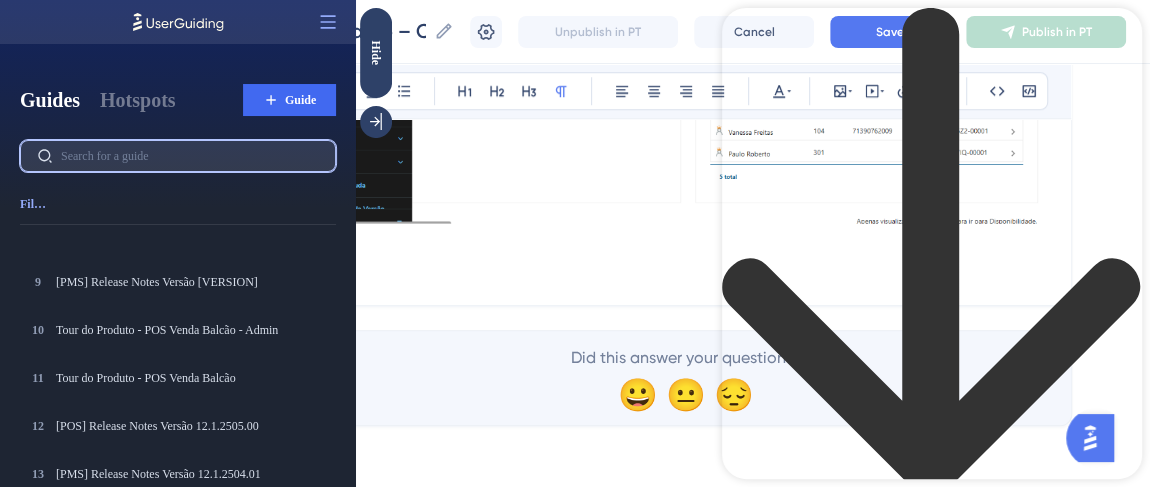 scroll, scrollTop: 0, scrollLeft: 0, axis: both 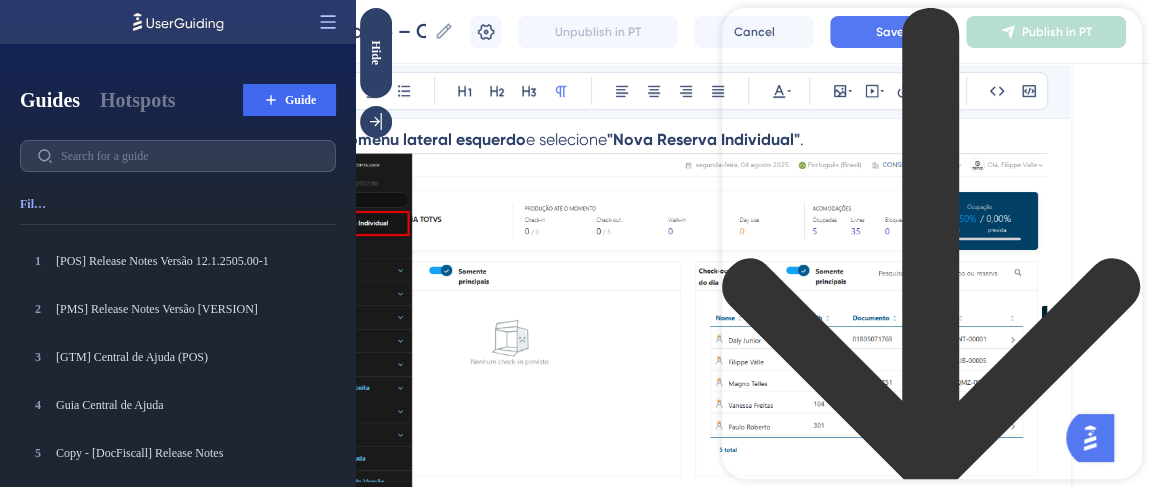 click 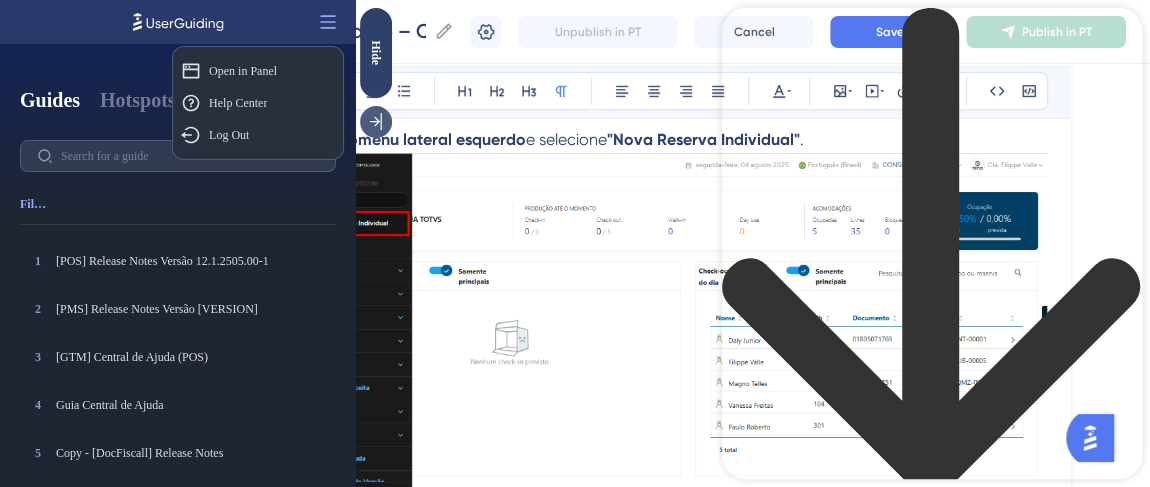 click 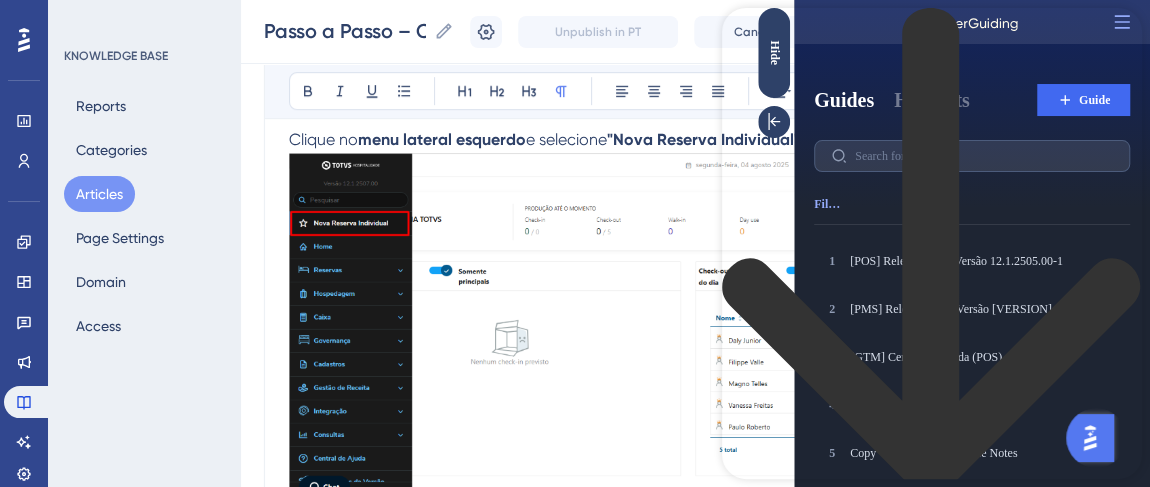 click 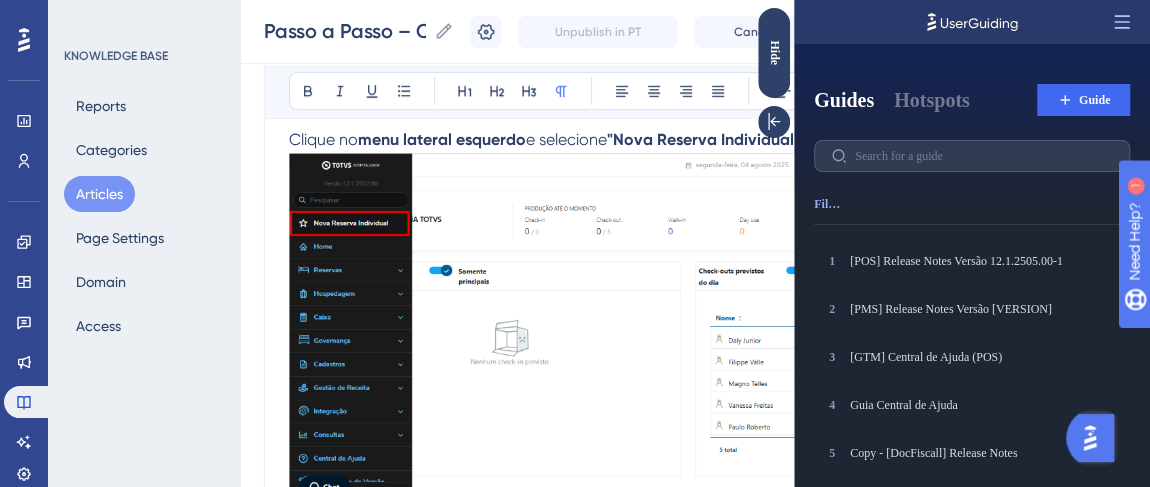 click 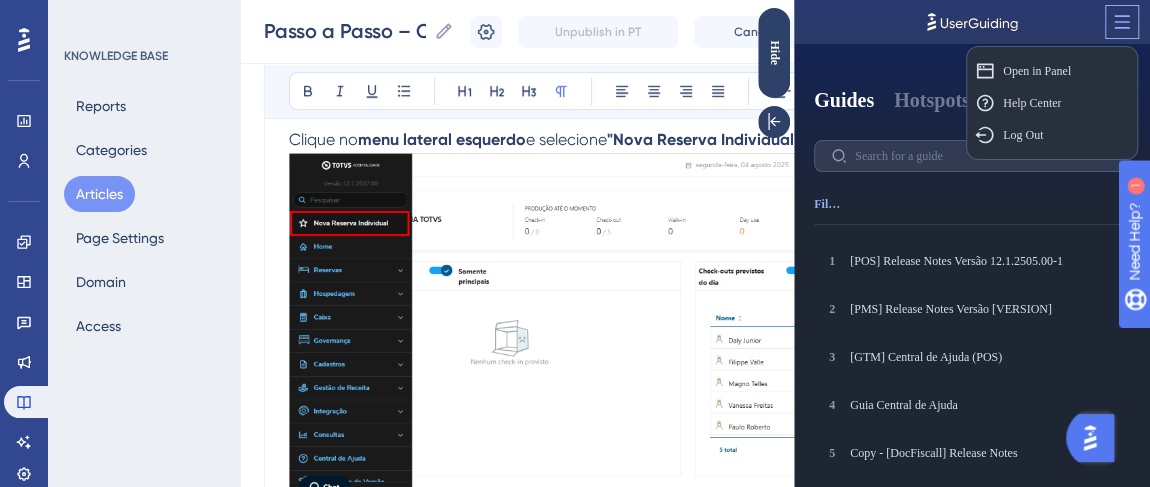 click 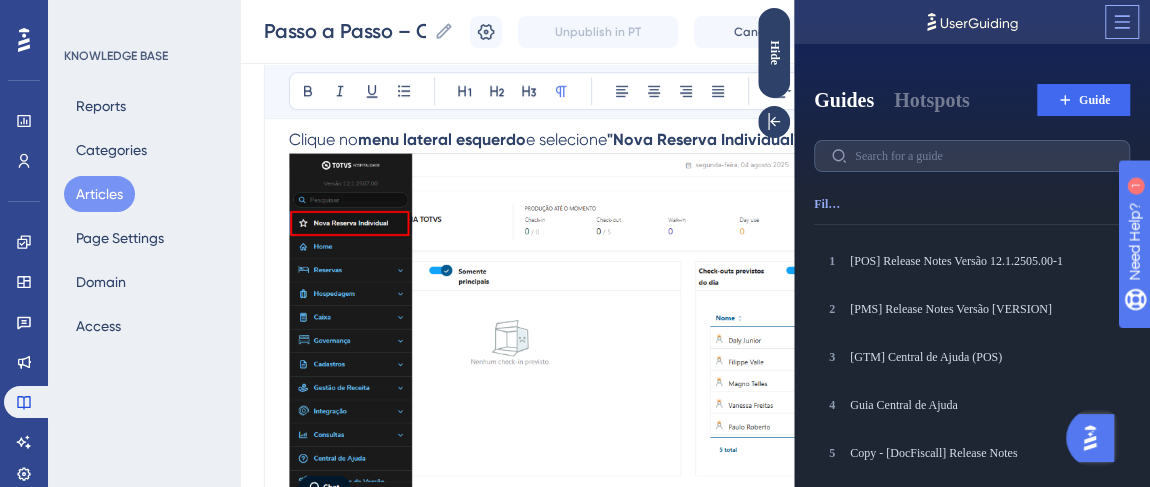click 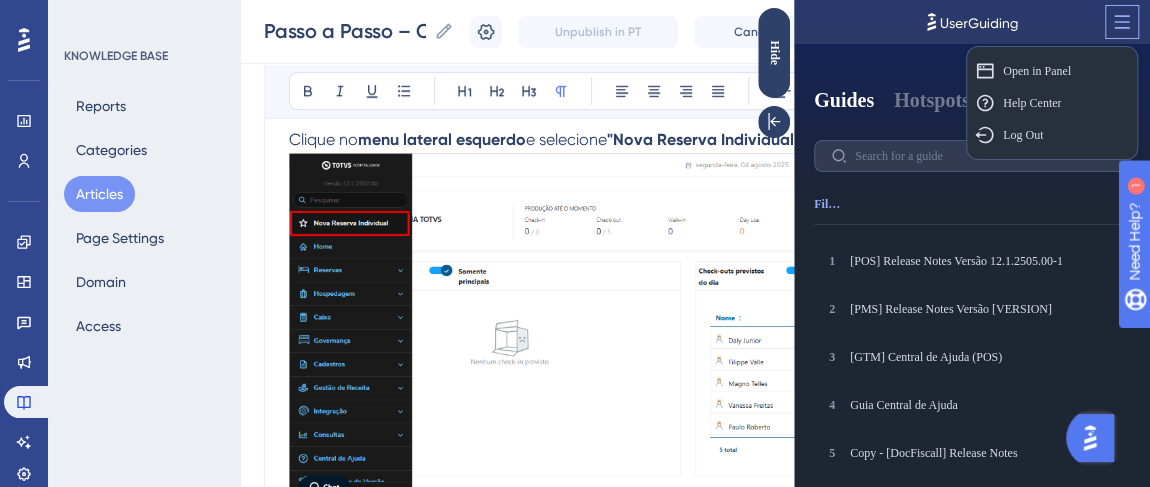 click 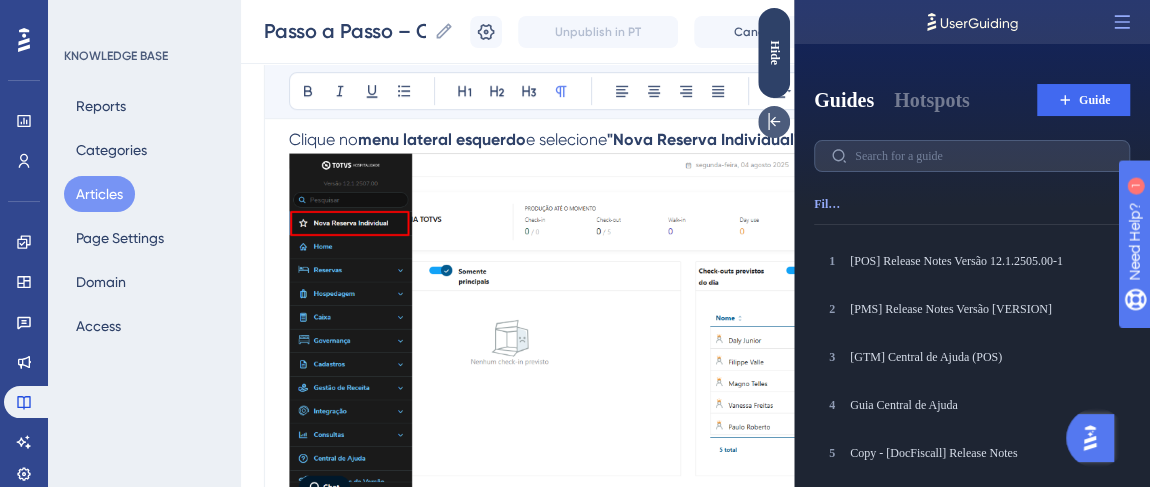click 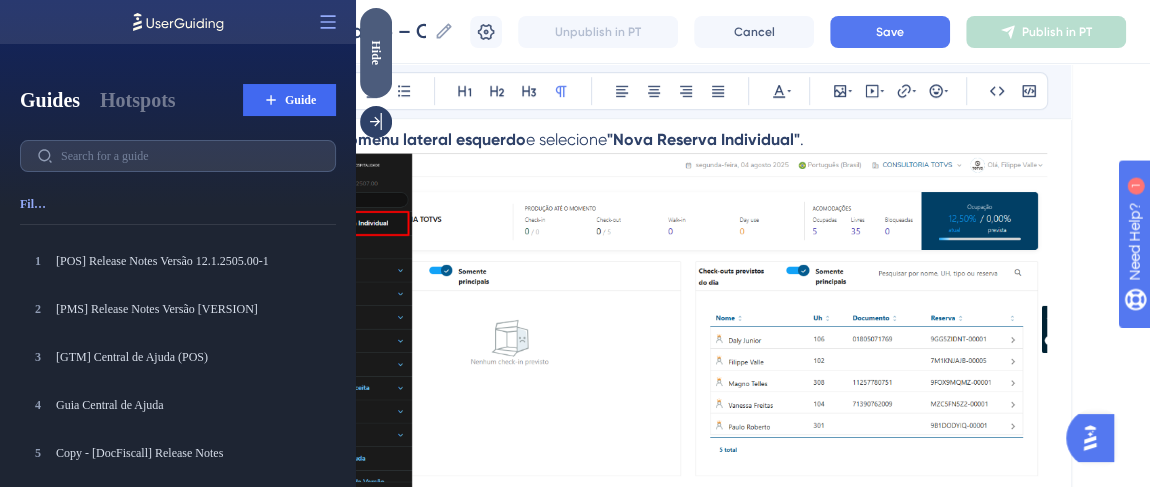 click on "Hide" at bounding box center [376, 52] 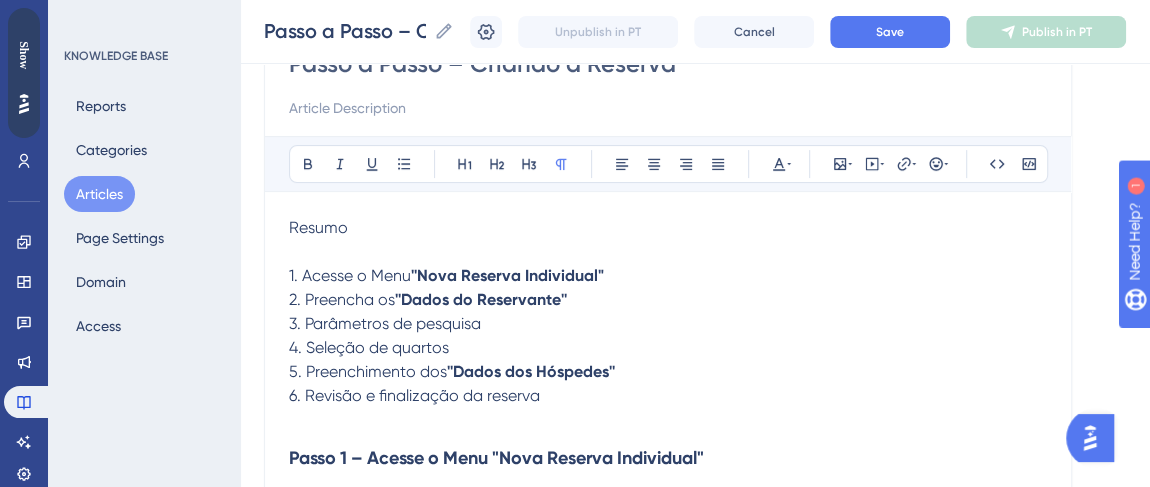 scroll, scrollTop: 201, scrollLeft: 0, axis: vertical 